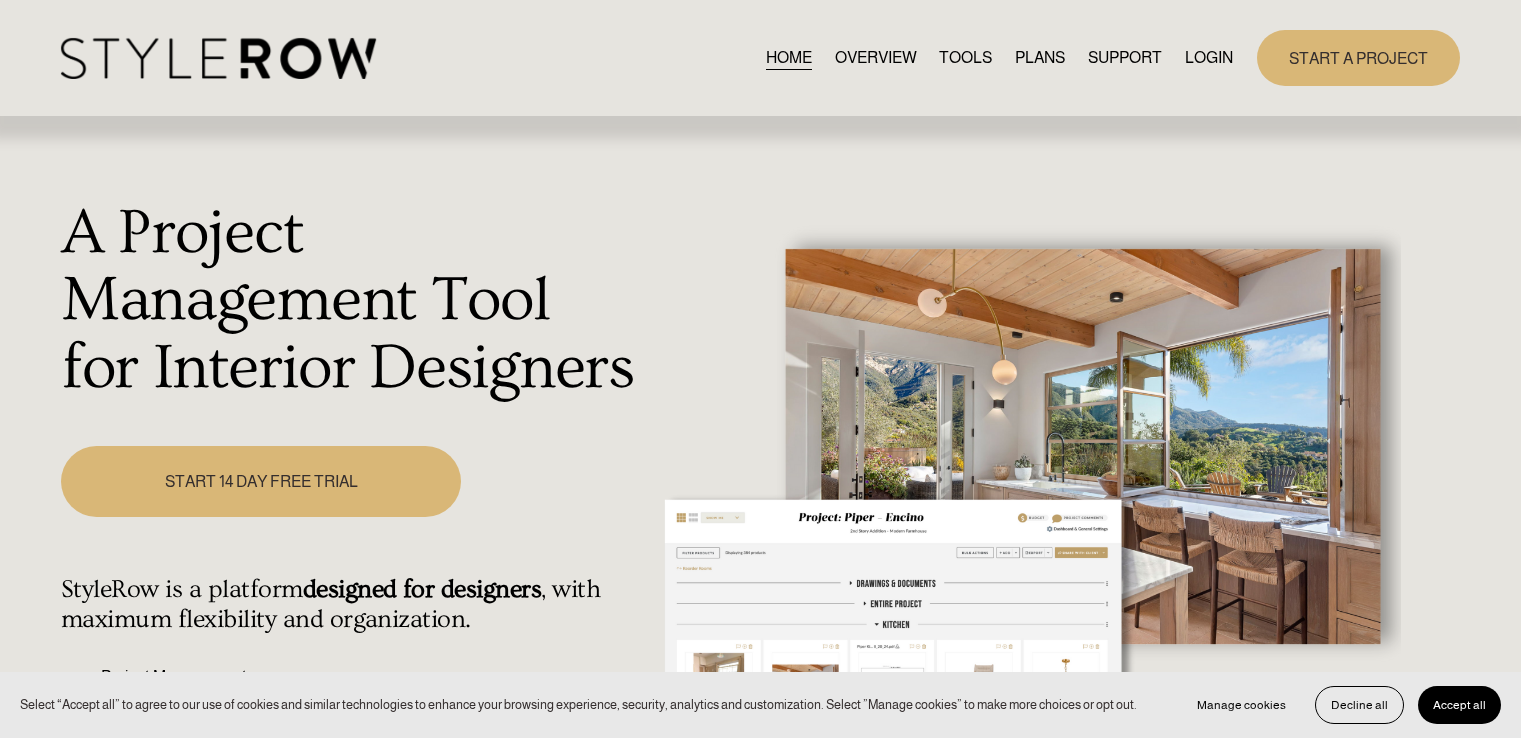 scroll, scrollTop: 0, scrollLeft: 0, axis: both 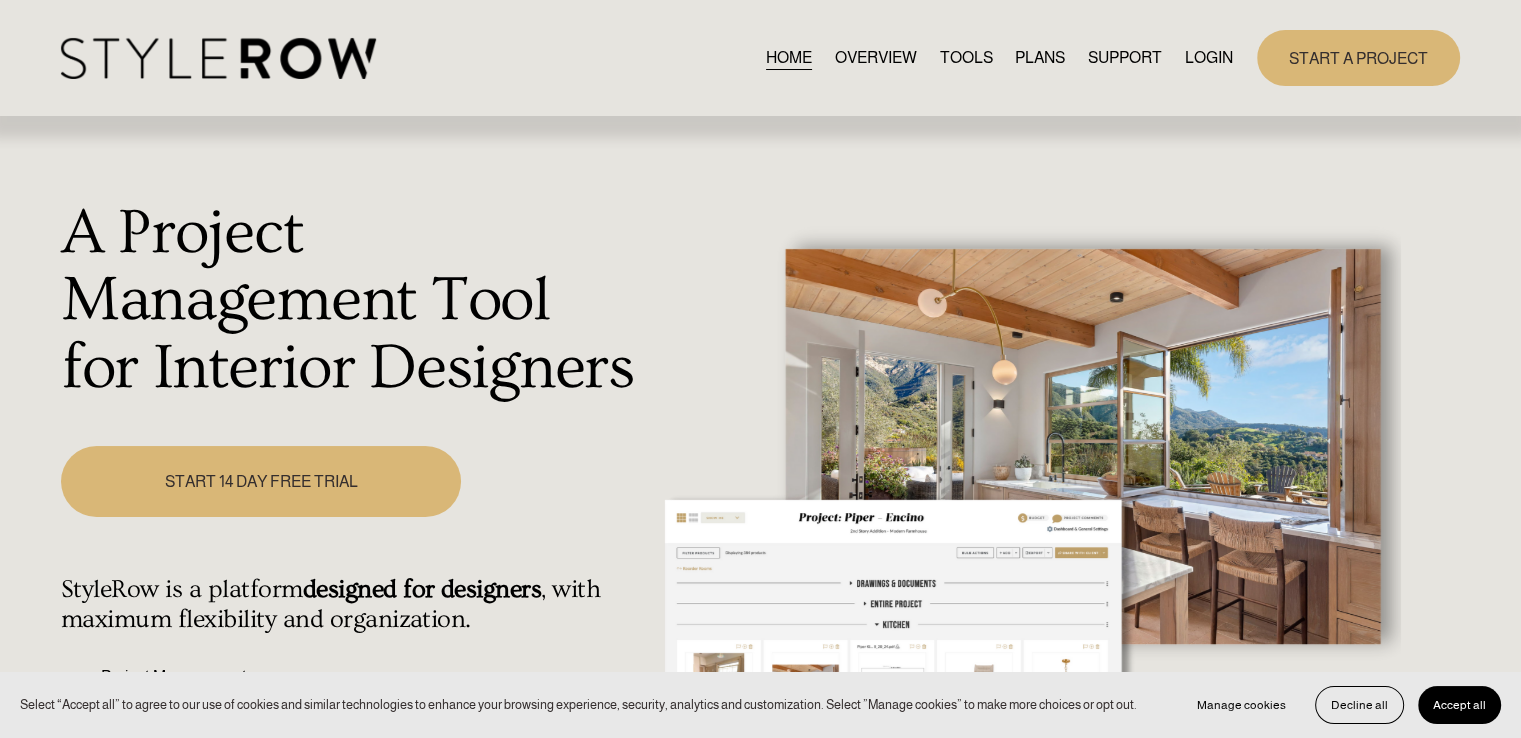 click on "LOGIN" at bounding box center [1209, 57] 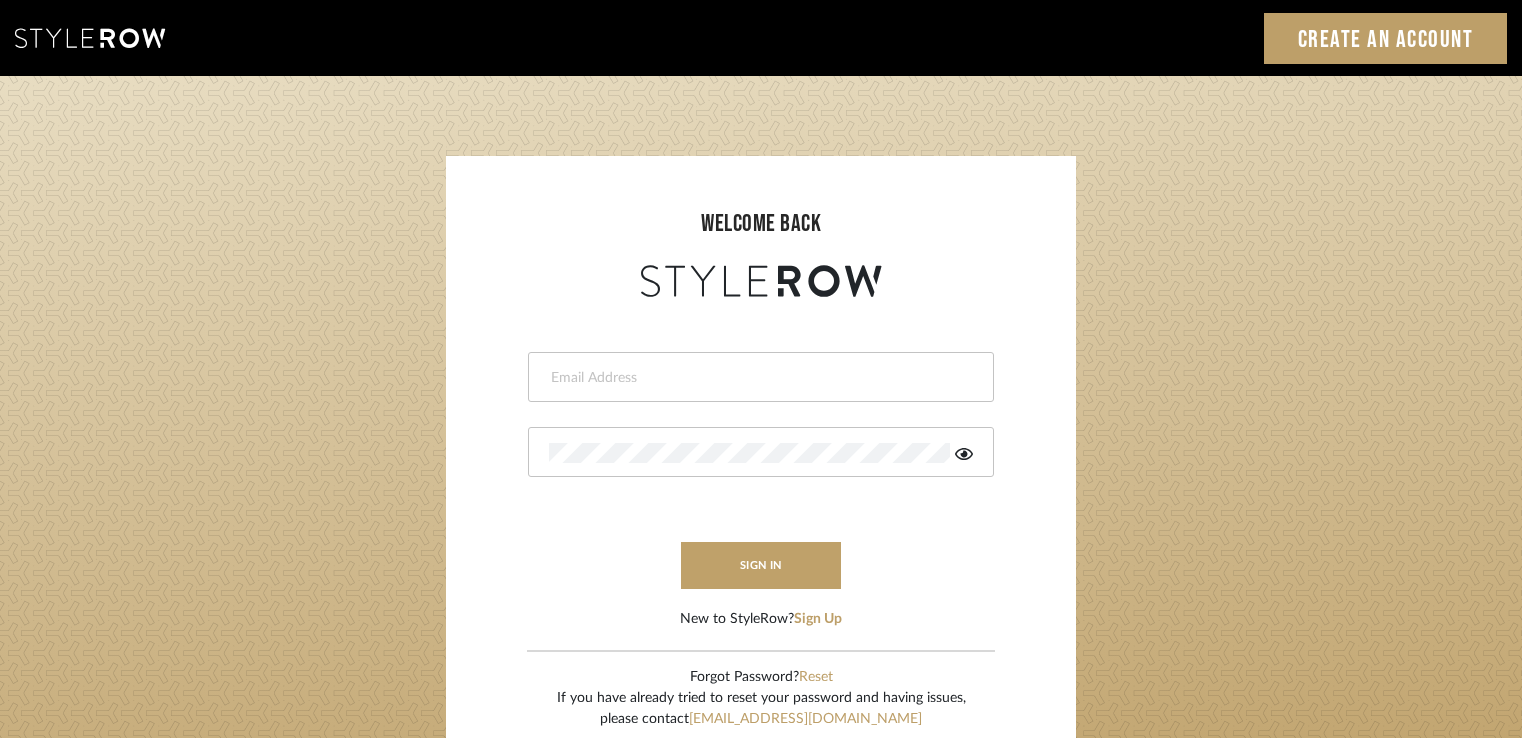 scroll, scrollTop: 0, scrollLeft: 0, axis: both 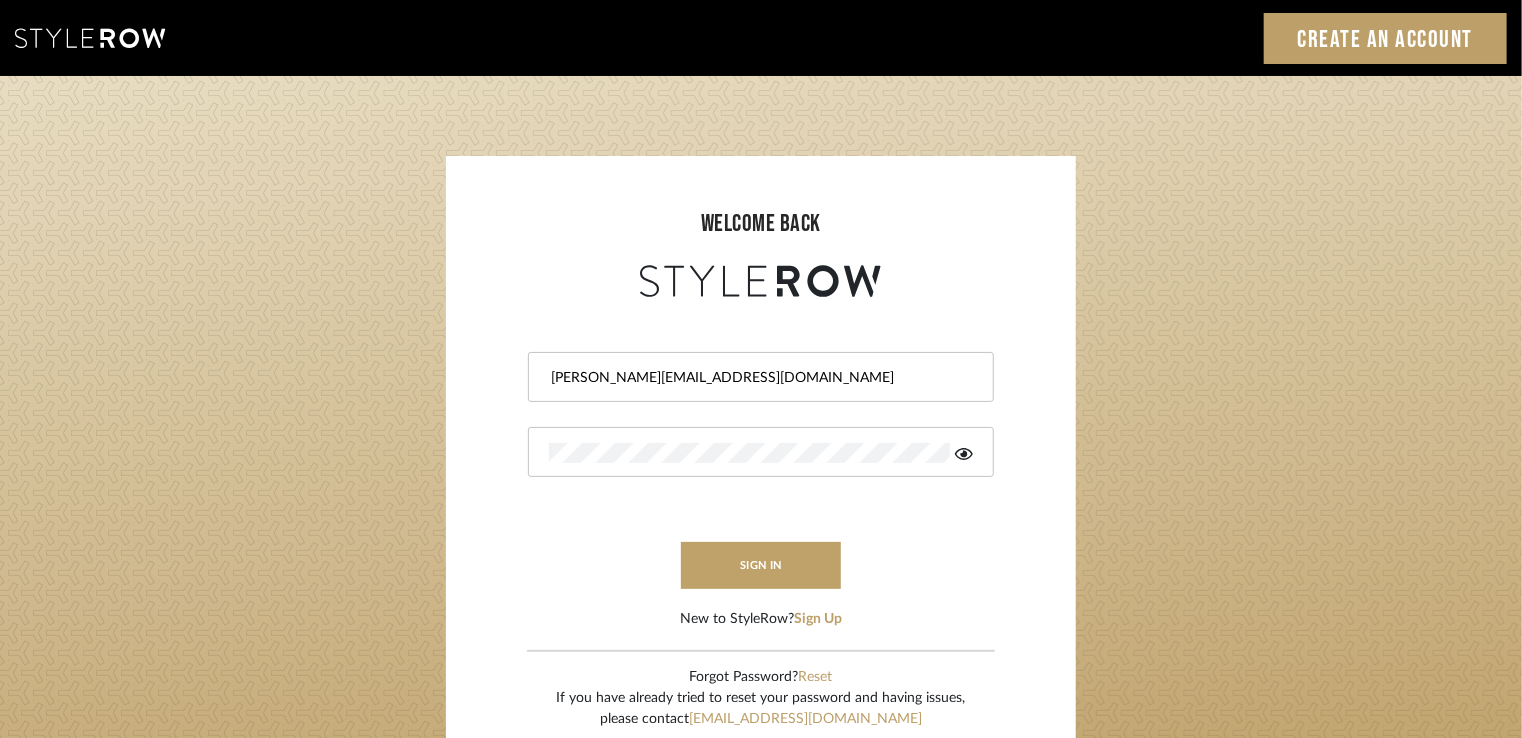 click on "carrie@tresbelleinteriors.com" at bounding box center (758, 378) 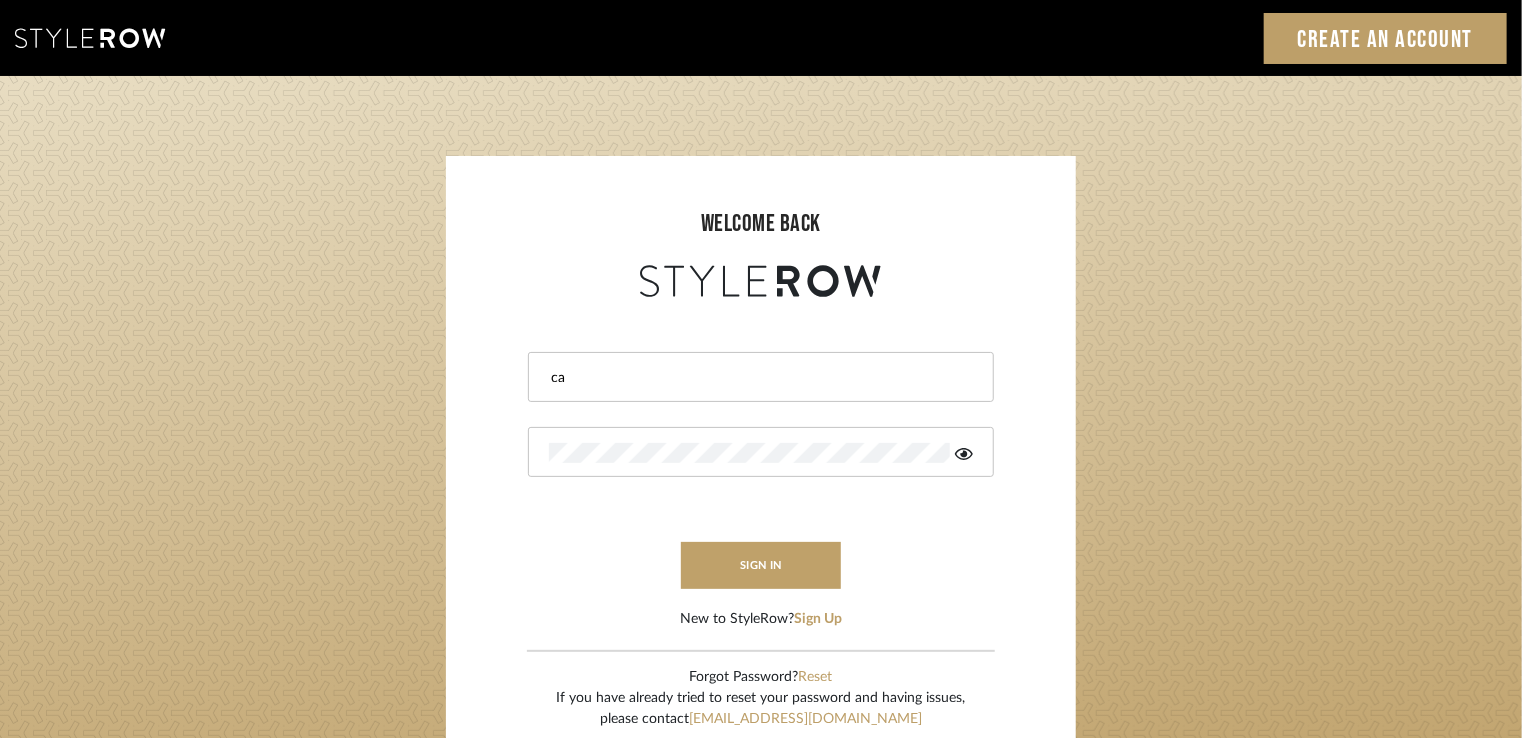 type on "c" 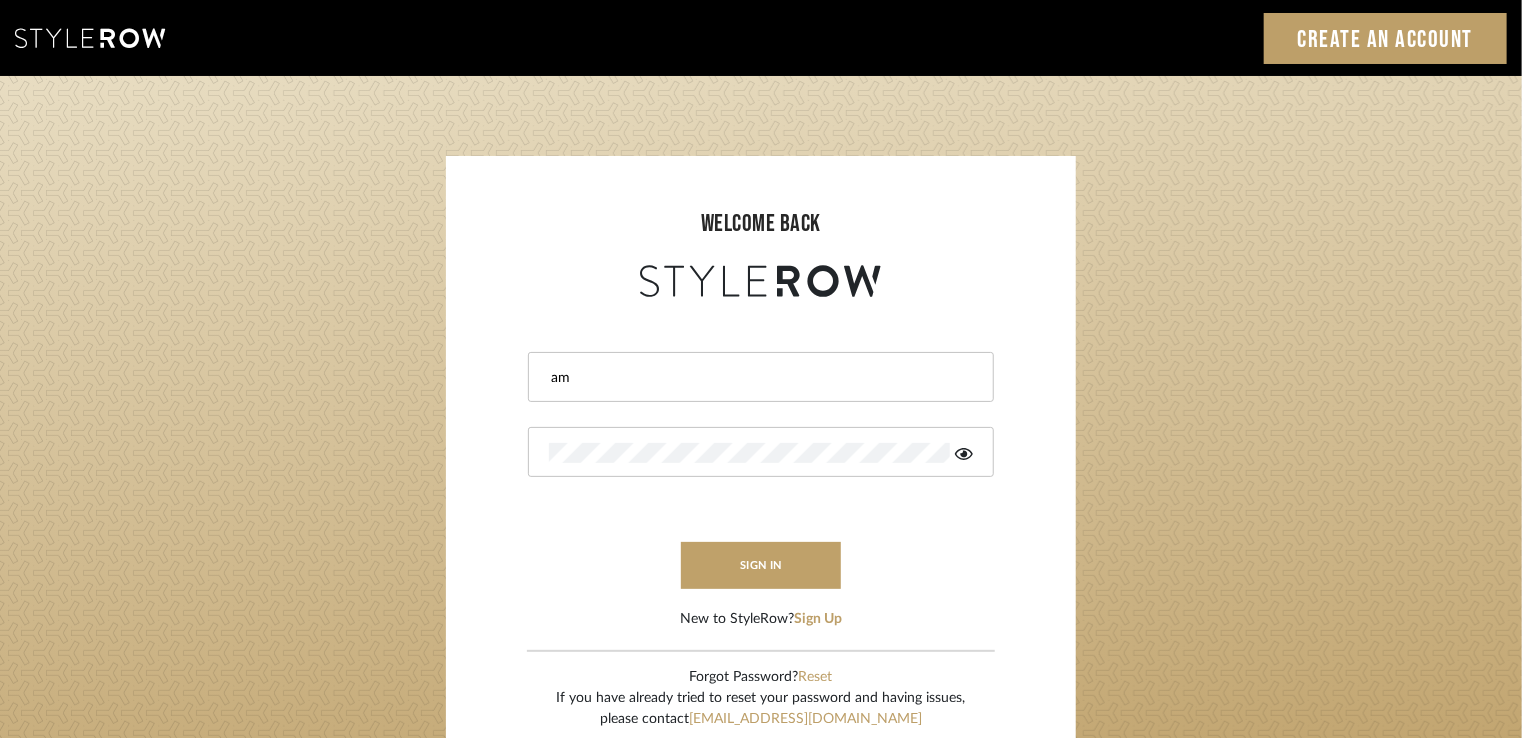 type on "amy.tresbelleinteriors@gmail.com" 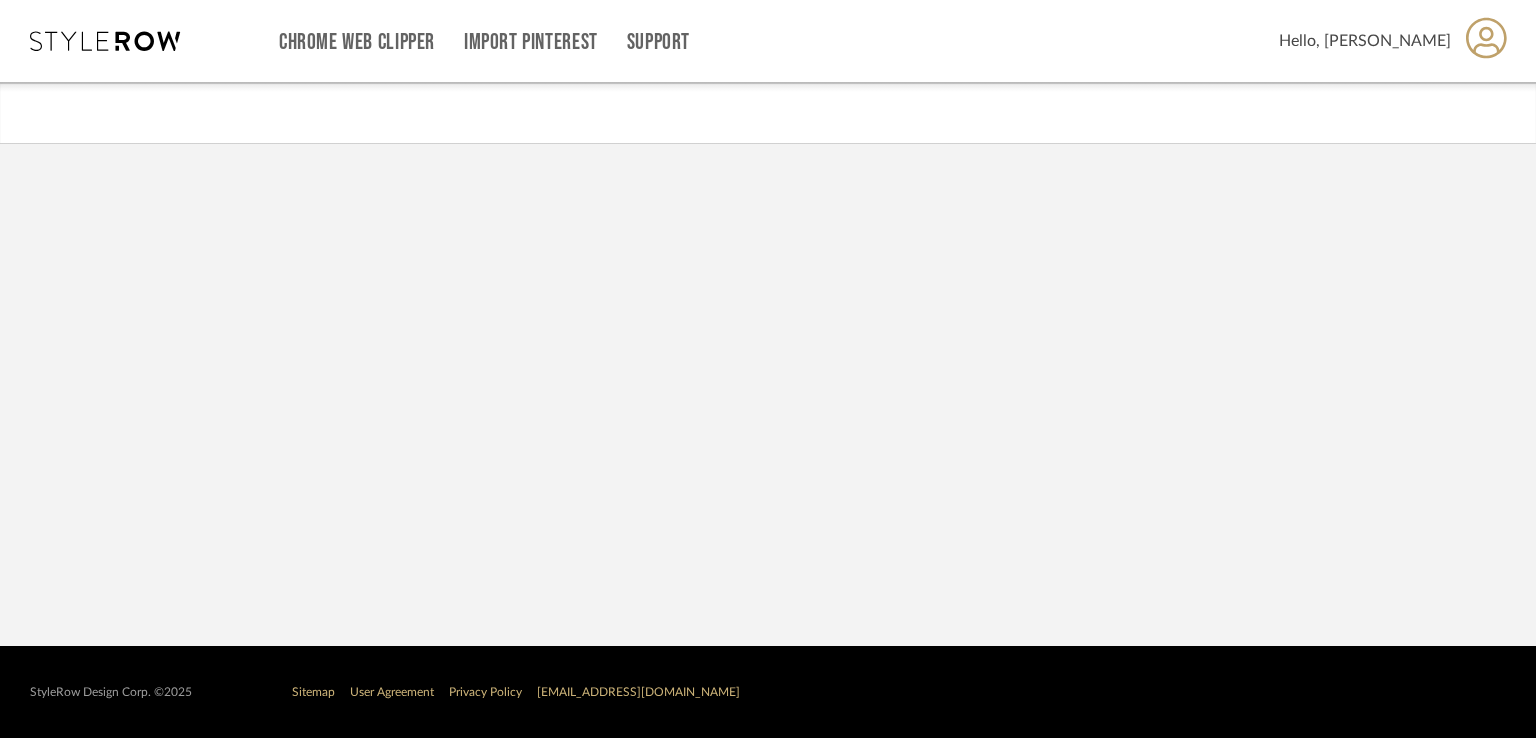 scroll, scrollTop: 0, scrollLeft: 0, axis: both 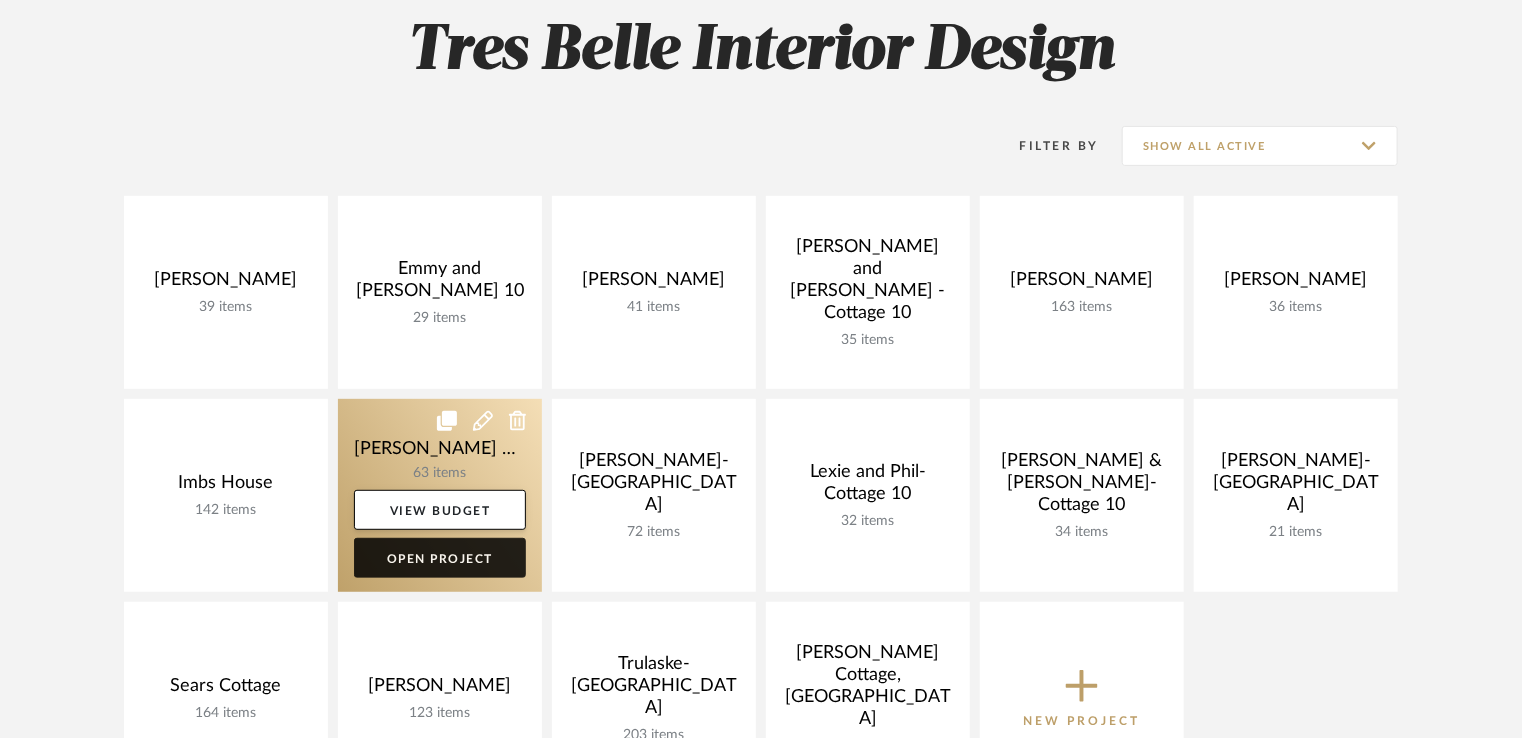 click on "Open Project" 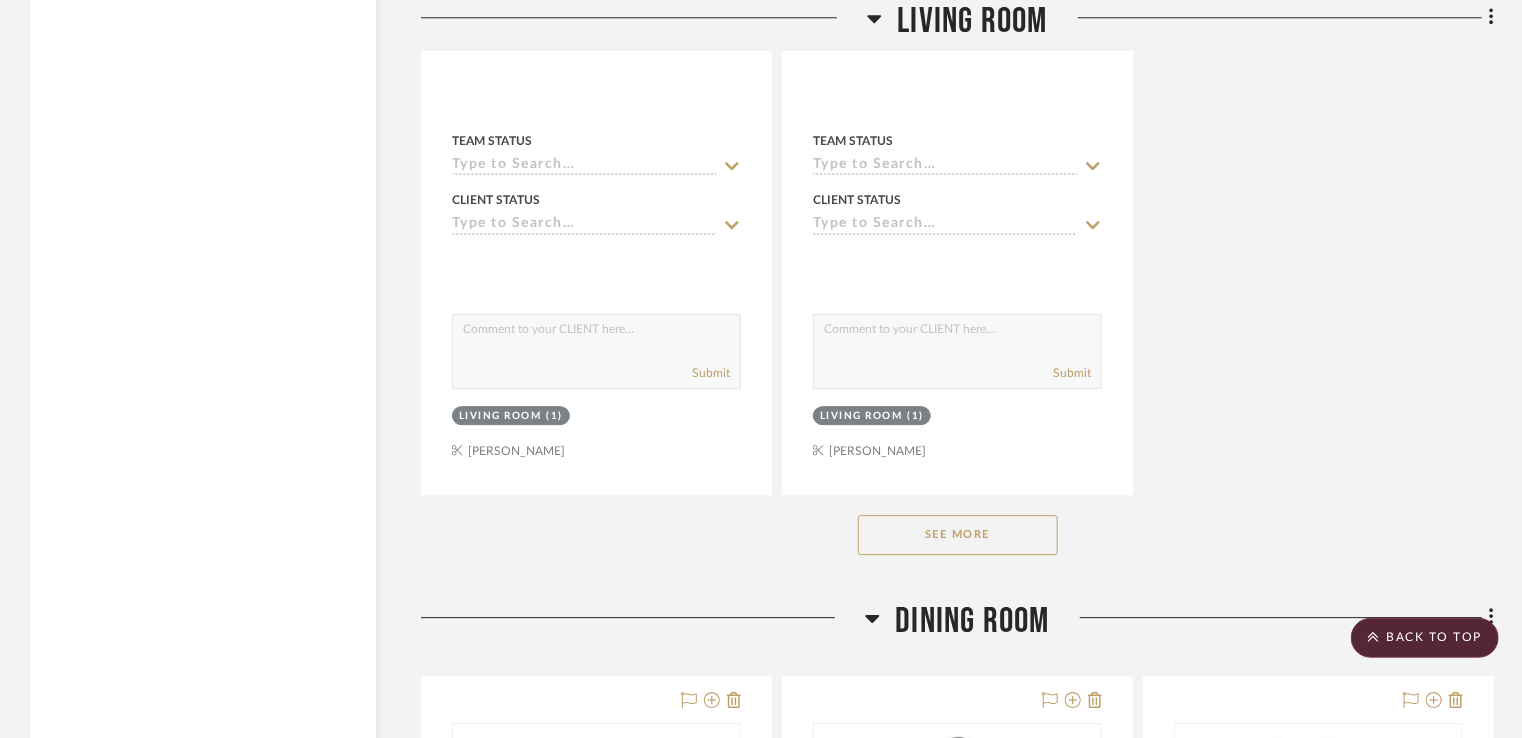 scroll, scrollTop: 2800, scrollLeft: 0, axis: vertical 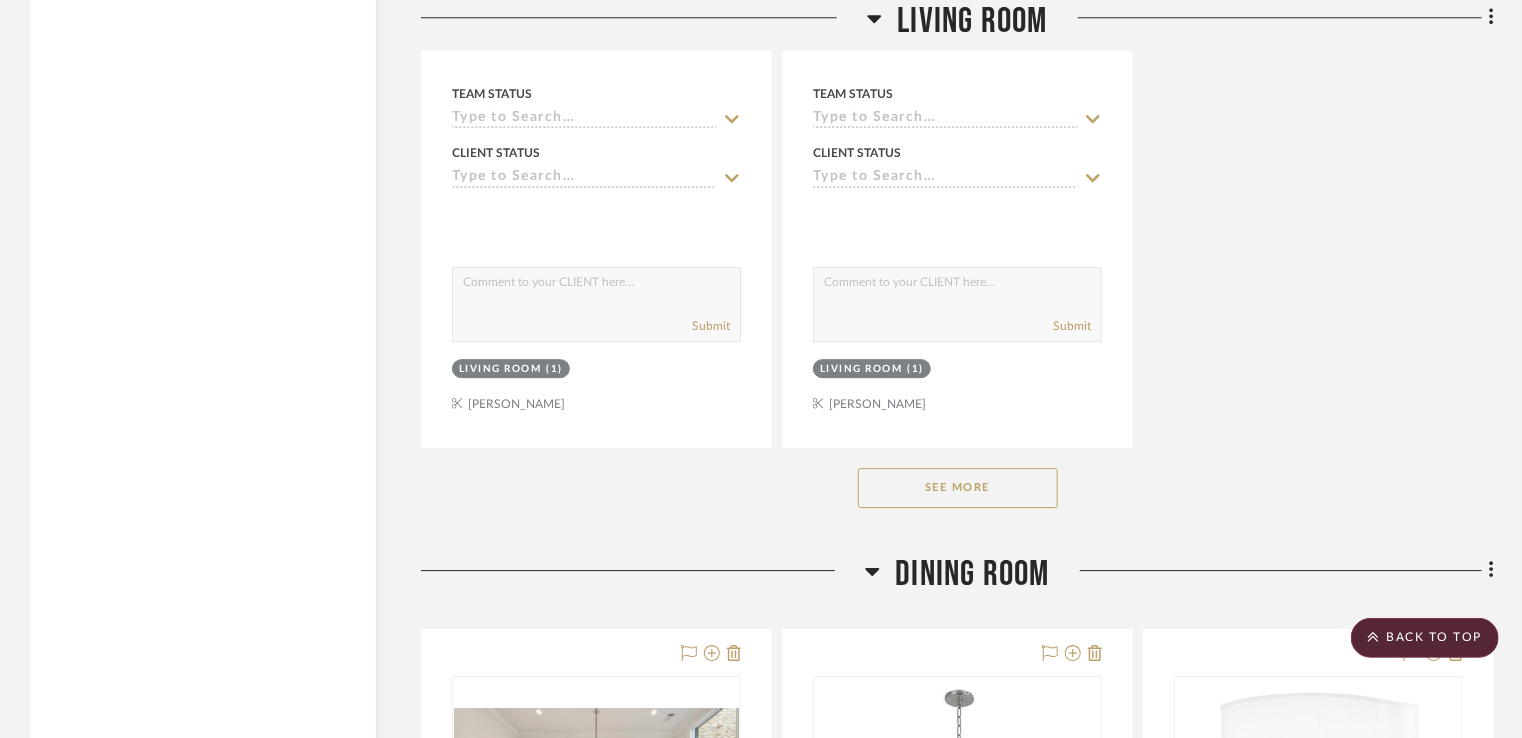 click on "See More" 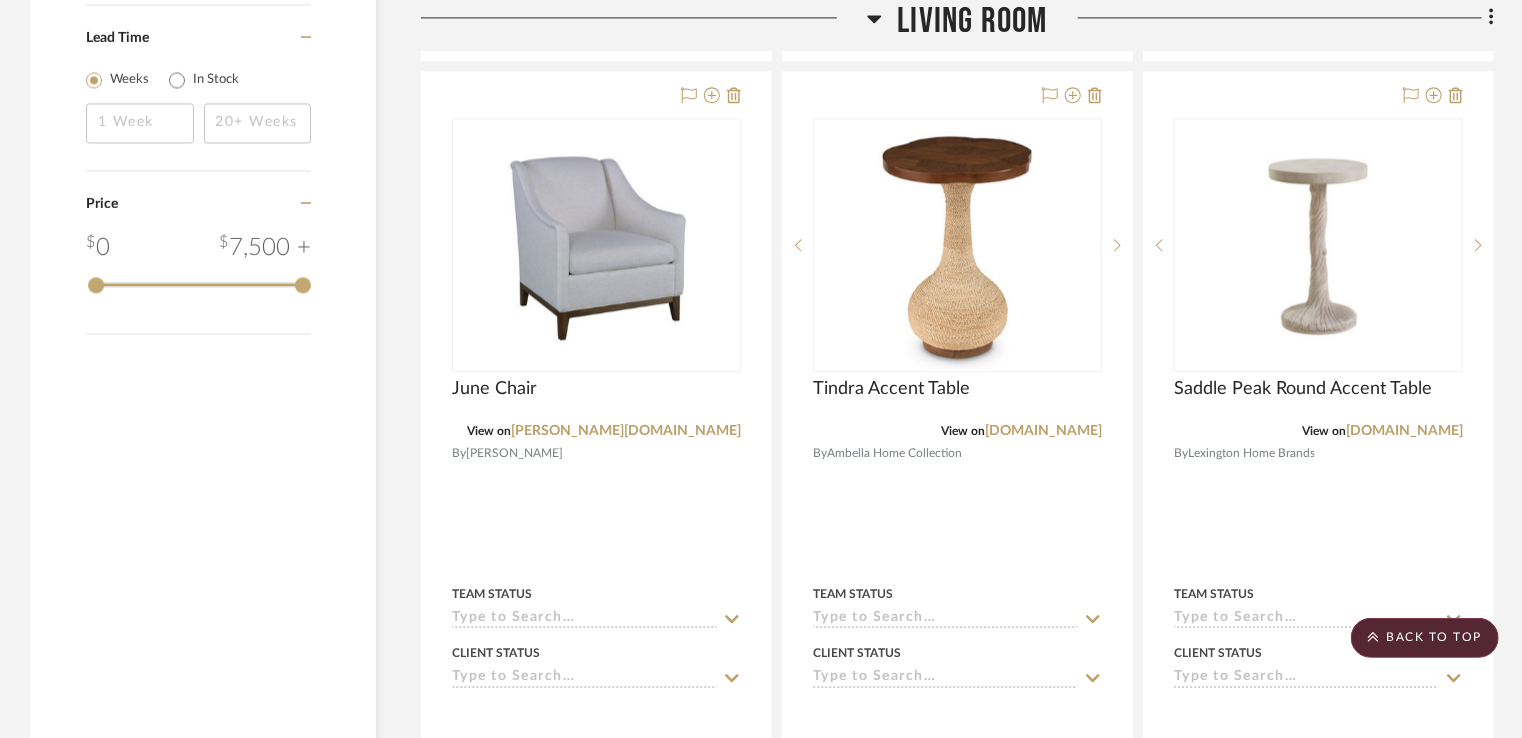 scroll, scrollTop: 2100, scrollLeft: 0, axis: vertical 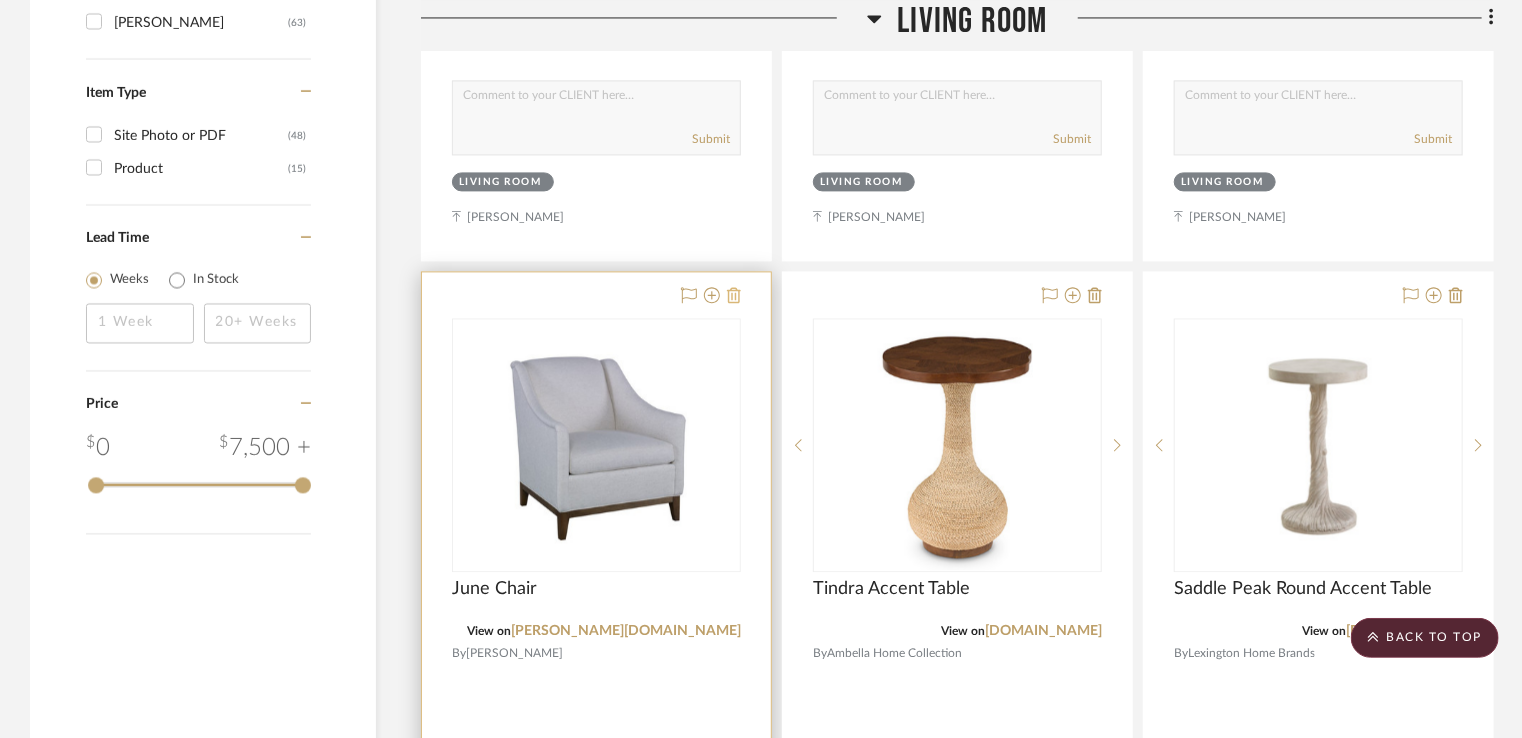 click 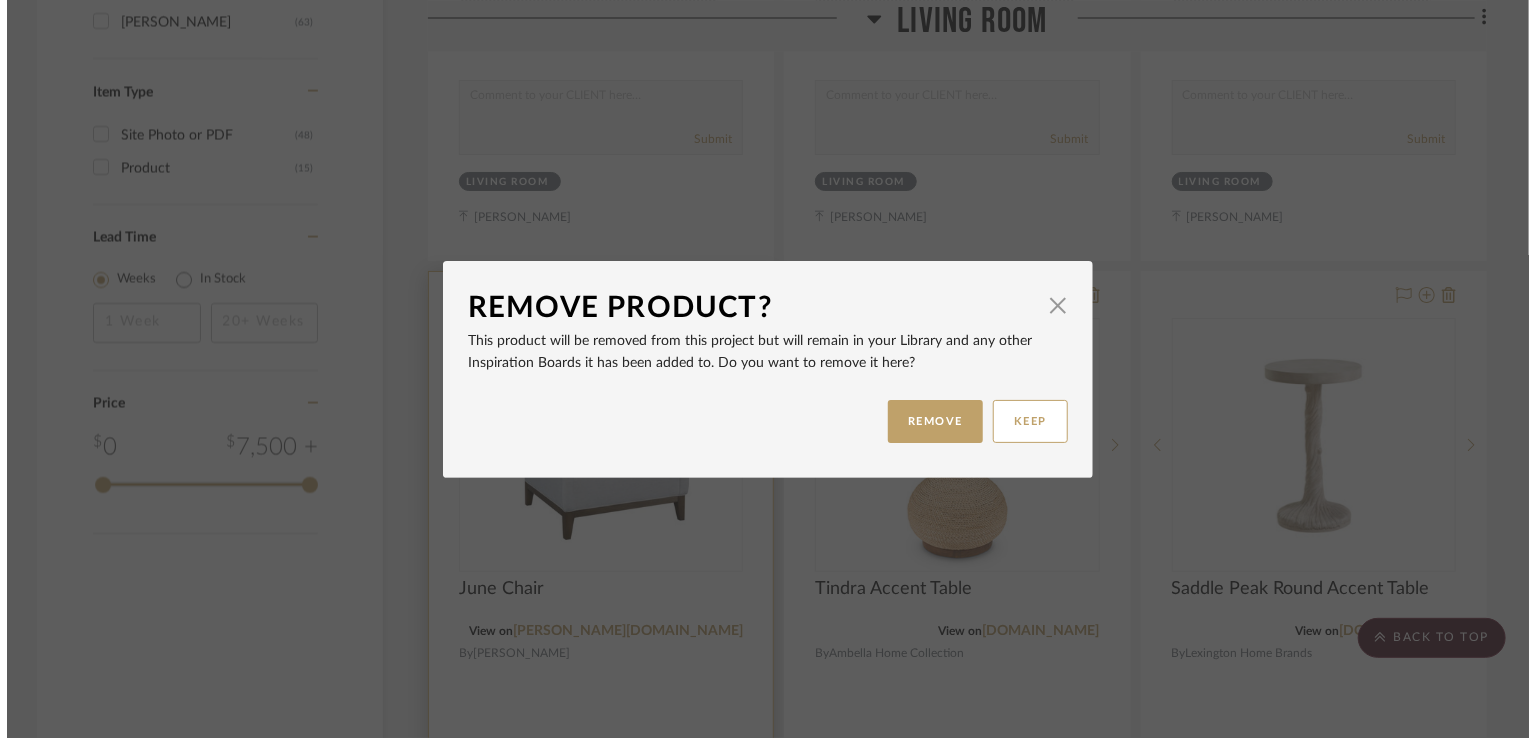 scroll, scrollTop: 0, scrollLeft: 0, axis: both 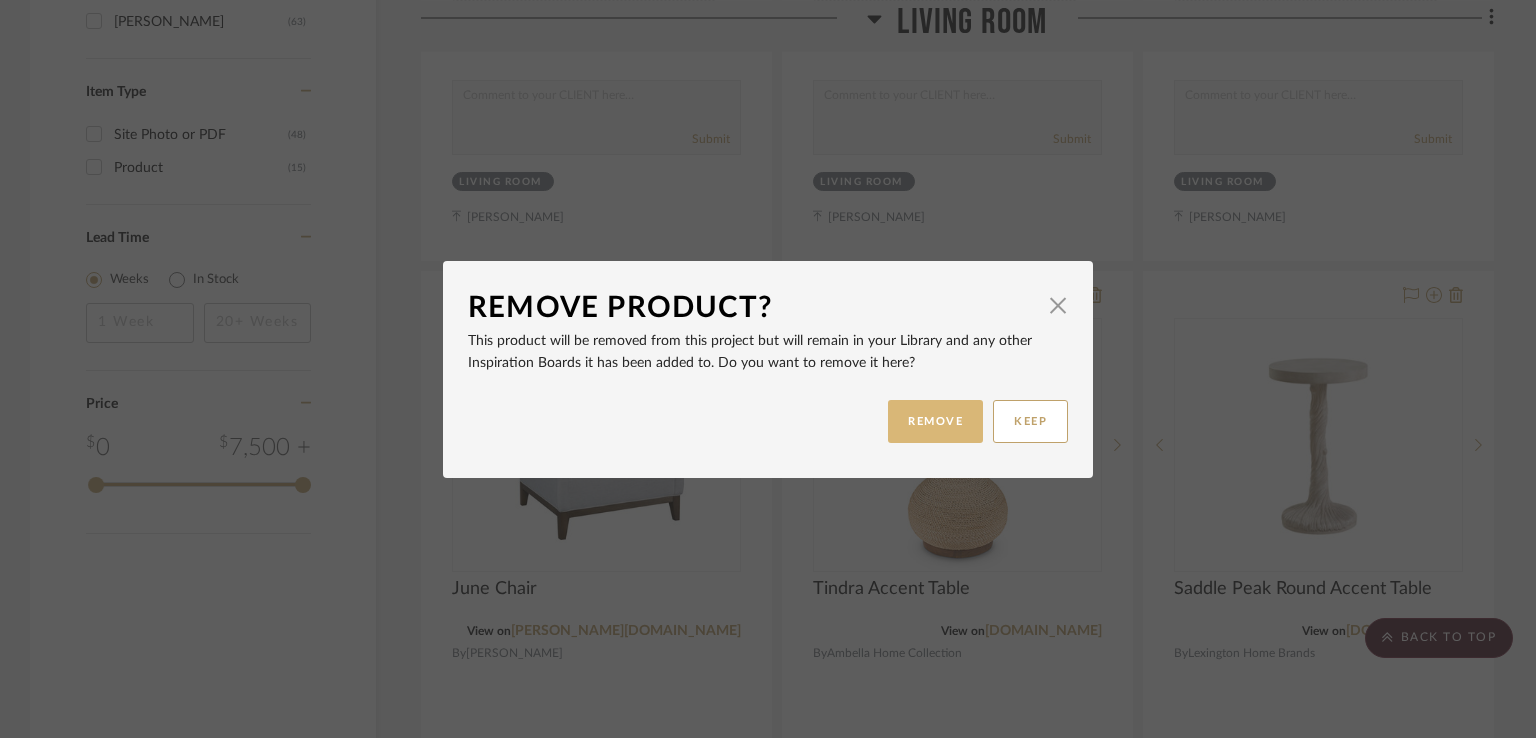 click on "REMOVE" at bounding box center (935, 421) 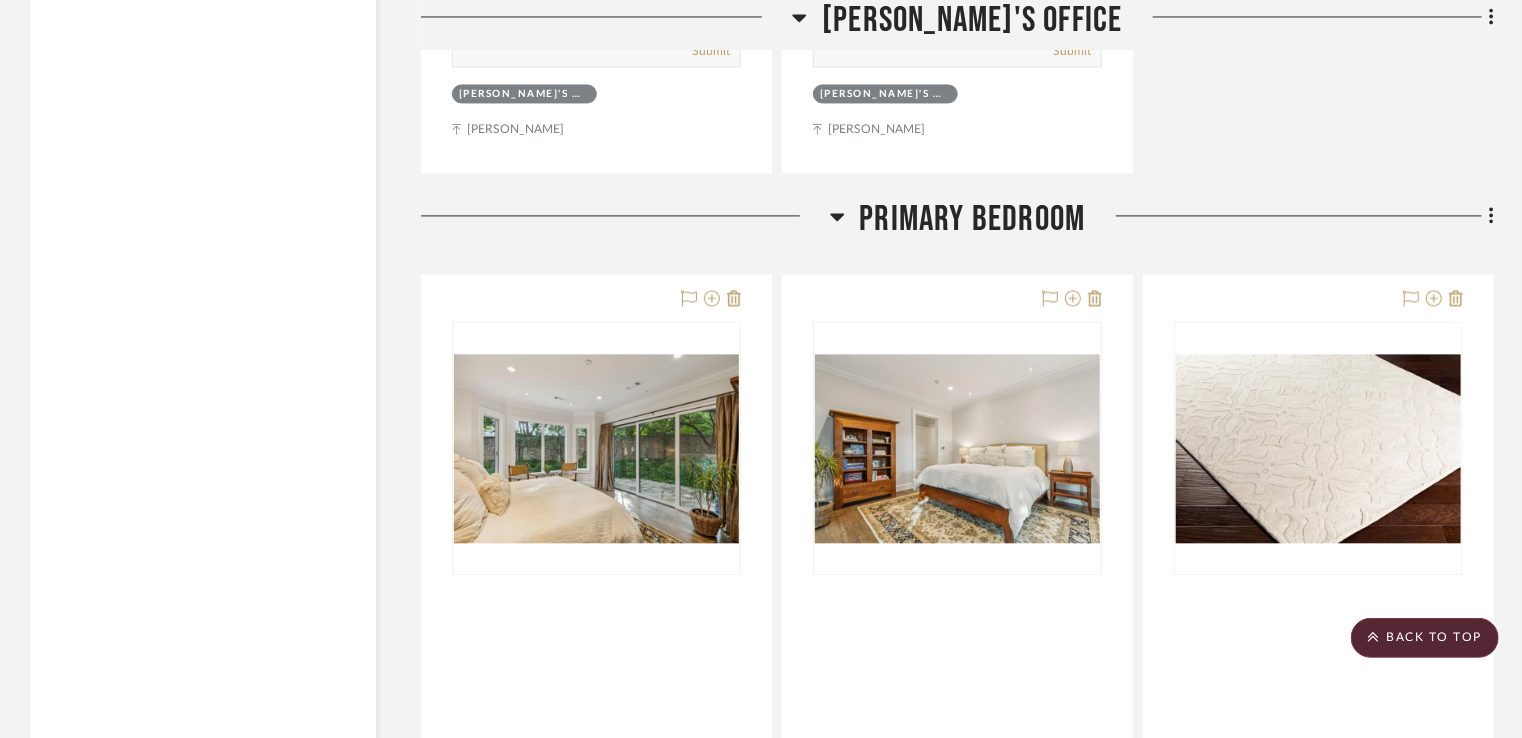 scroll, scrollTop: 9800, scrollLeft: 0, axis: vertical 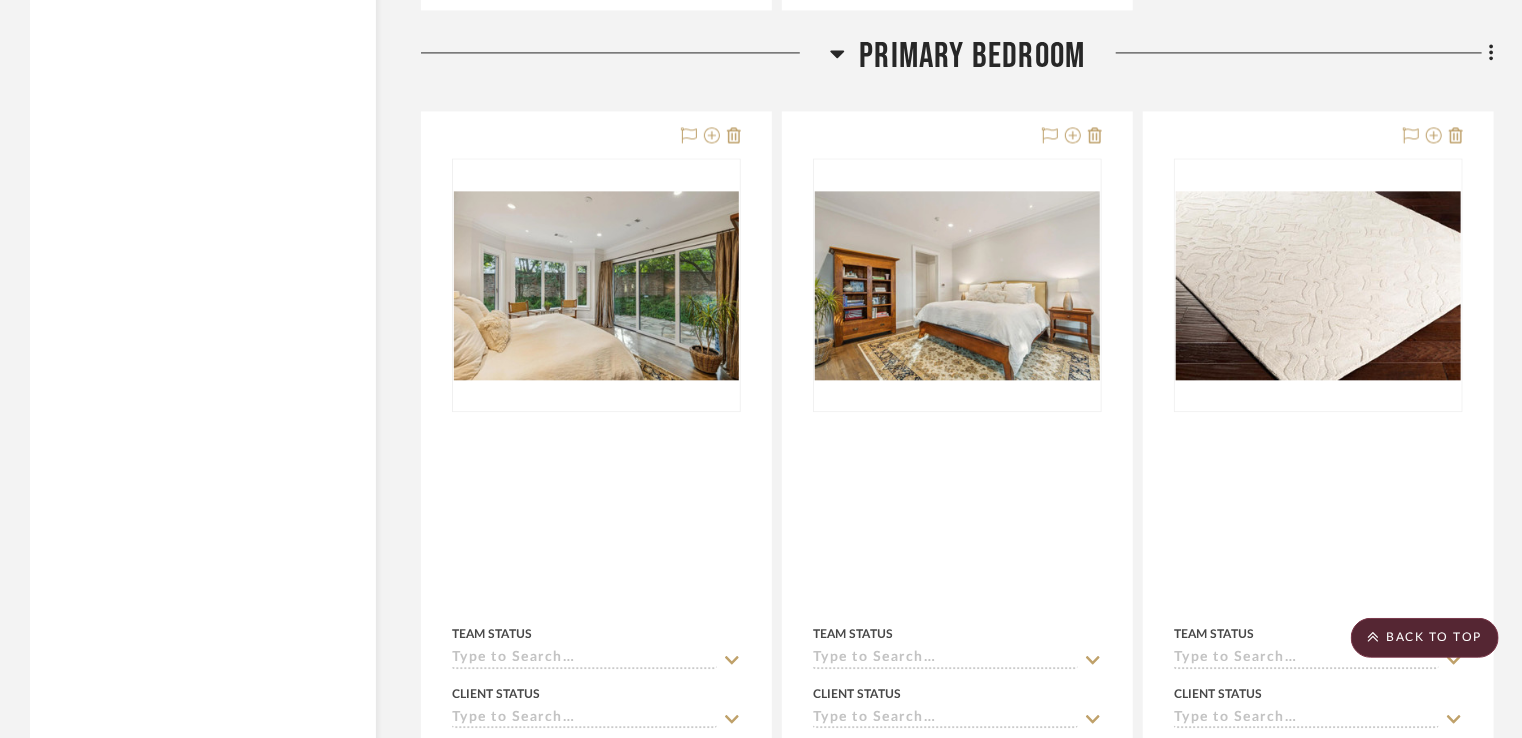 click on "Filter by keyword, category or name prior to exporting to Excel or Bulk Actions Team Comments All Team Comments Team Comments in last day Team Comments in last week Flagged Shared with Client Client Comments All Client Comments Client Comments in last day Client Comments in last week Added To PO Category  Tables   (6)   Seating   (3)   Beds    (2)   Storage   (1)   Mirrors   (3)  Brand Ambella Home Collection  (1)  Arhaus  (2)  [PERSON_NAME] Designs  (1)  [PERSON_NAME]  (1)  [PERSON_NAME] & Company  (1)  Lexington Home Brands  (1)  Made Goods  (1)  Pottery Barn  (1)  Restoration Hardware  (2)  Surya  (2)  Uttermost  (2)  Upload Method Uploaded  (48)  Clipped  (15)  Added By [PERSON_NAME]  (63)  Item Type Site Photo or PDF  (48)  Product  (15)  Lead Time Weeks In Stock Price 0  7,500 +  0 7500  Filter Products   Displaying 62 products  Reorder Rooms LOADING Living Room    By  Unknown
Team Status Client Status client Comments:  Submit   Living Room     [PERSON_NAME]    By  Unknown
Team Status Client Status client Comments:" 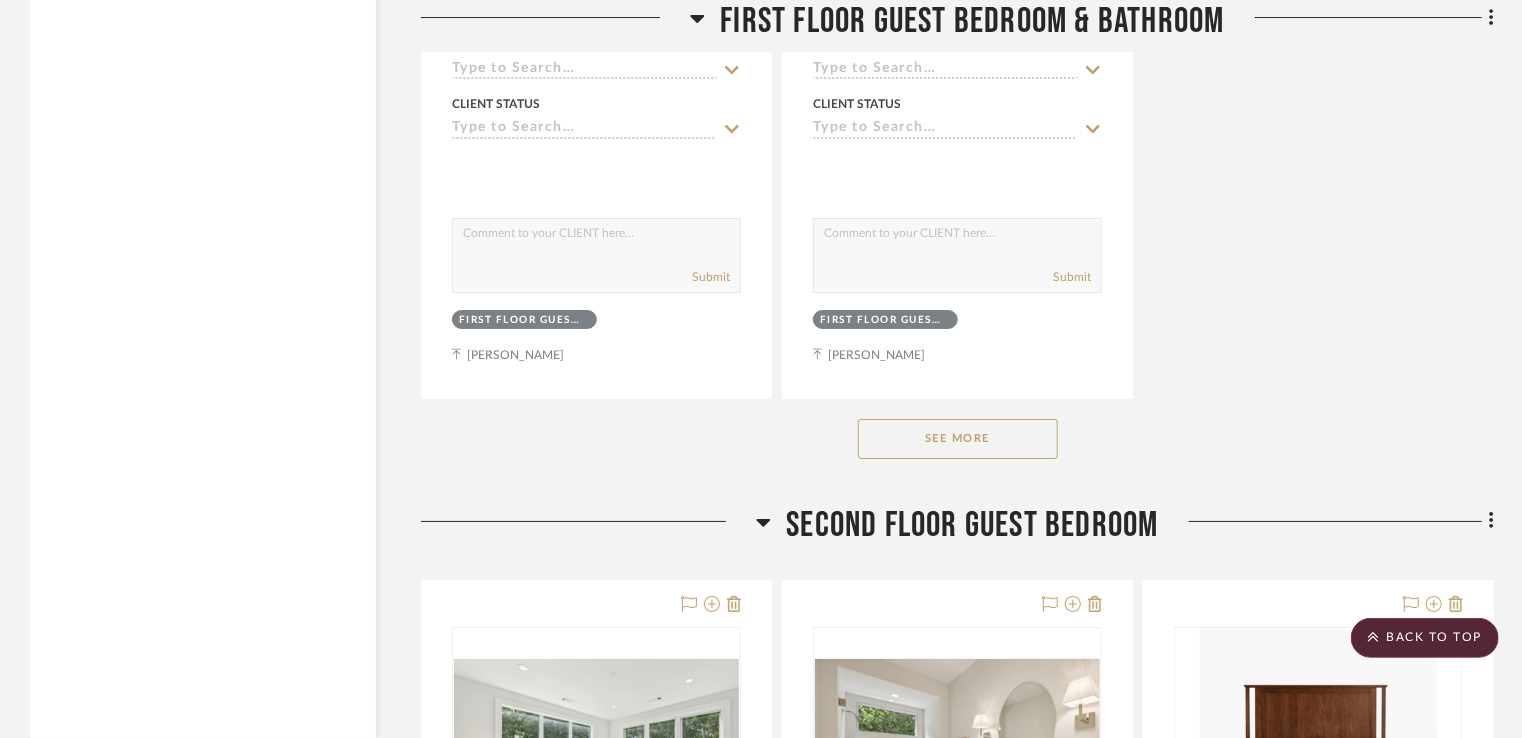 scroll, scrollTop: 15000, scrollLeft: 0, axis: vertical 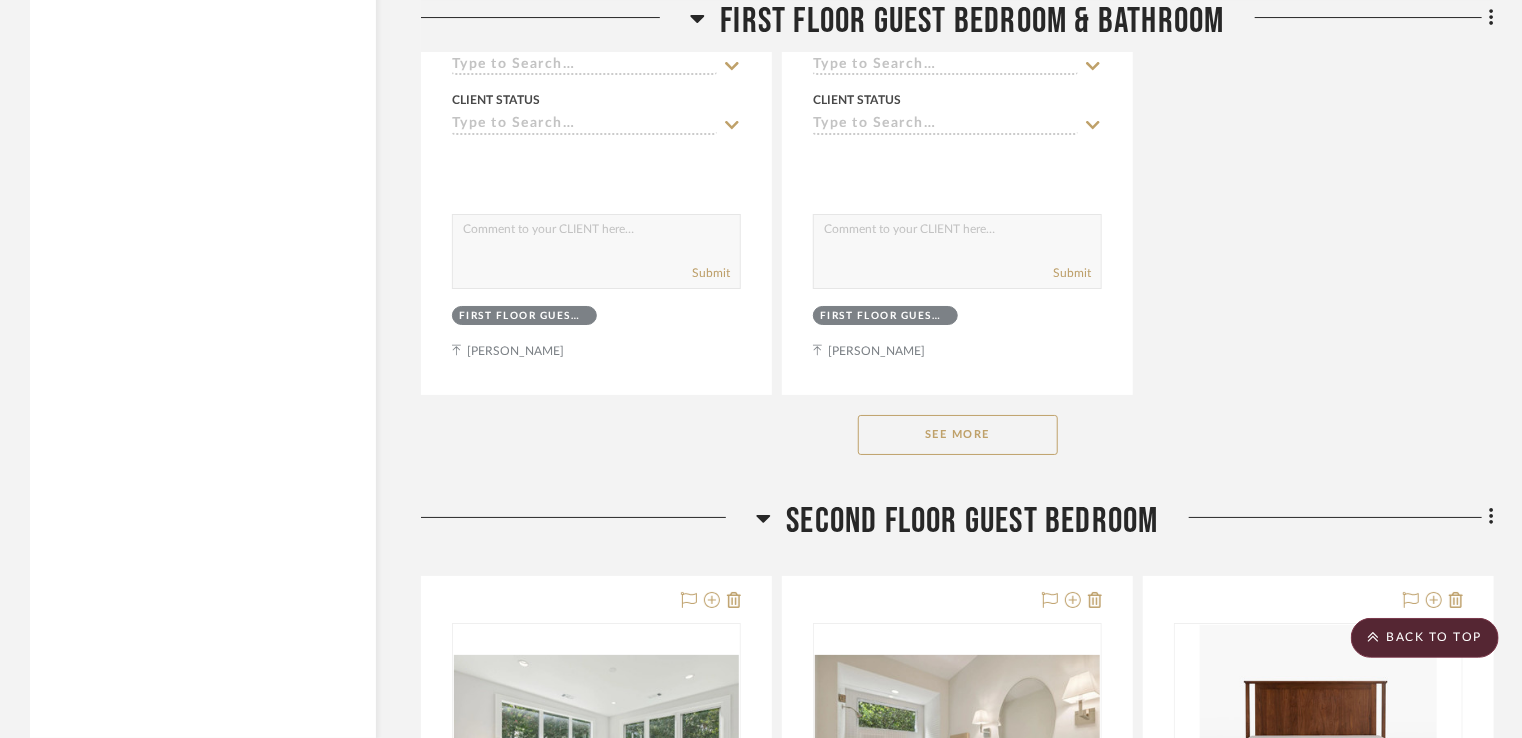 click on "See More" 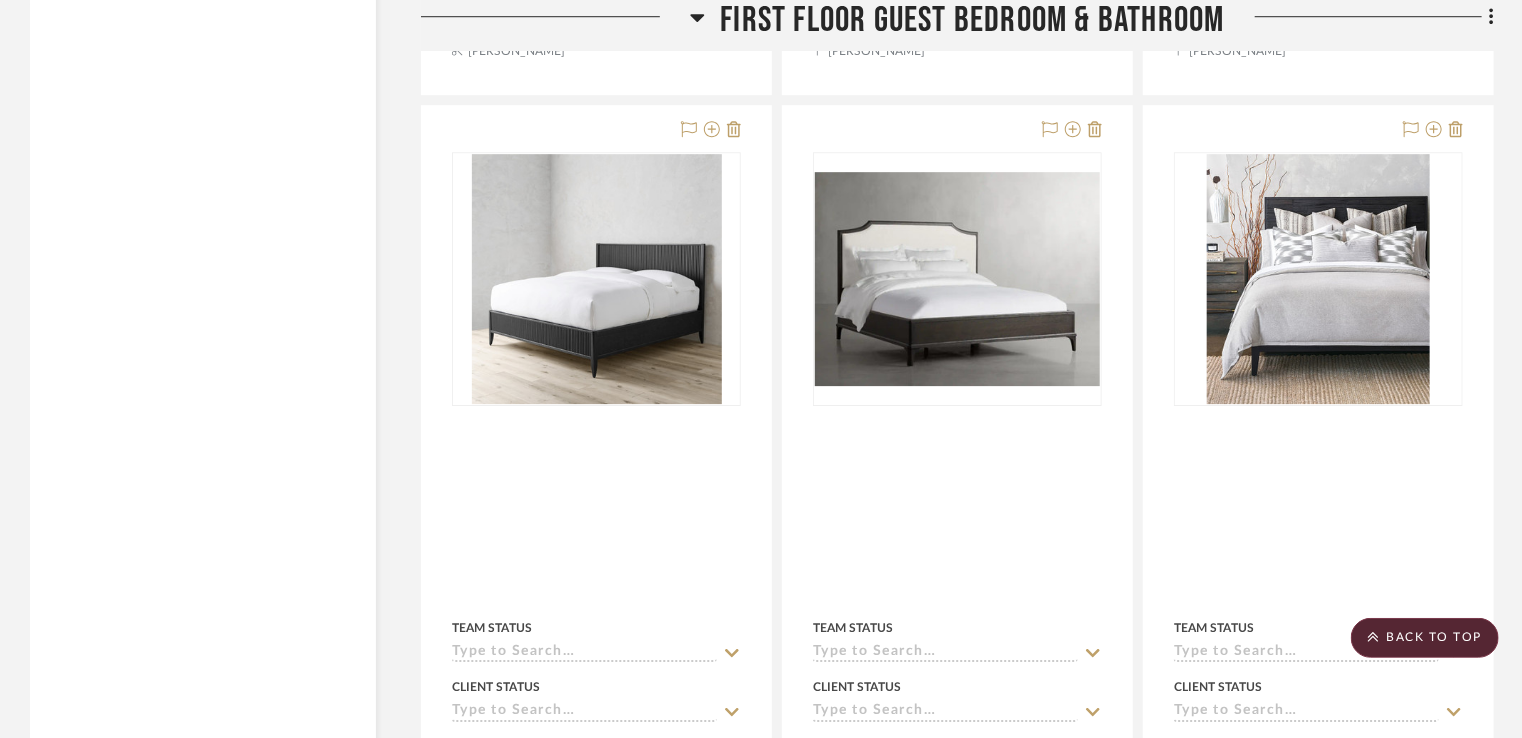 scroll, scrollTop: 14400, scrollLeft: 0, axis: vertical 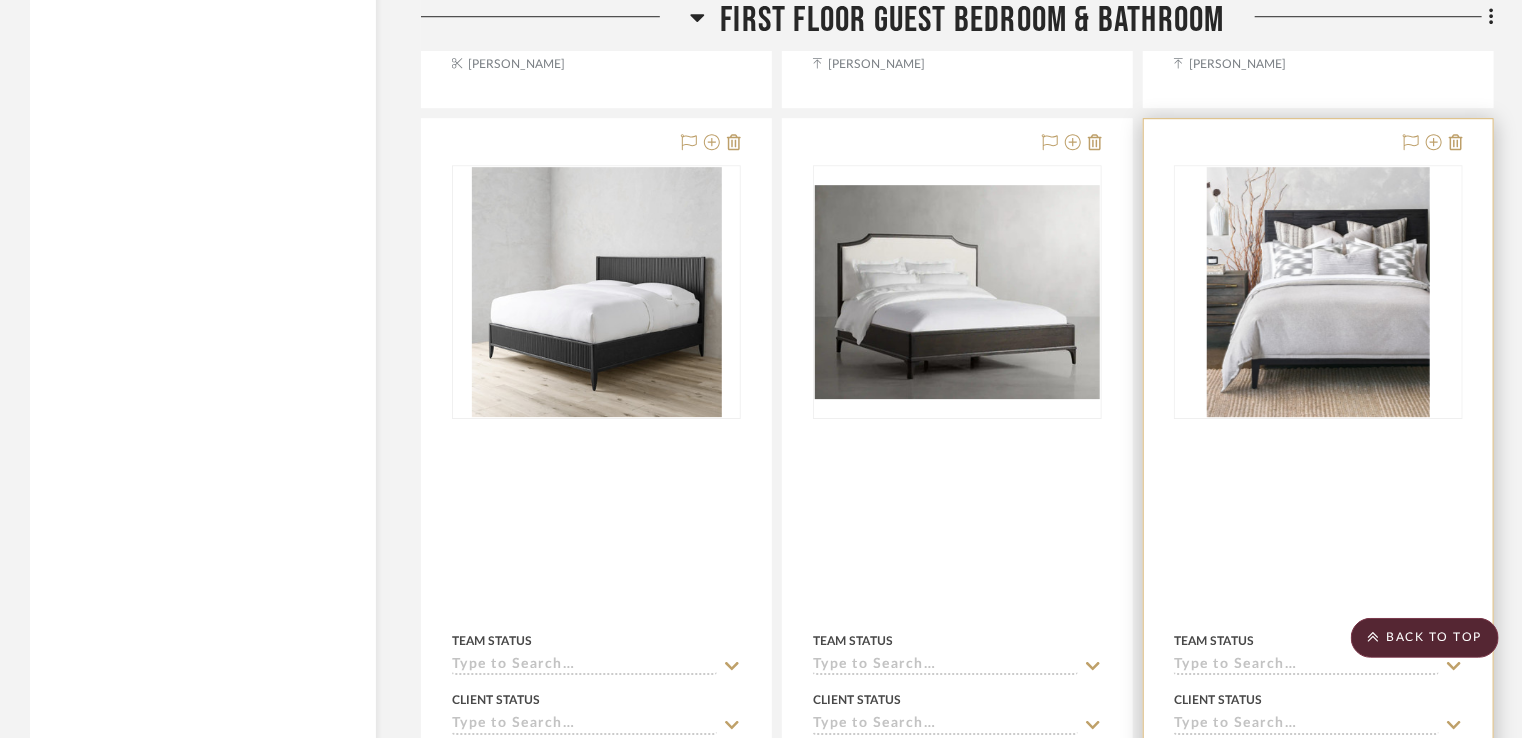 click at bounding box center [1319, 292] 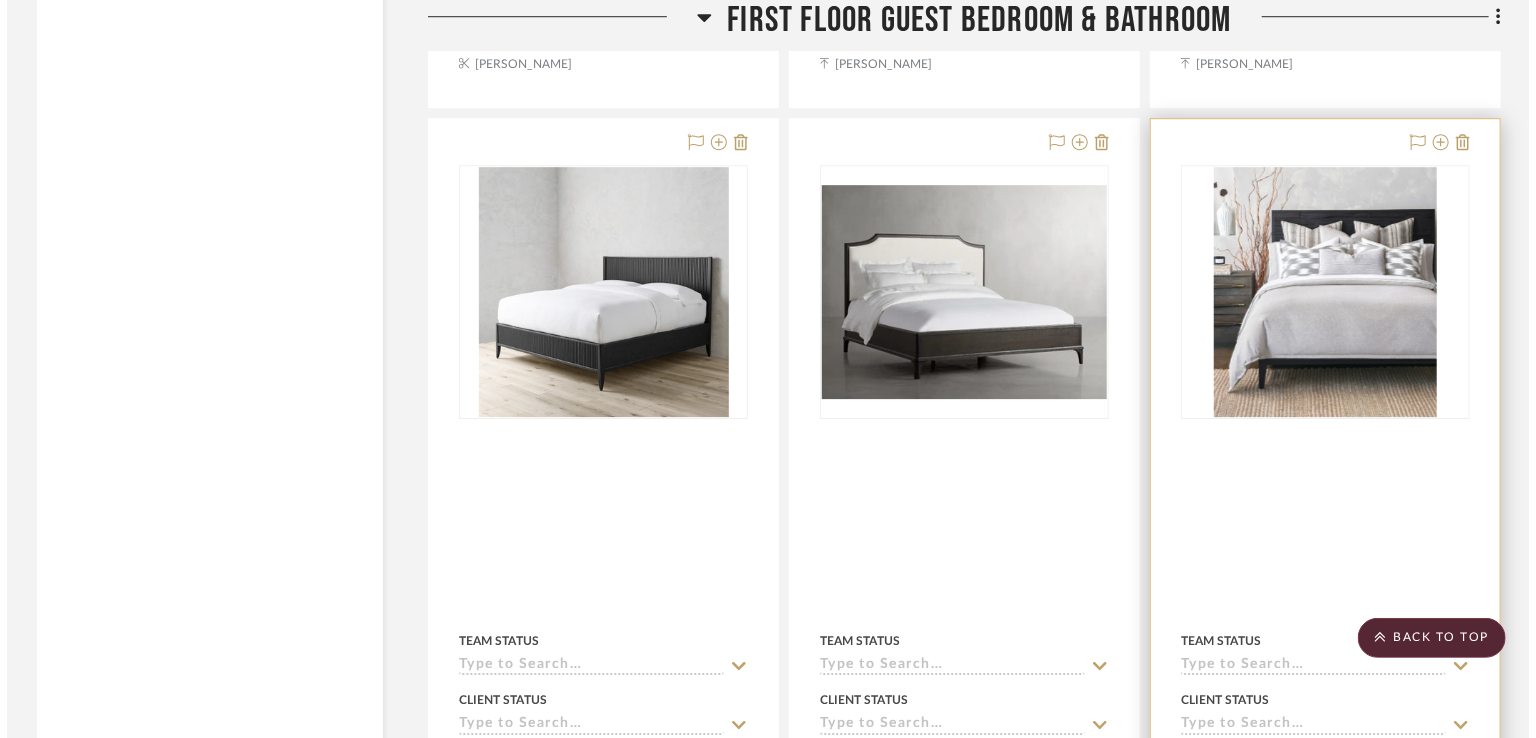 scroll, scrollTop: 0, scrollLeft: 0, axis: both 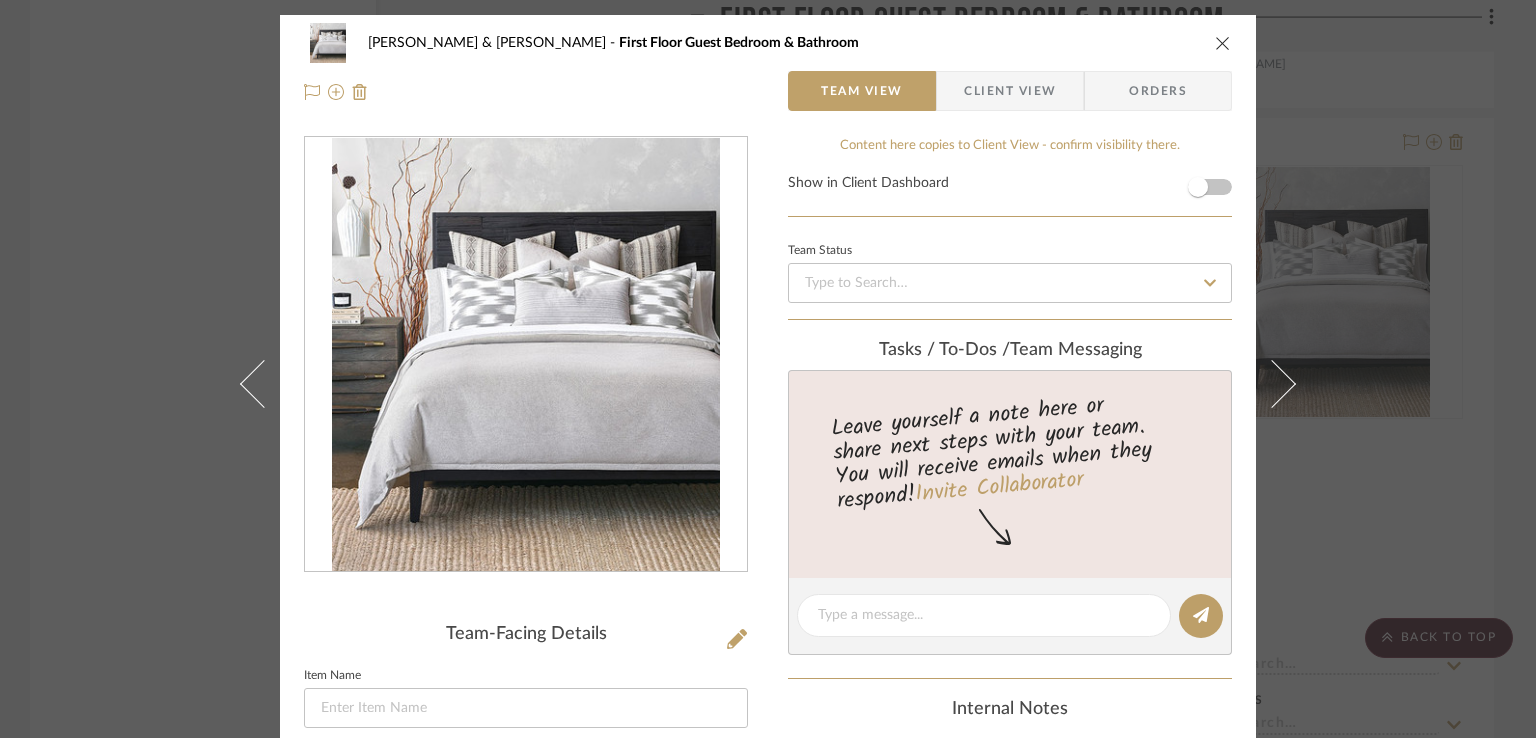 click at bounding box center [1223, 43] 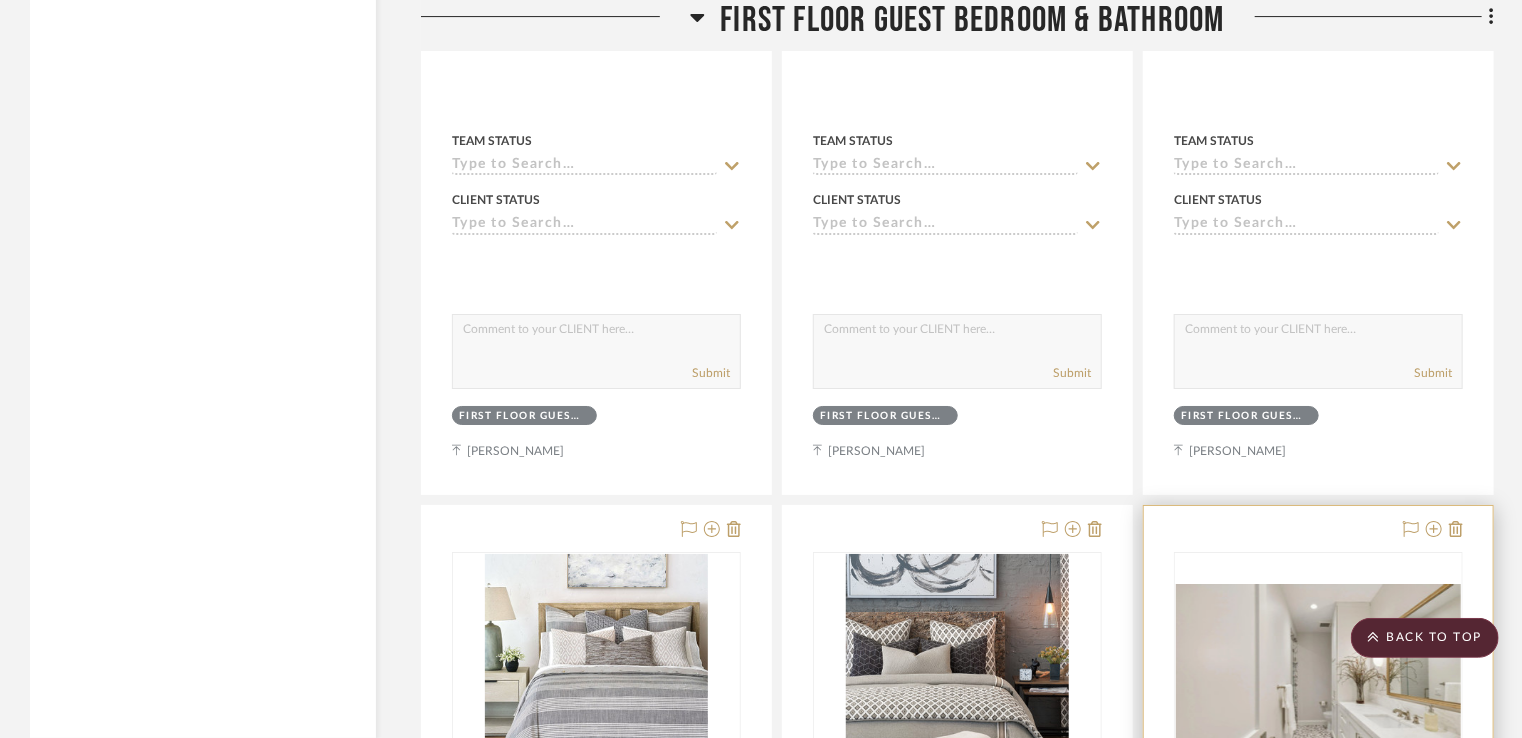 scroll, scrollTop: 15000, scrollLeft: 0, axis: vertical 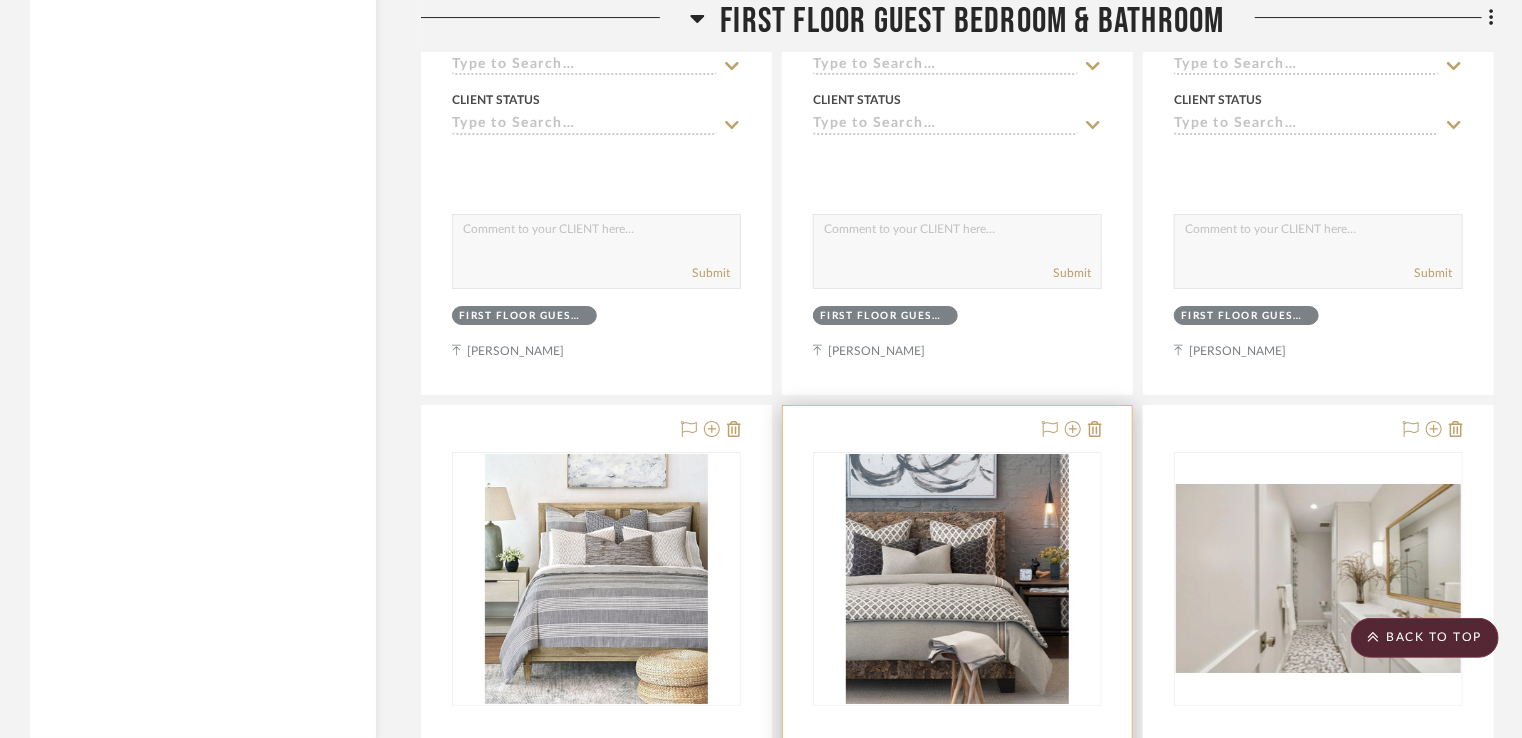 click at bounding box center (958, 579) 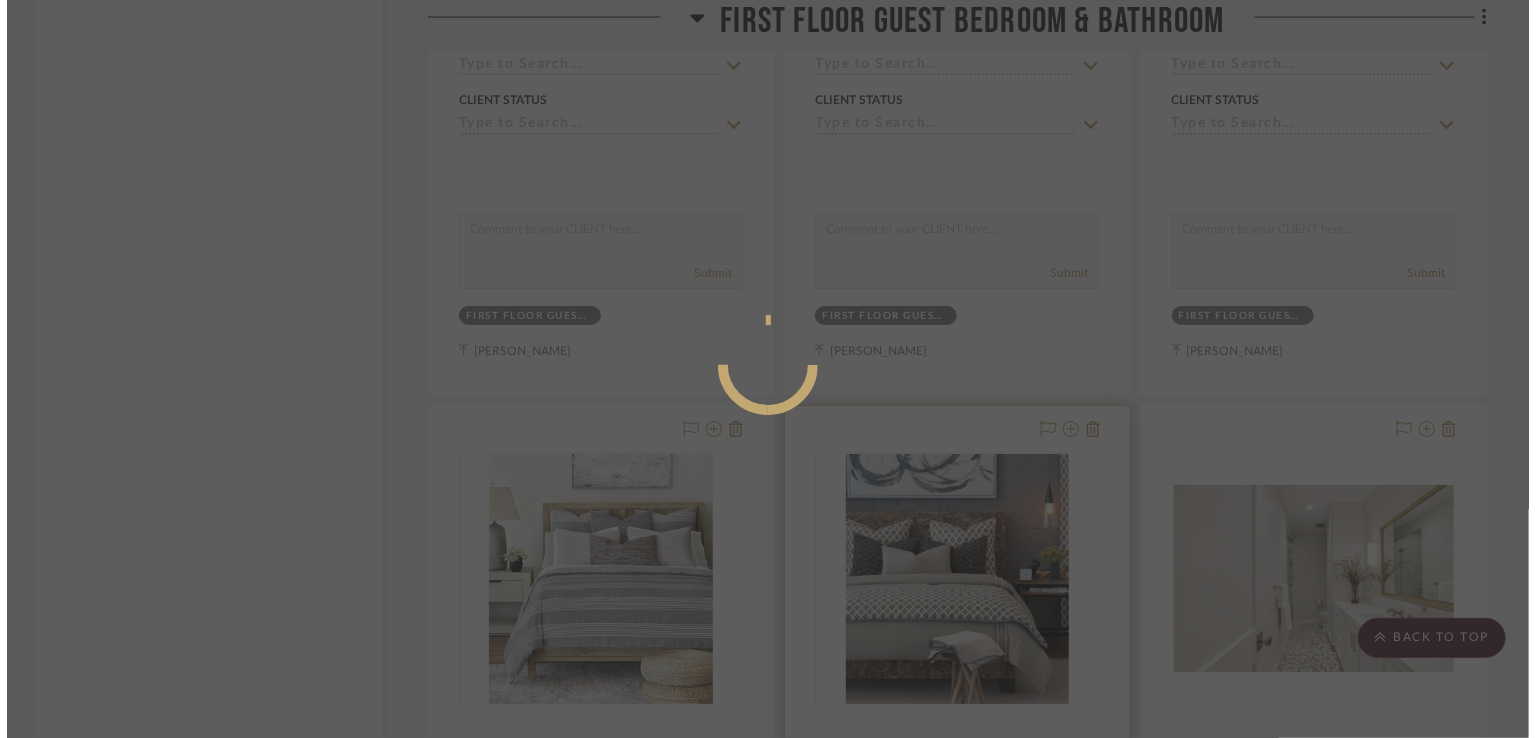 scroll, scrollTop: 0, scrollLeft: 0, axis: both 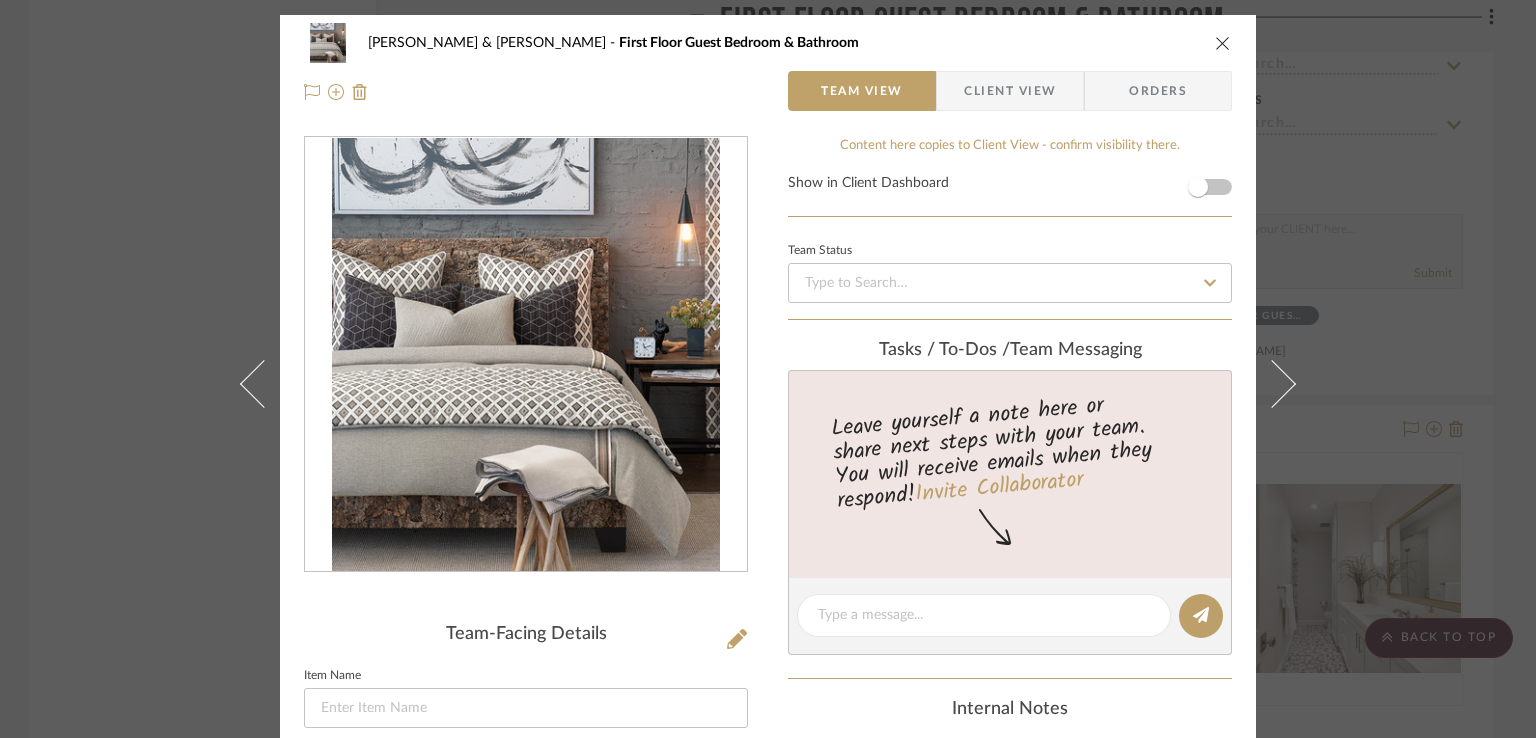 click at bounding box center [1223, 43] 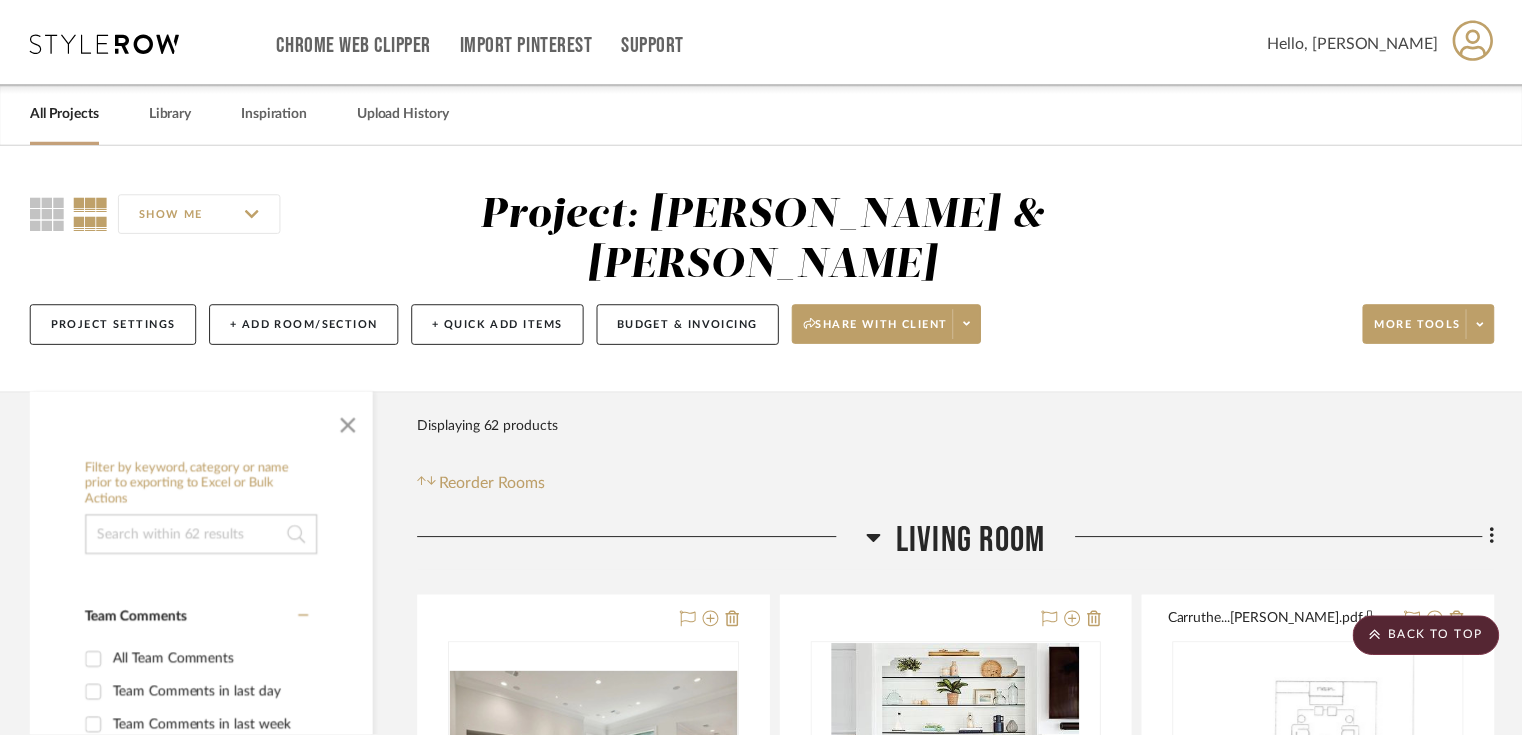 scroll, scrollTop: 15000, scrollLeft: 0, axis: vertical 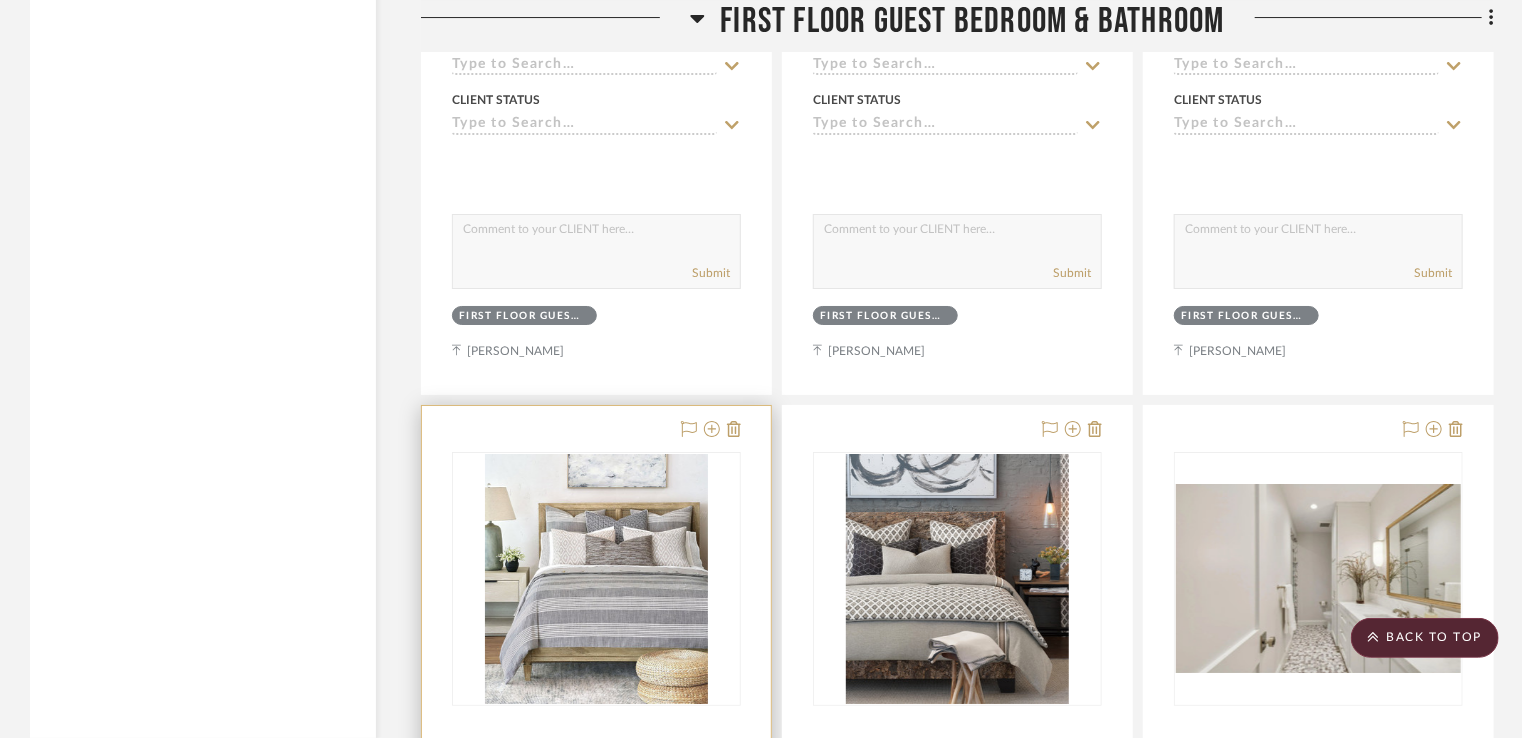 click at bounding box center [597, 579] 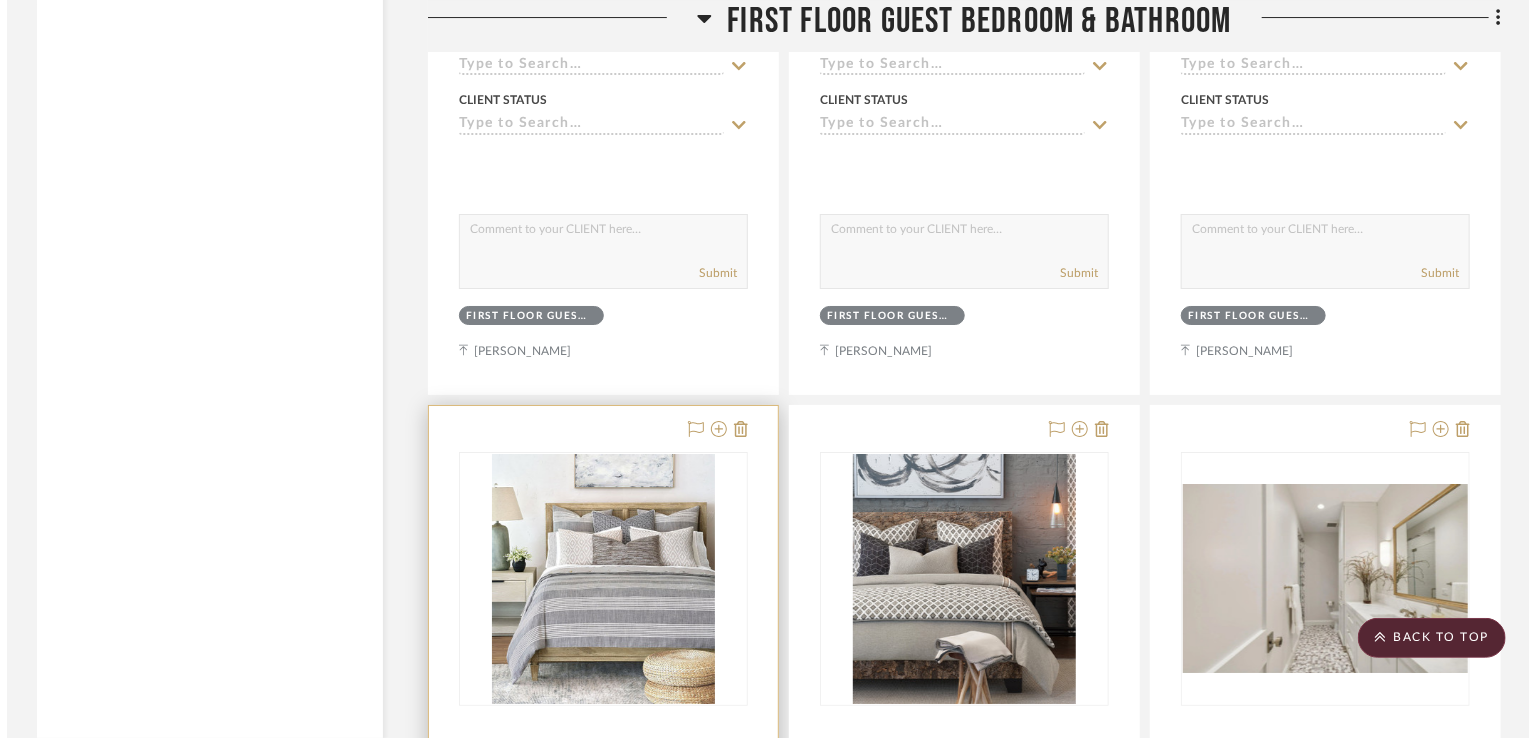 scroll, scrollTop: 0, scrollLeft: 0, axis: both 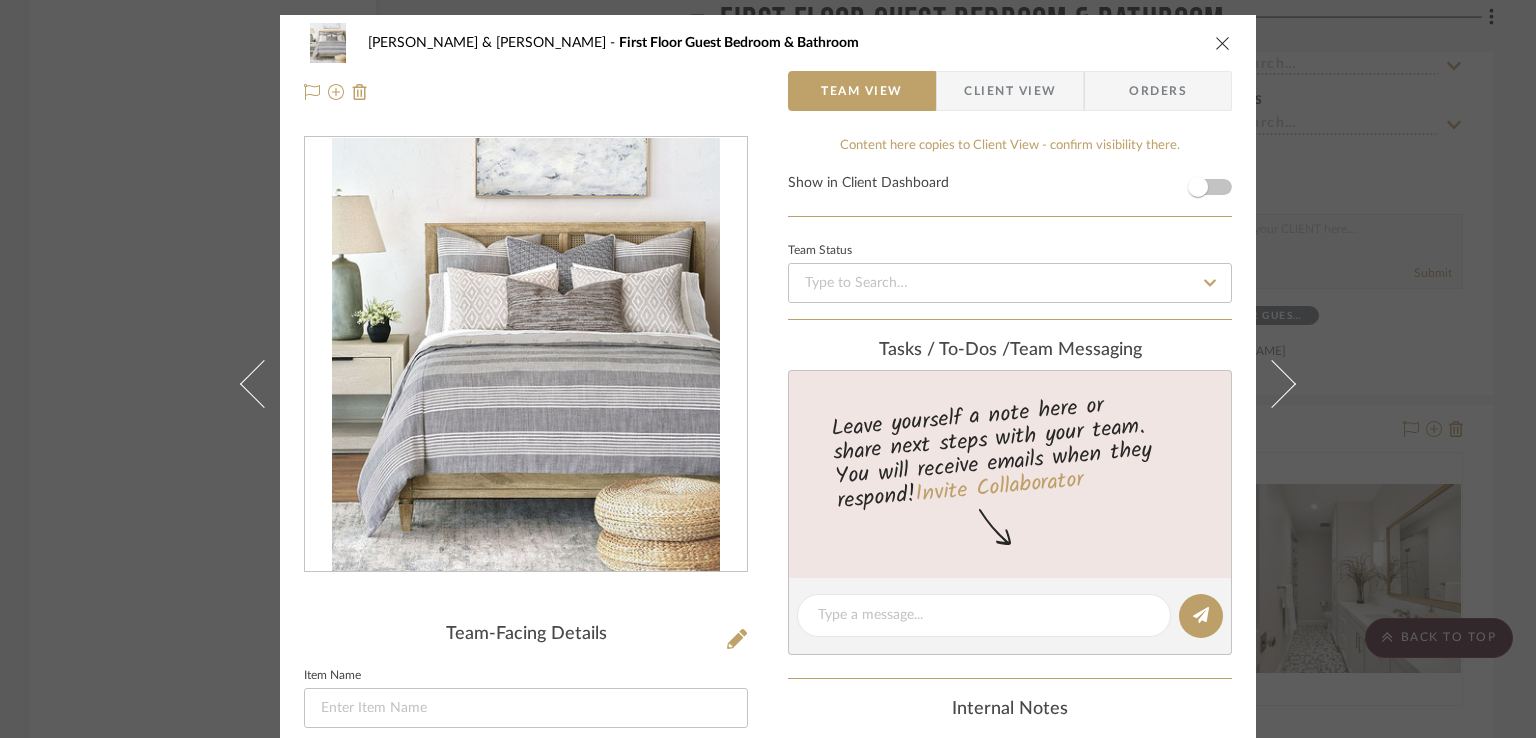 click at bounding box center (1223, 43) 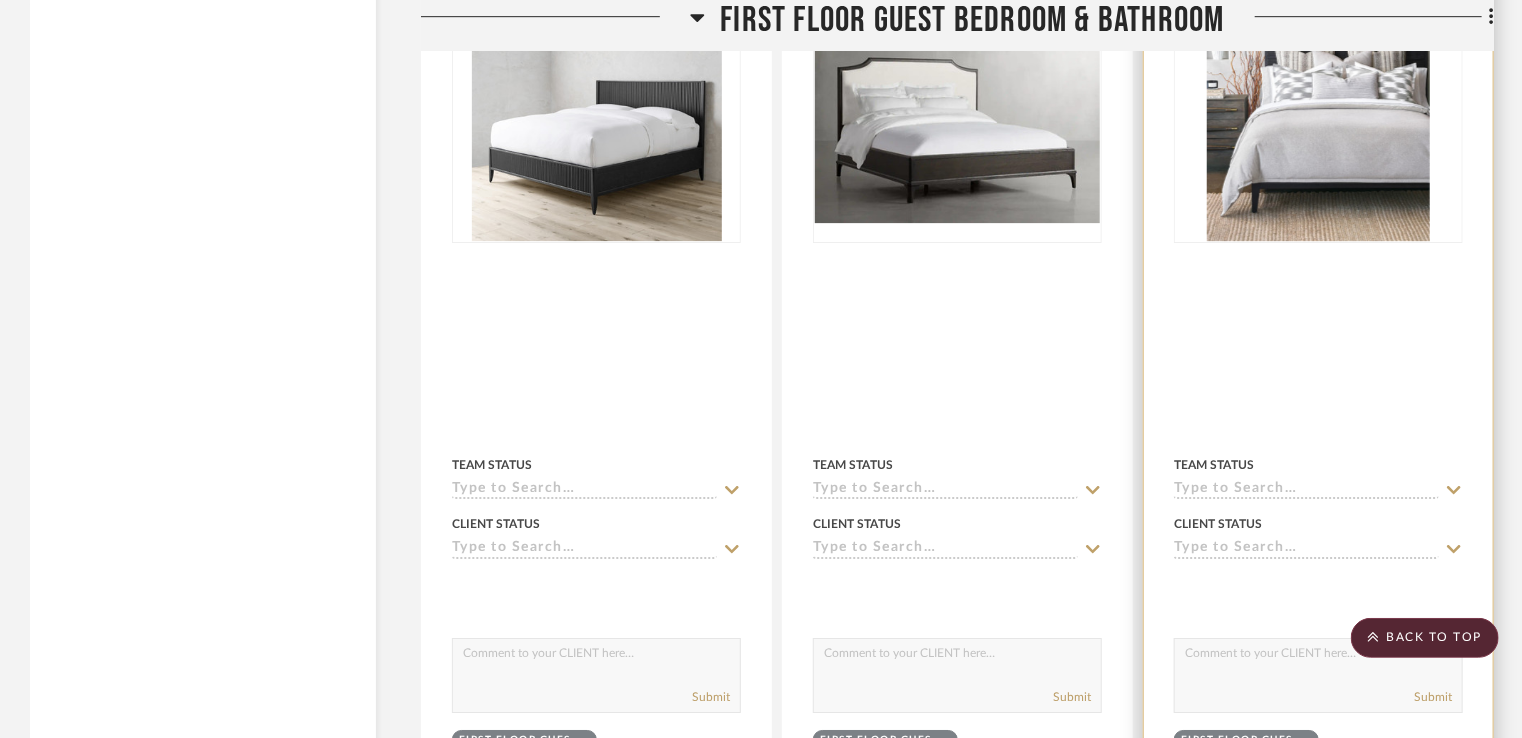 scroll, scrollTop: 14500, scrollLeft: 0, axis: vertical 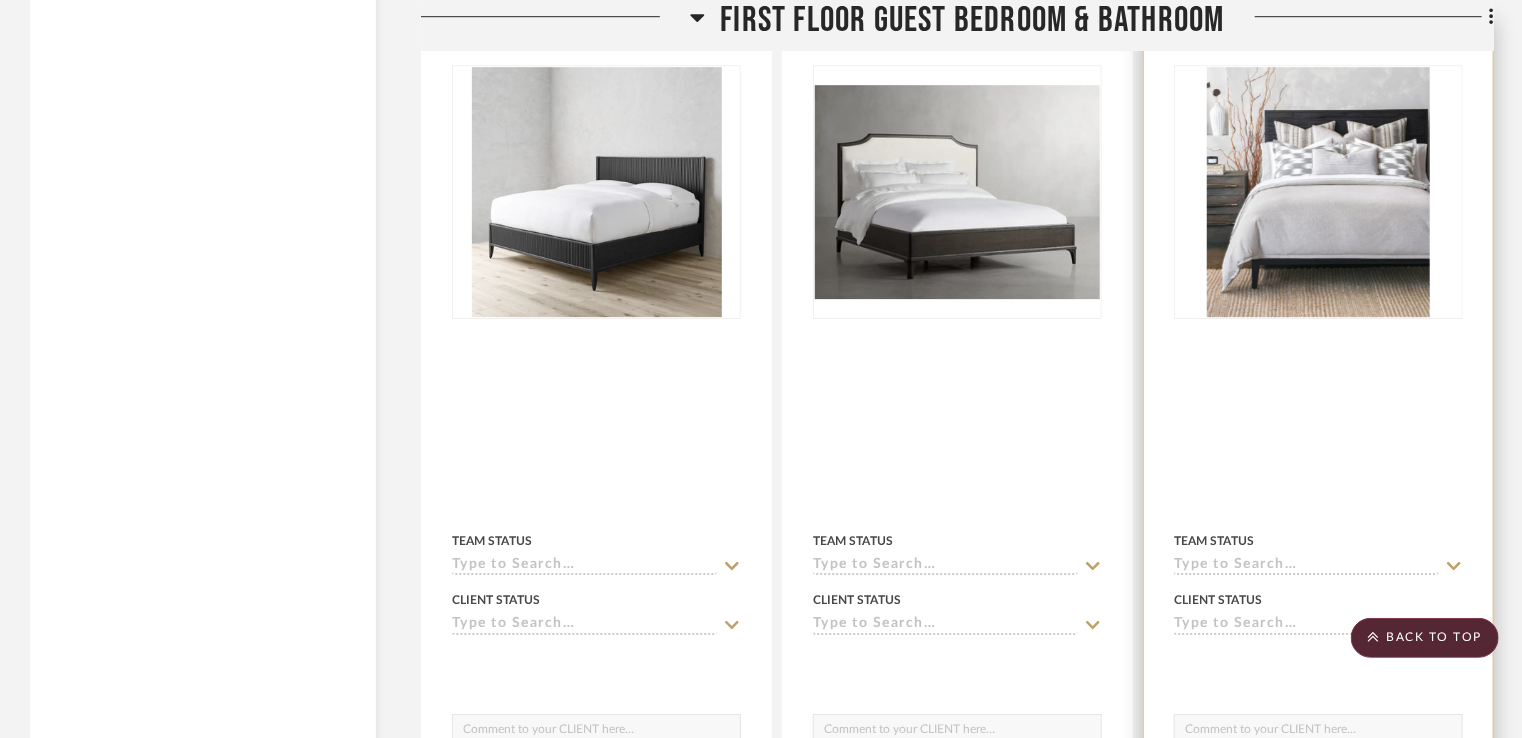 click at bounding box center [1319, 192] 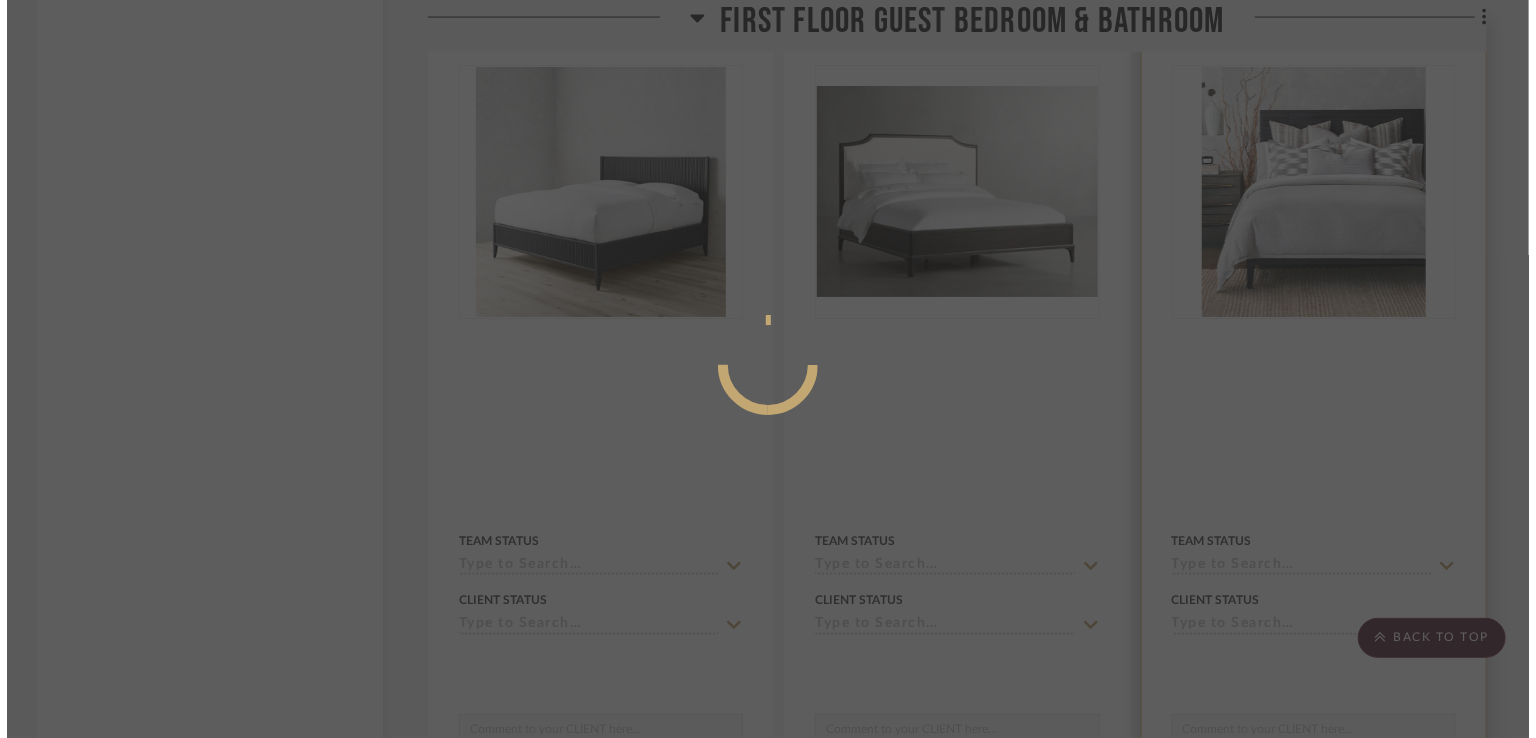 scroll, scrollTop: 0, scrollLeft: 0, axis: both 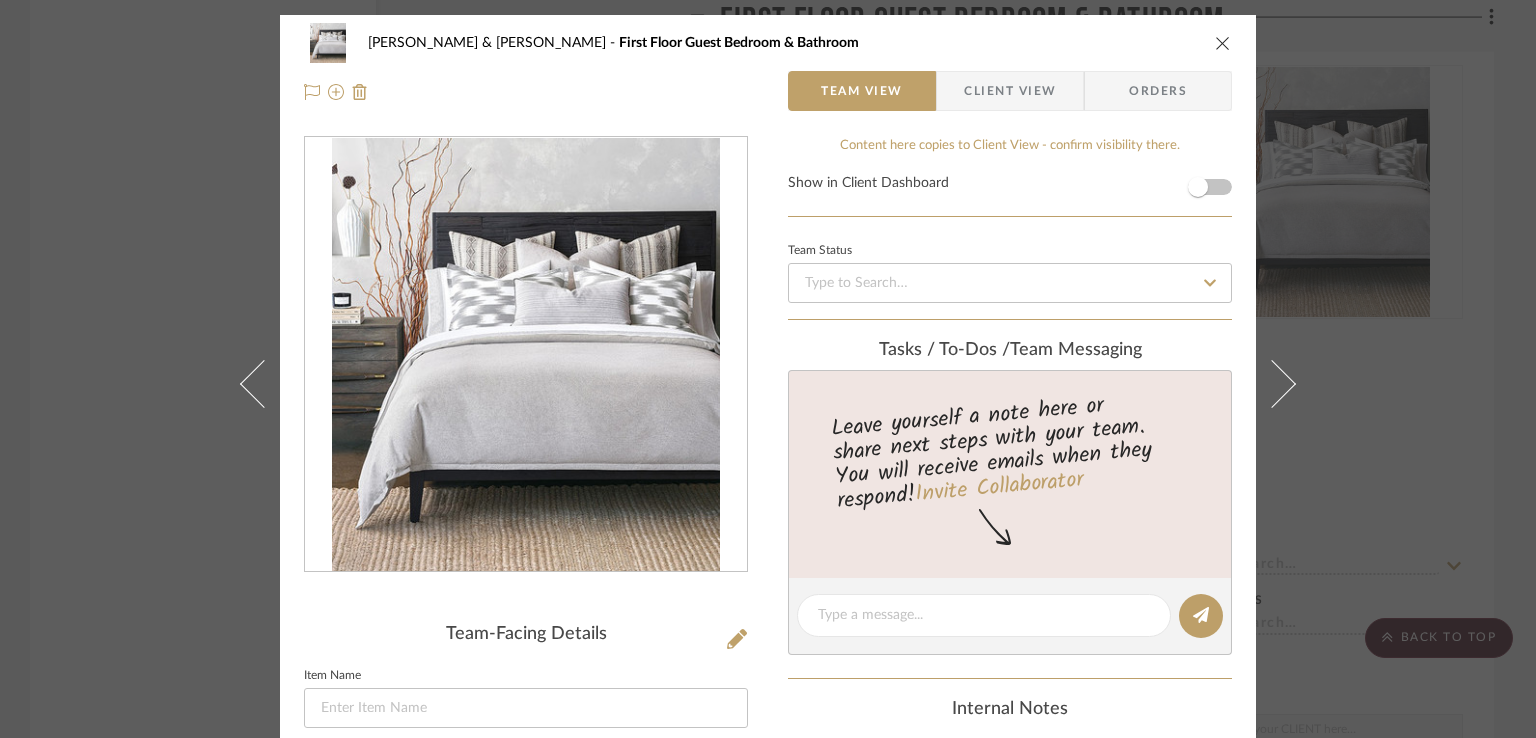 click at bounding box center (1223, 43) 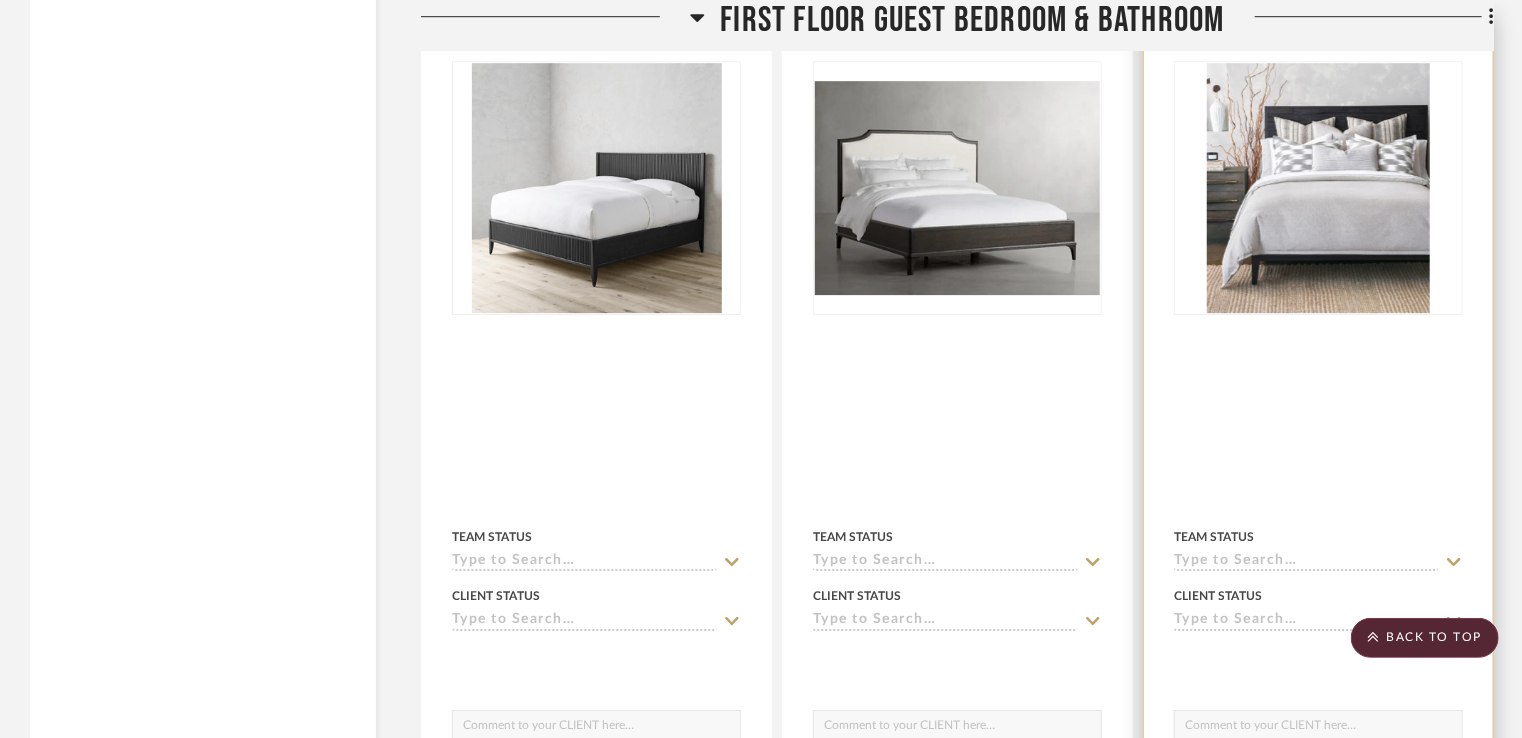 scroll, scrollTop: 14500, scrollLeft: 0, axis: vertical 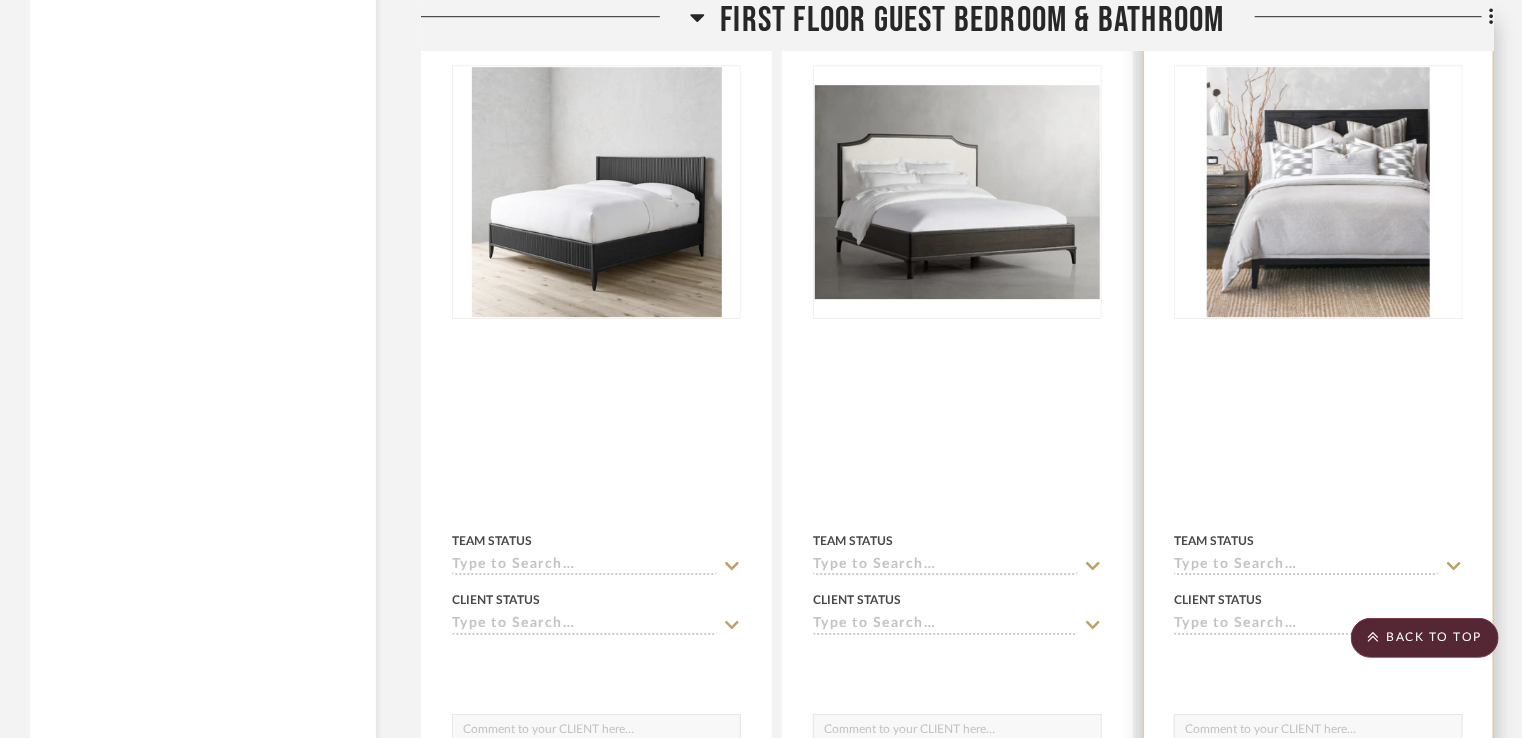 click at bounding box center [1319, 192] 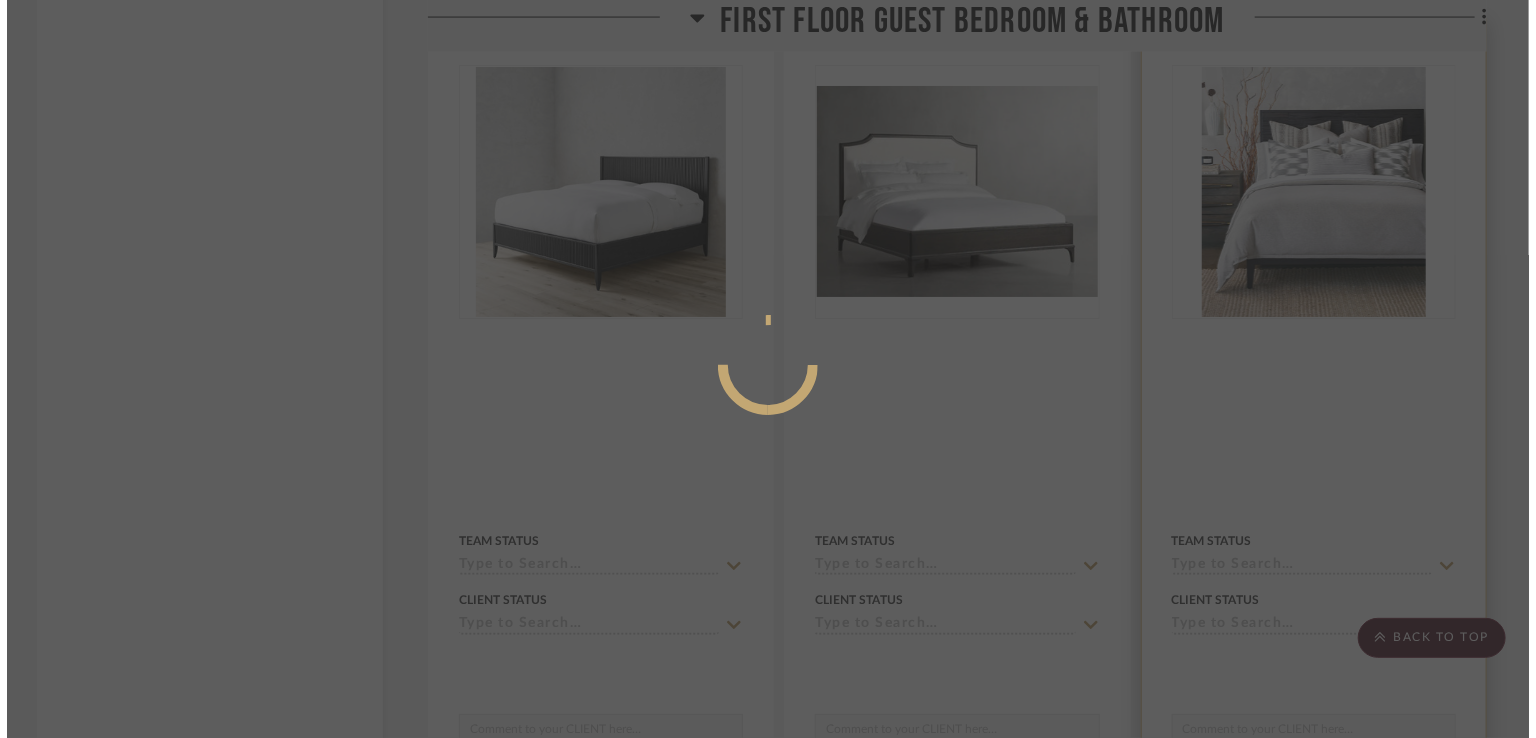 scroll, scrollTop: 0, scrollLeft: 0, axis: both 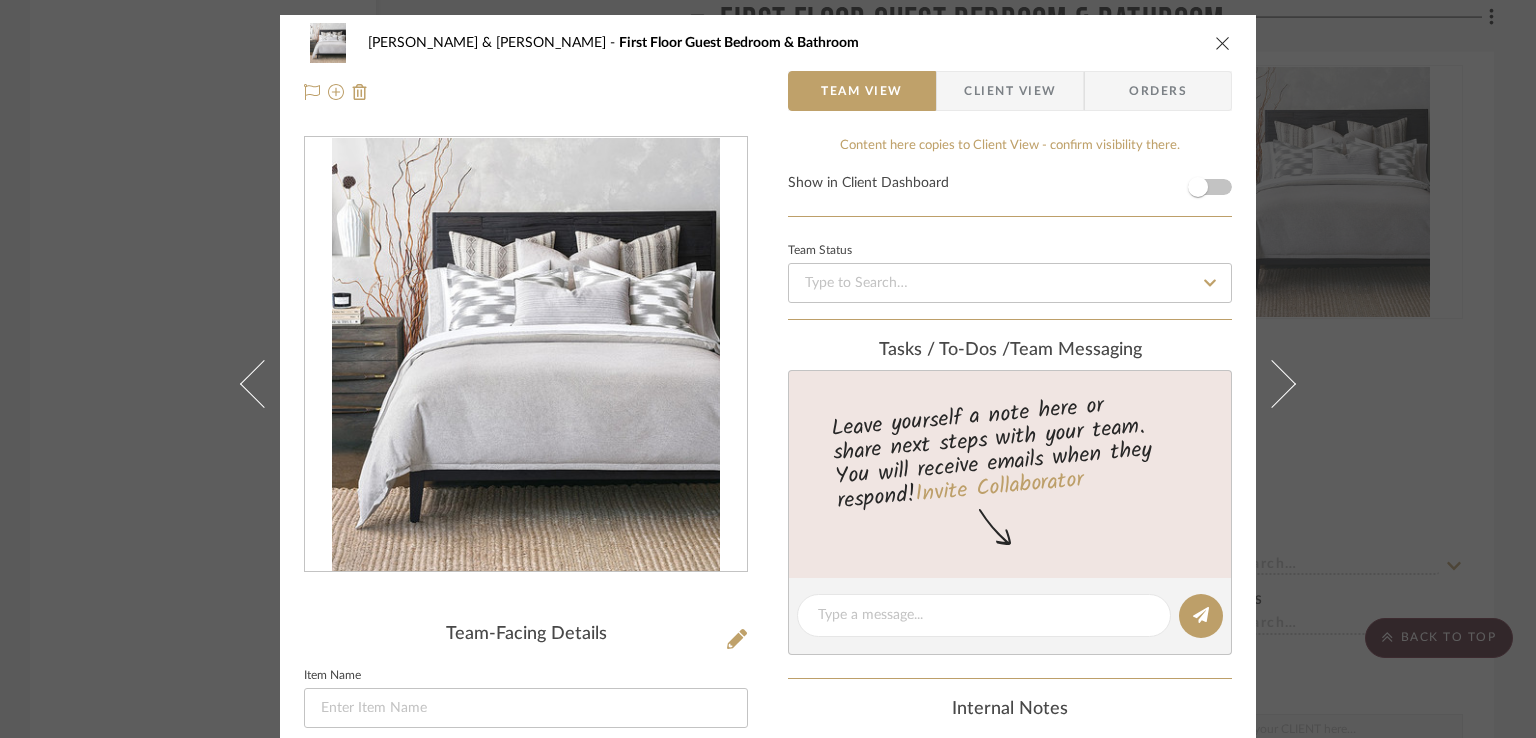 click at bounding box center (1223, 43) 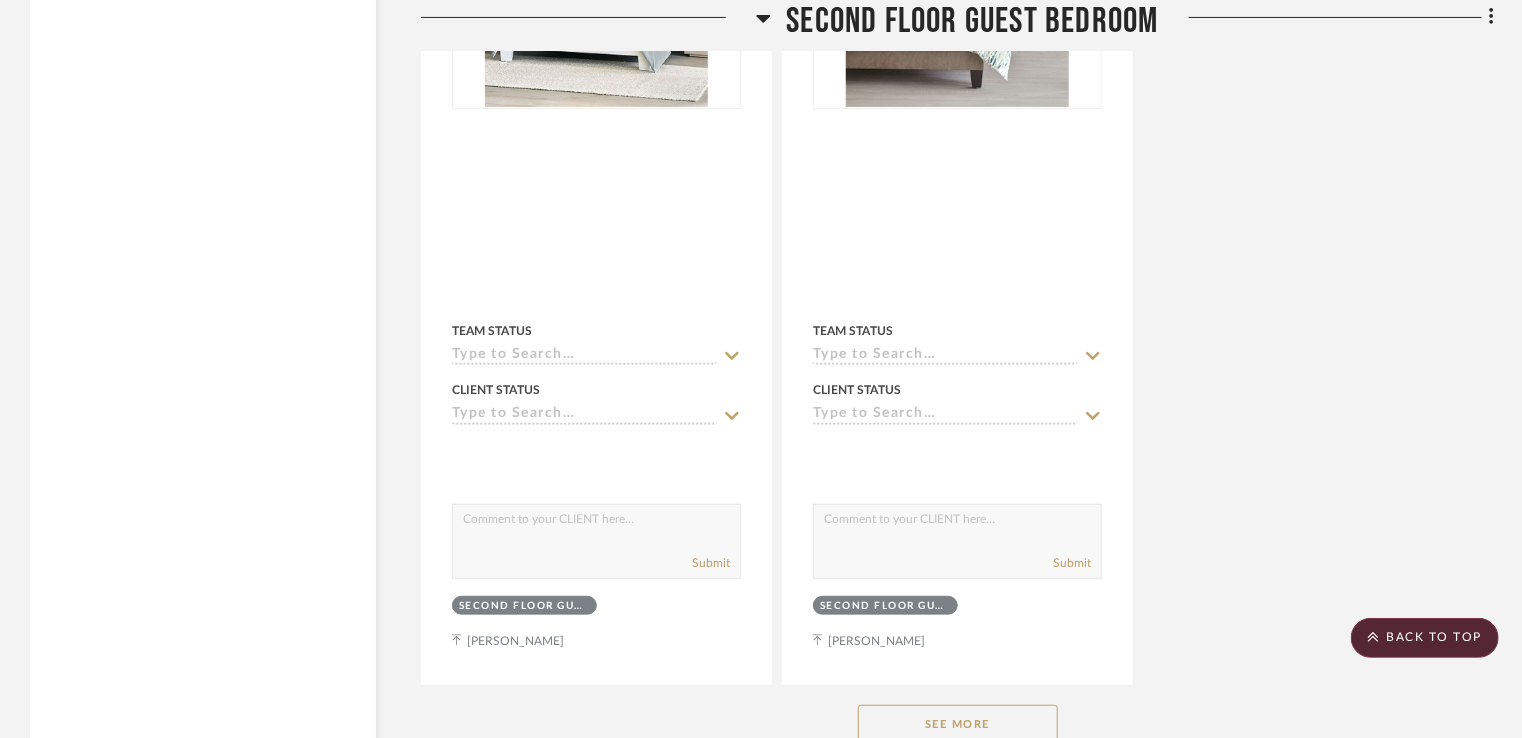 scroll, scrollTop: 19400, scrollLeft: 0, axis: vertical 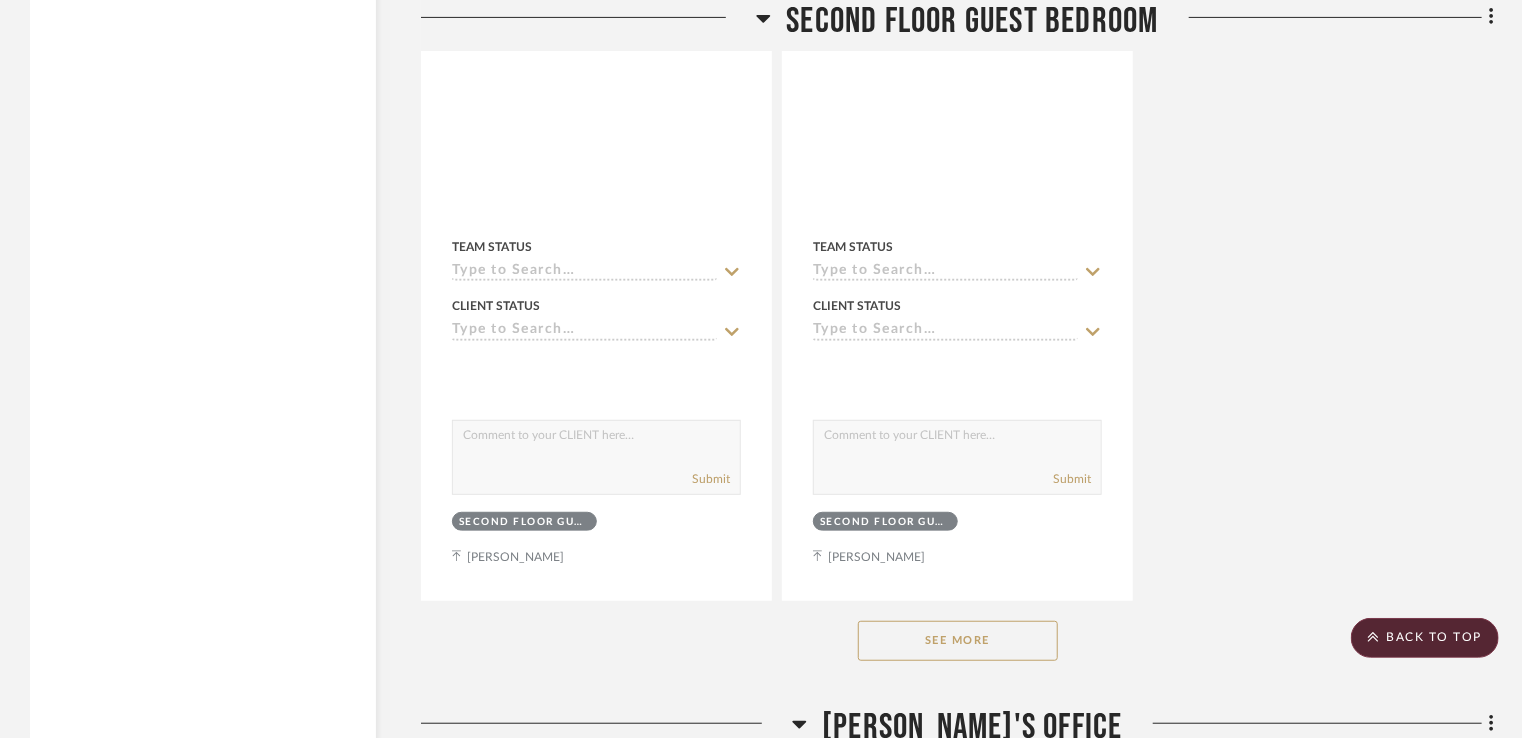 click on "See More" 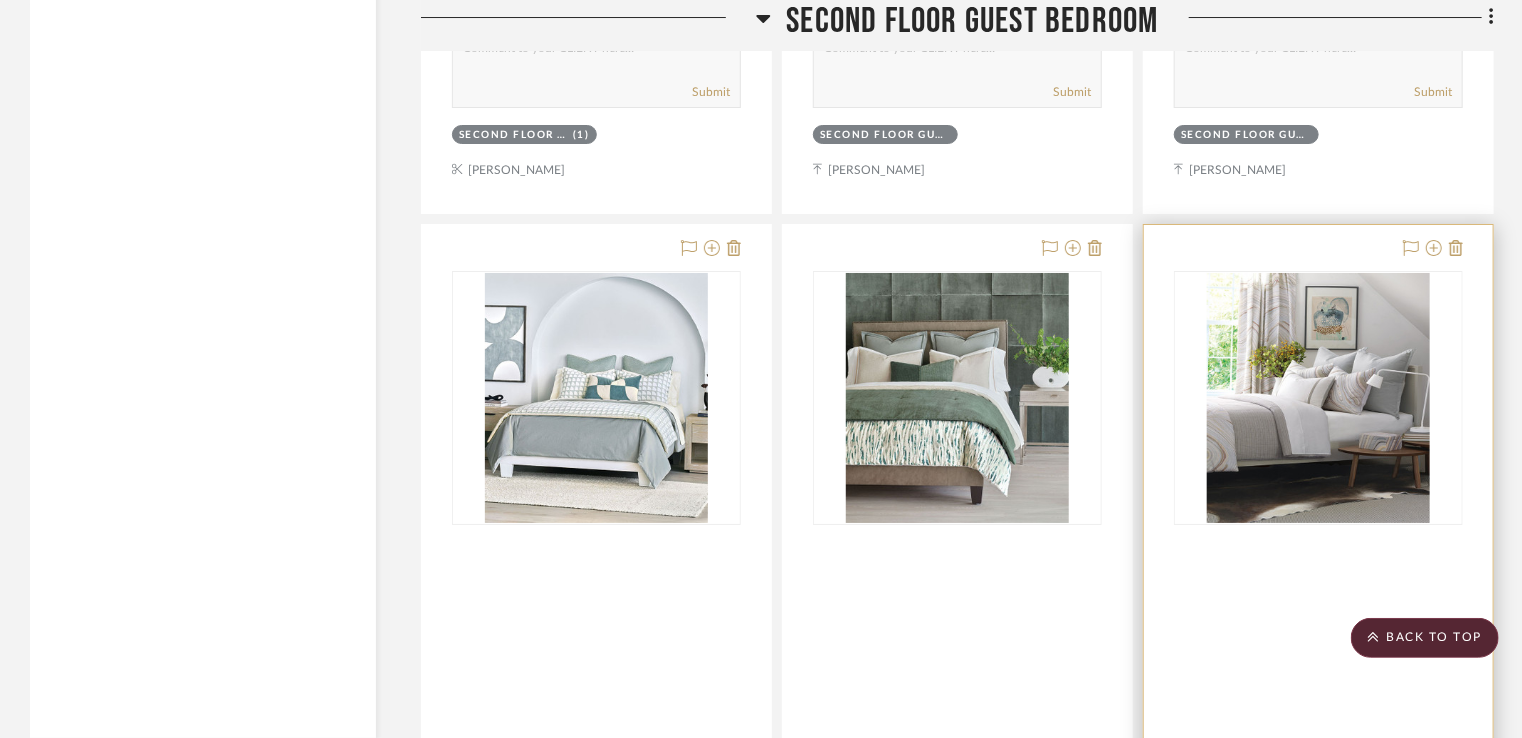 scroll, scrollTop: 18800, scrollLeft: 0, axis: vertical 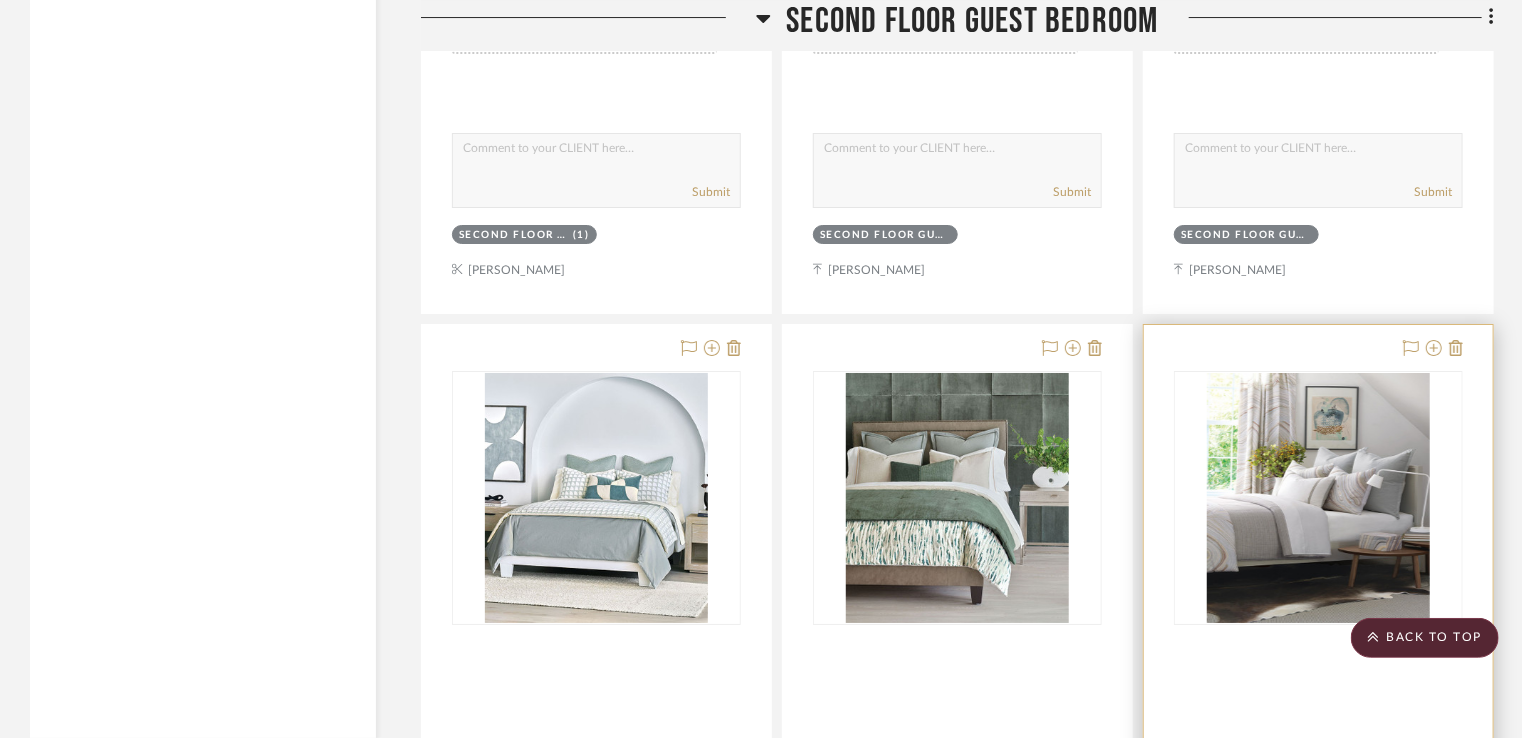 click at bounding box center (1319, 498) 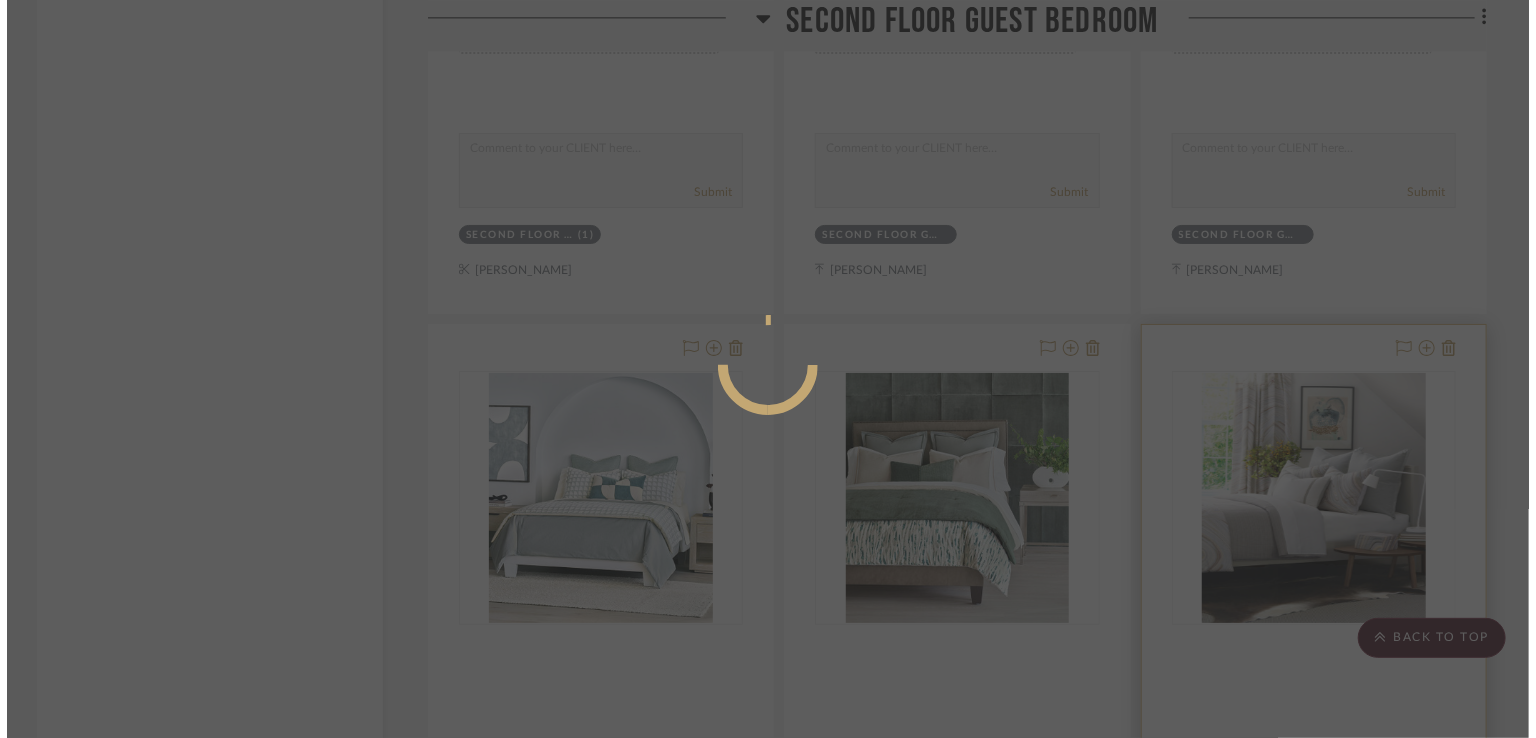 scroll, scrollTop: 0, scrollLeft: 0, axis: both 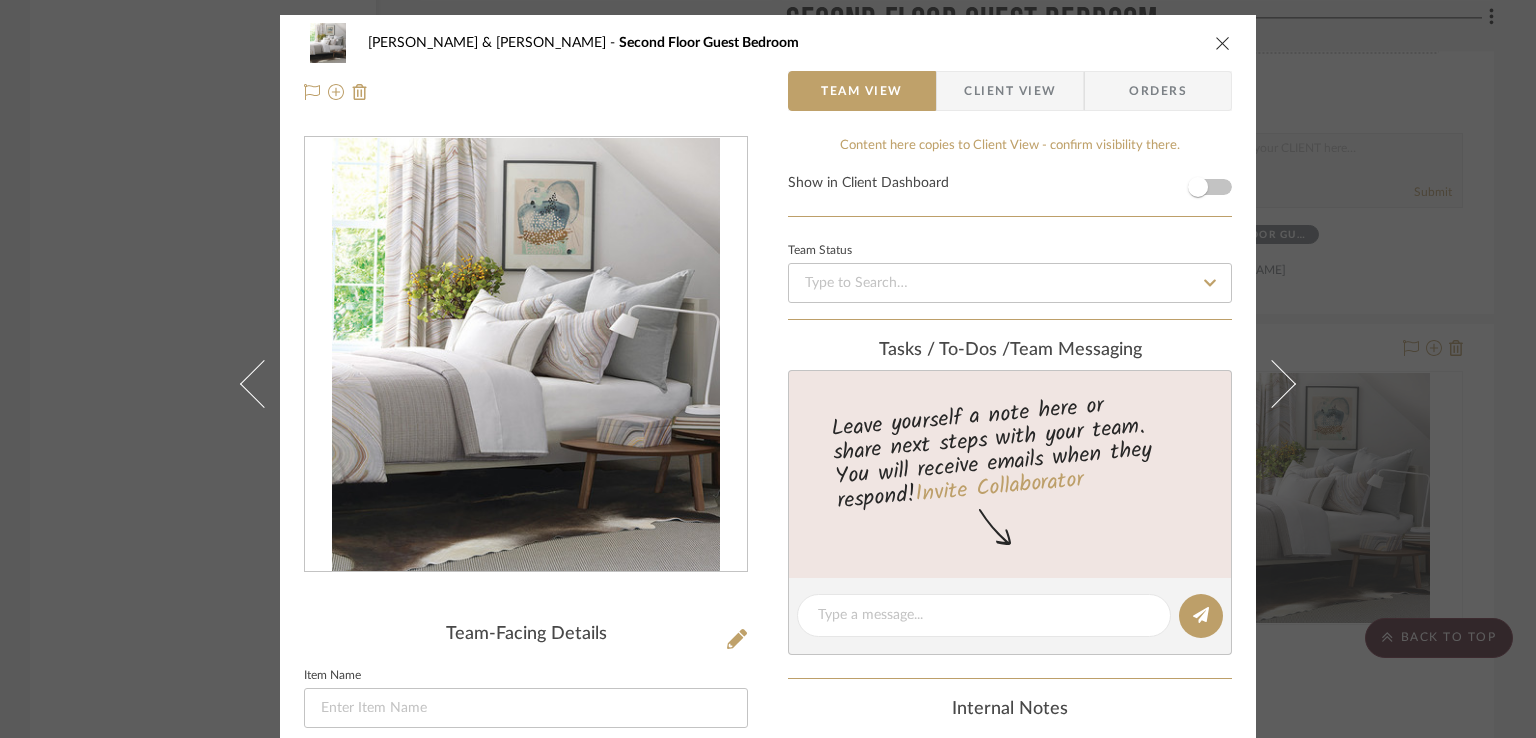click at bounding box center (1223, 43) 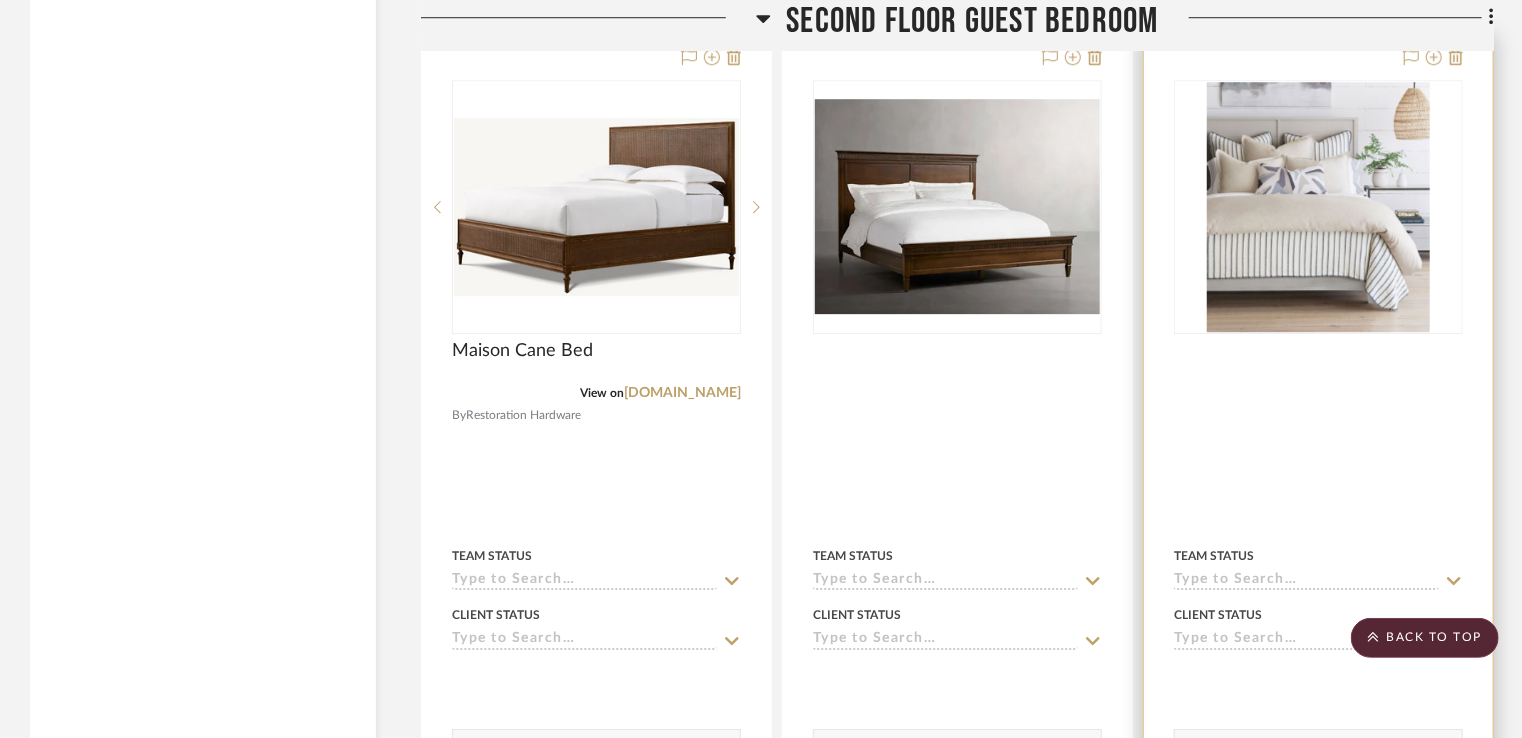 scroll, scrollTop: 18200, scrollLeft: 0, axis: vertical 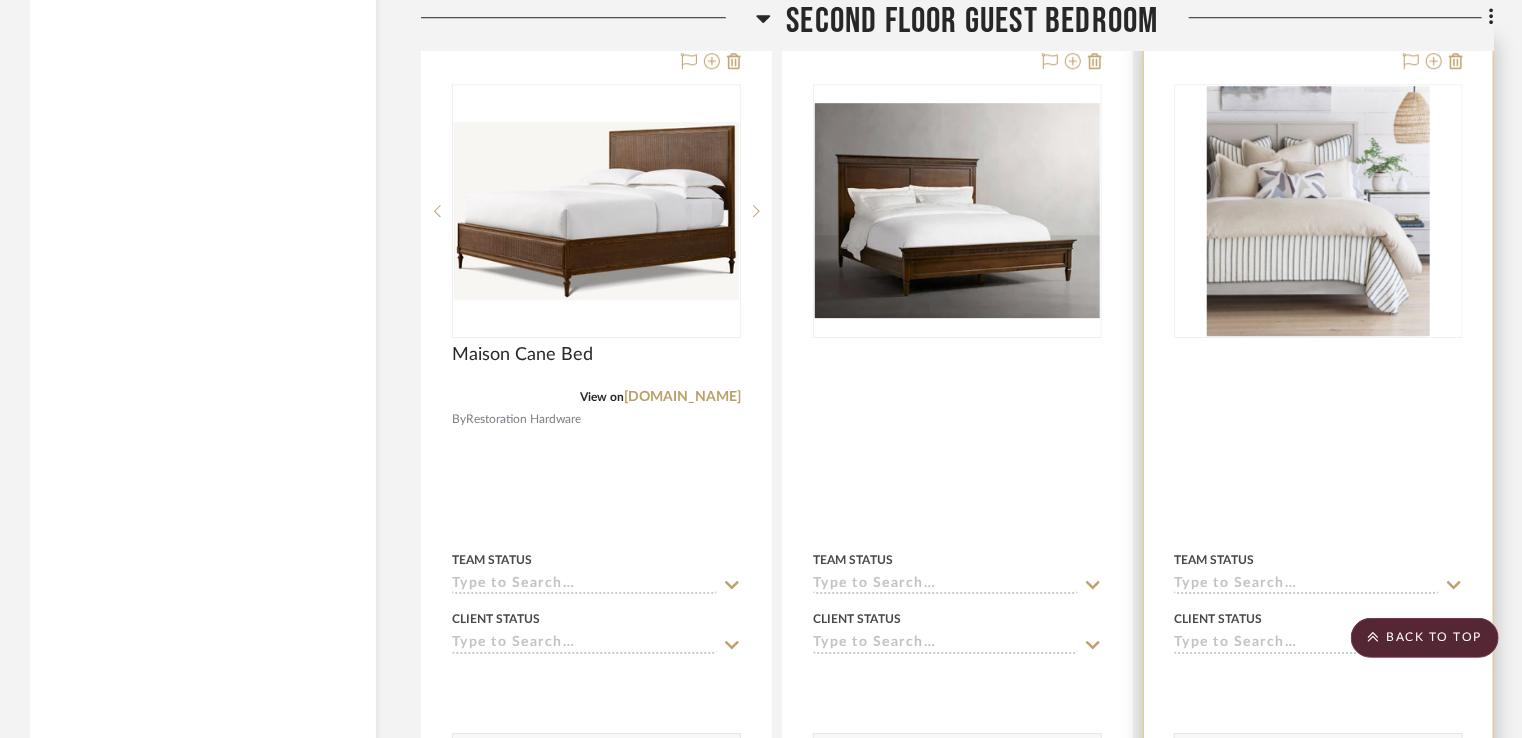 click at bounding box center [1319, 211] 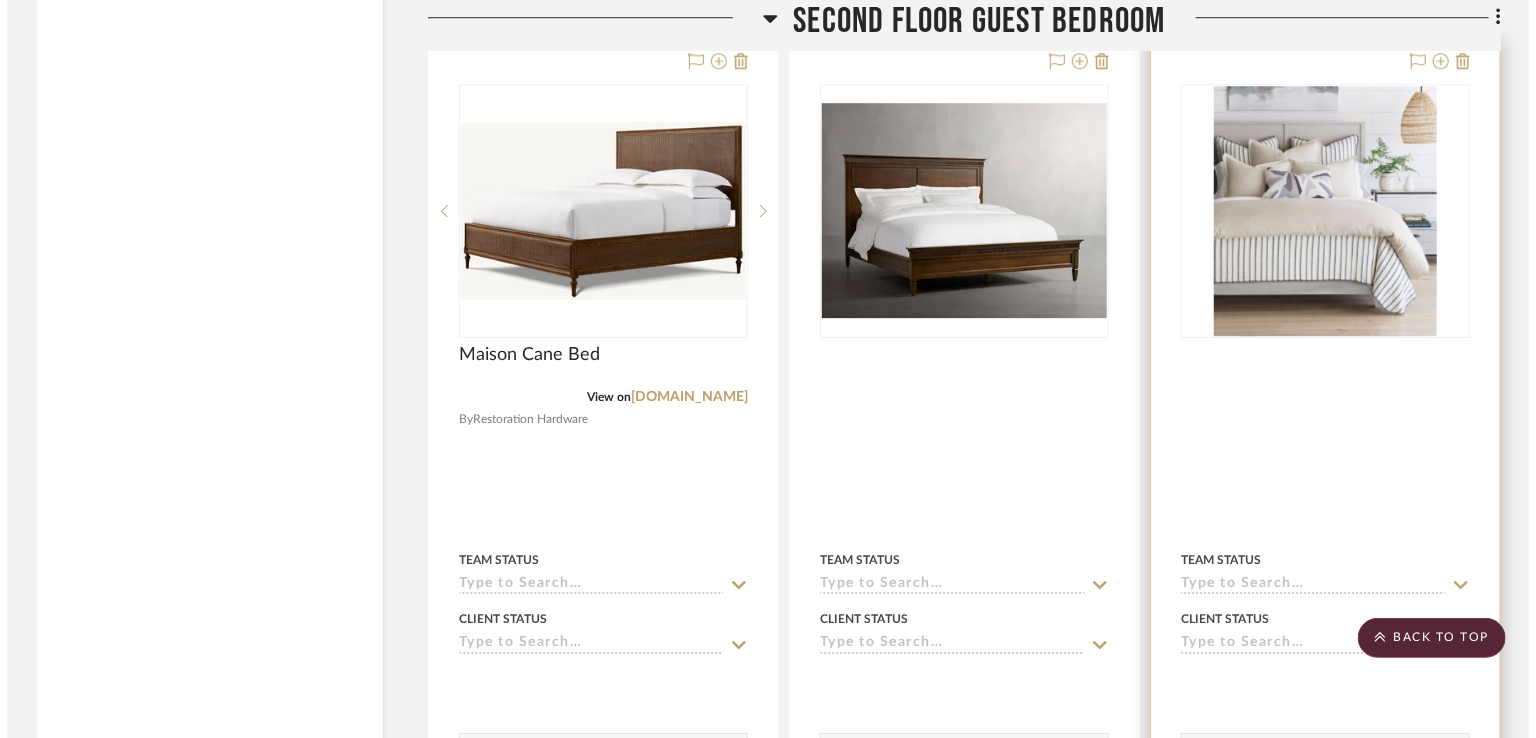 scroll, scrollTop: 0, scrollLeft: 0, axis: both 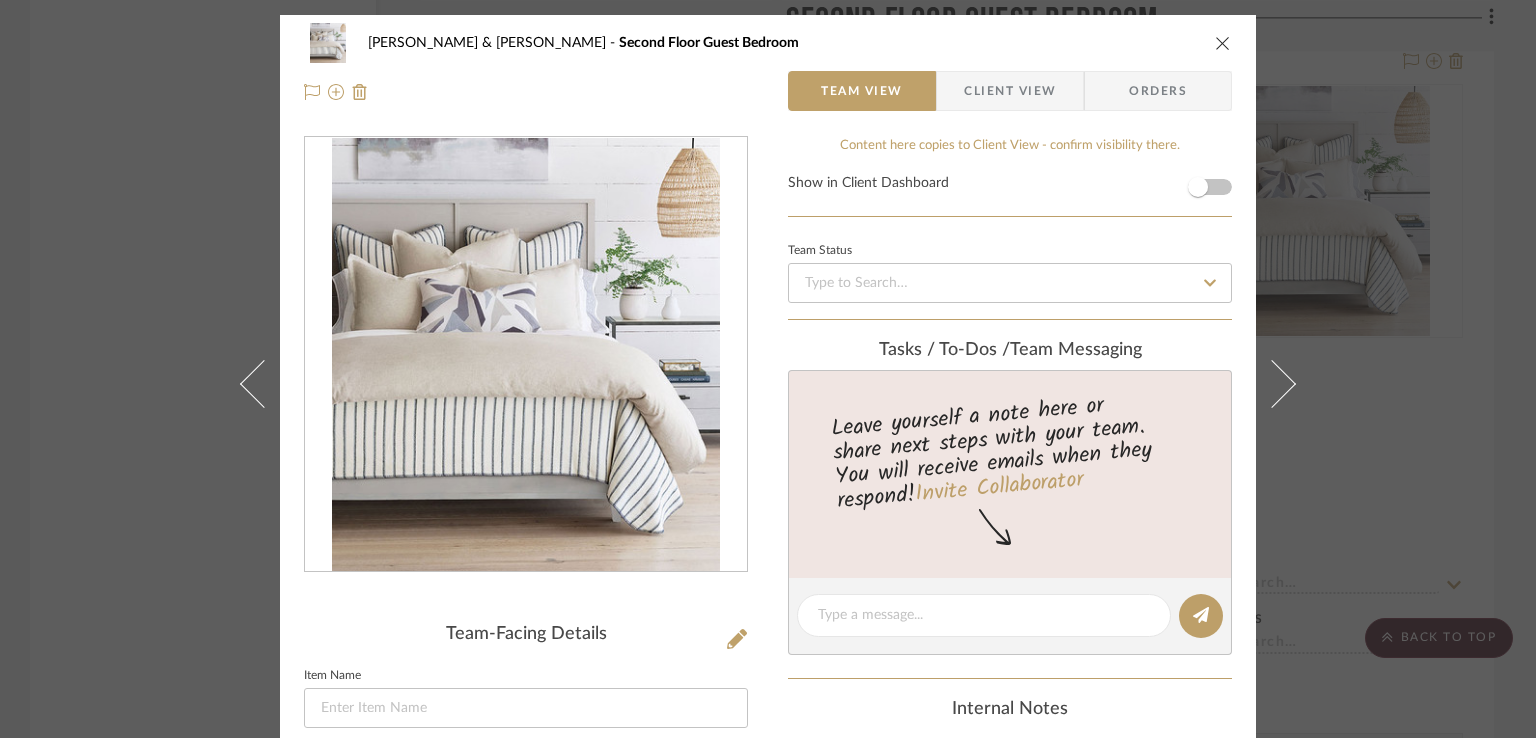 click at bounding box center [1223, 43] 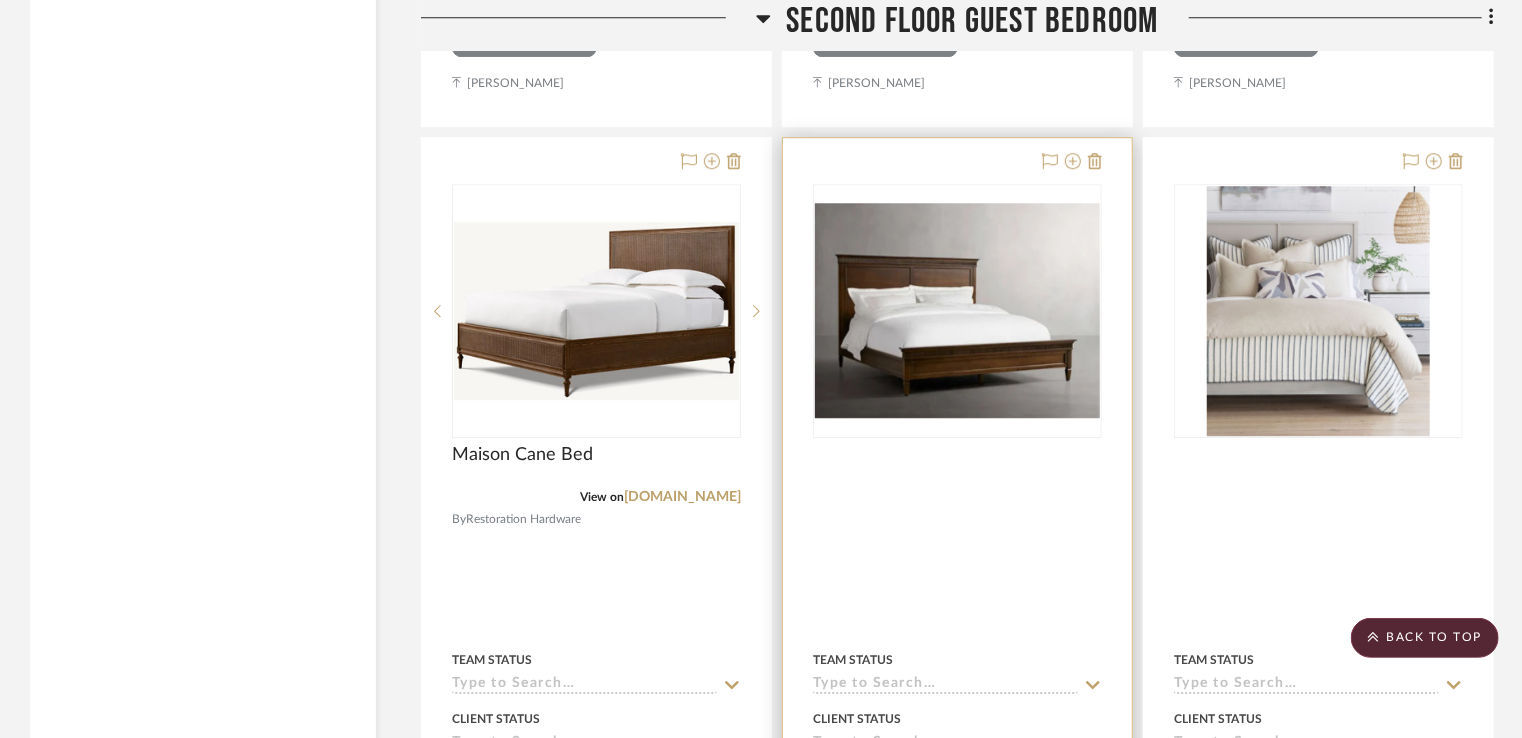 scroll, scrollTop: 18000, scrollLeft: 0, axis: vertical 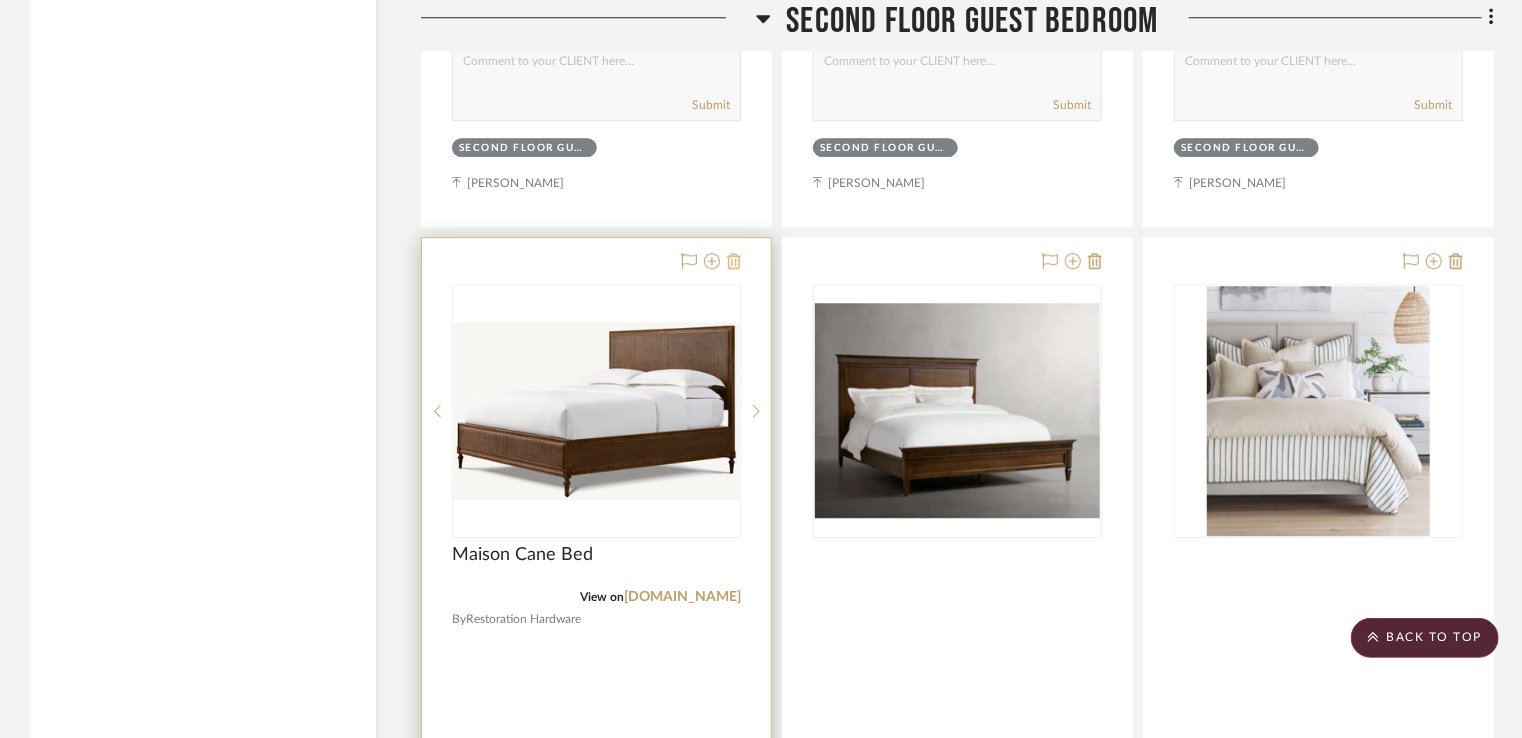 click 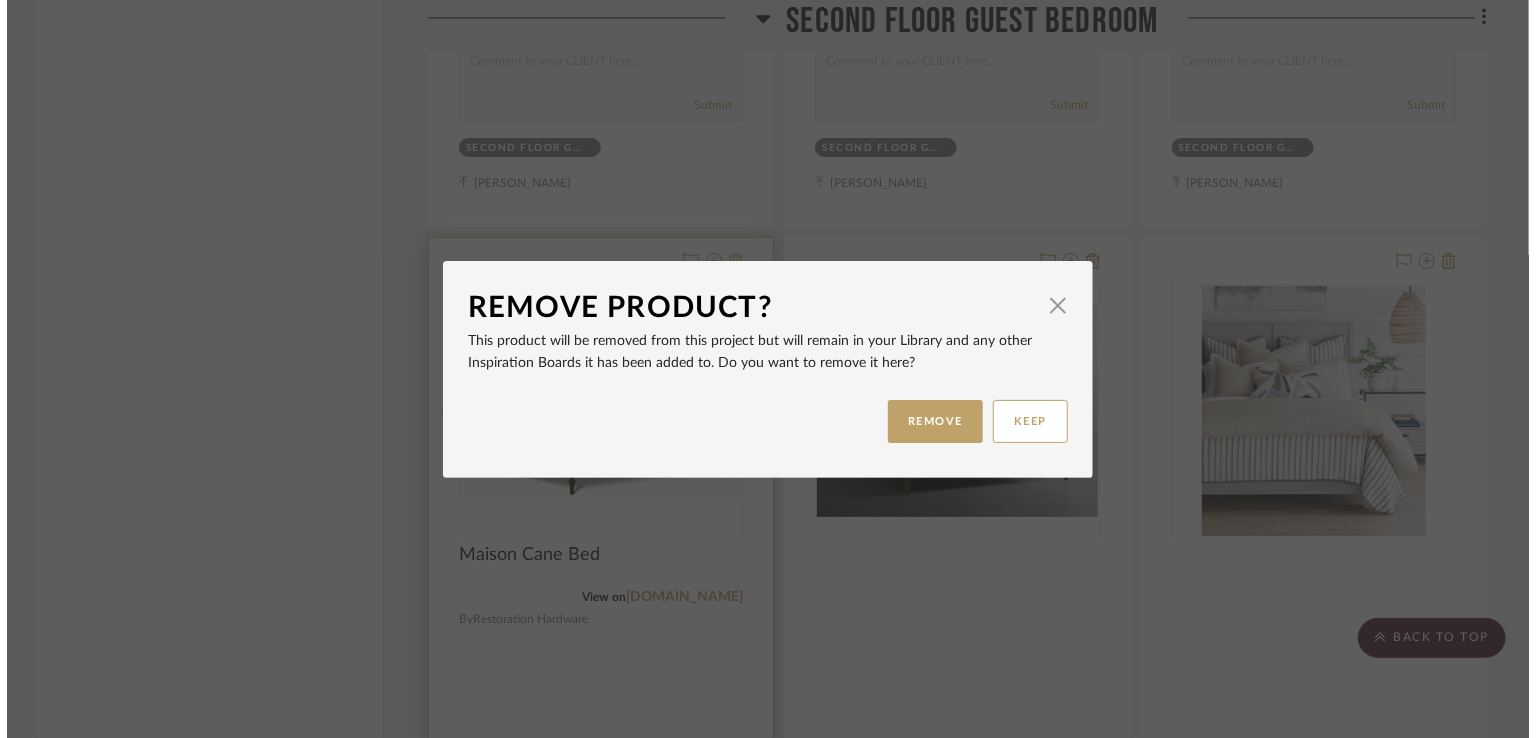 scroll, scrollTop: 0, scrollLeft: 0, axis: both 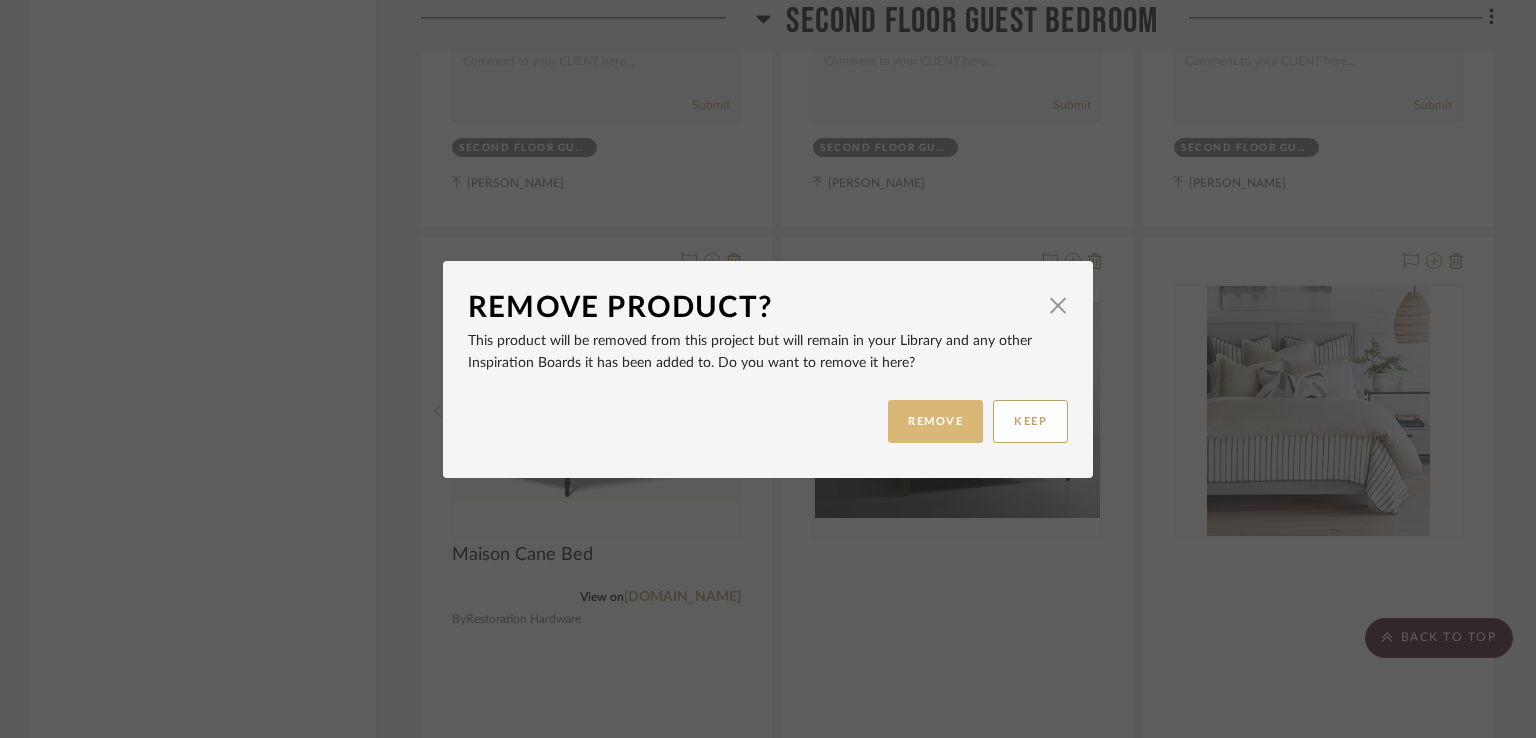 click on "REMOVE" at bounding box center [935, 421] 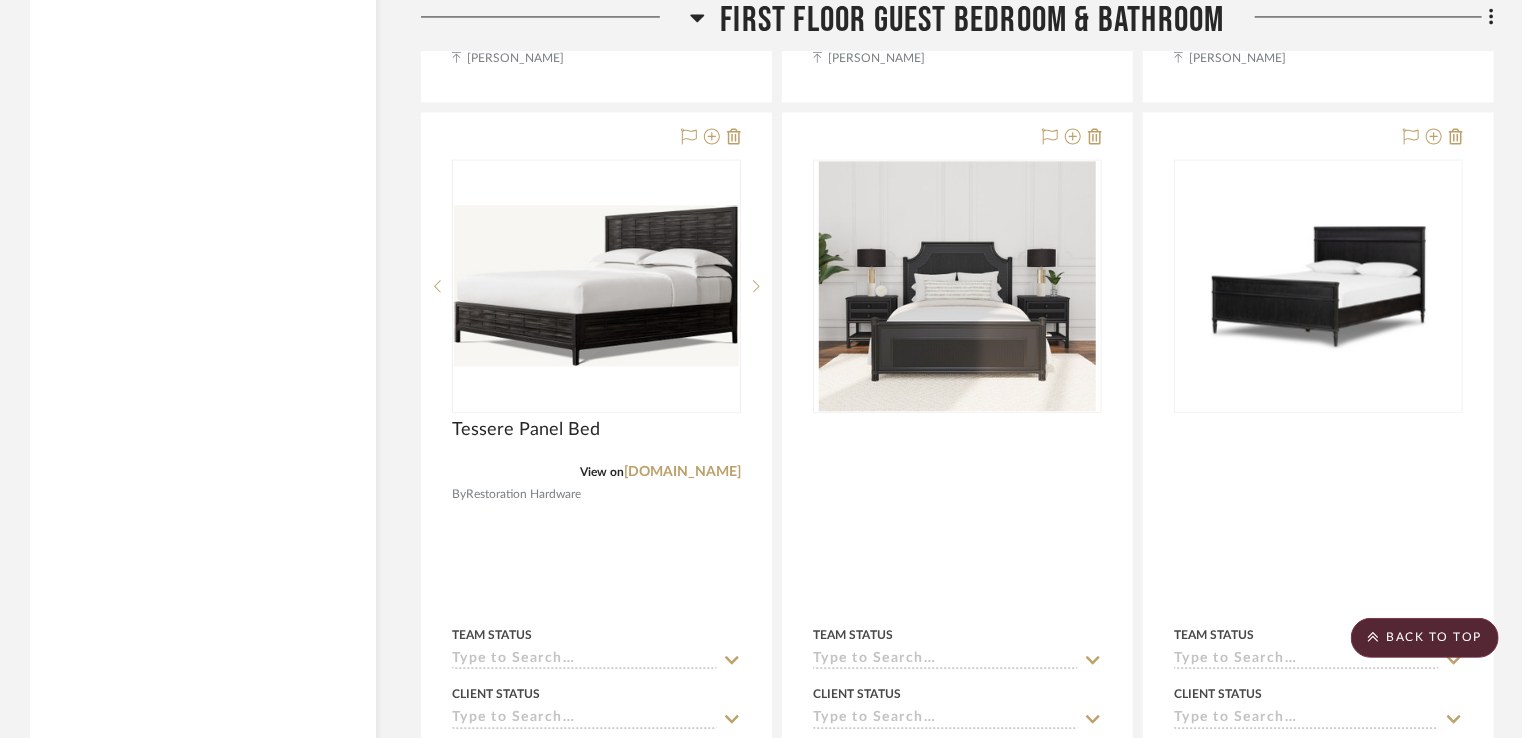 scroll, scrollTop: 13500, scrollLeft: 0, axis: vertical 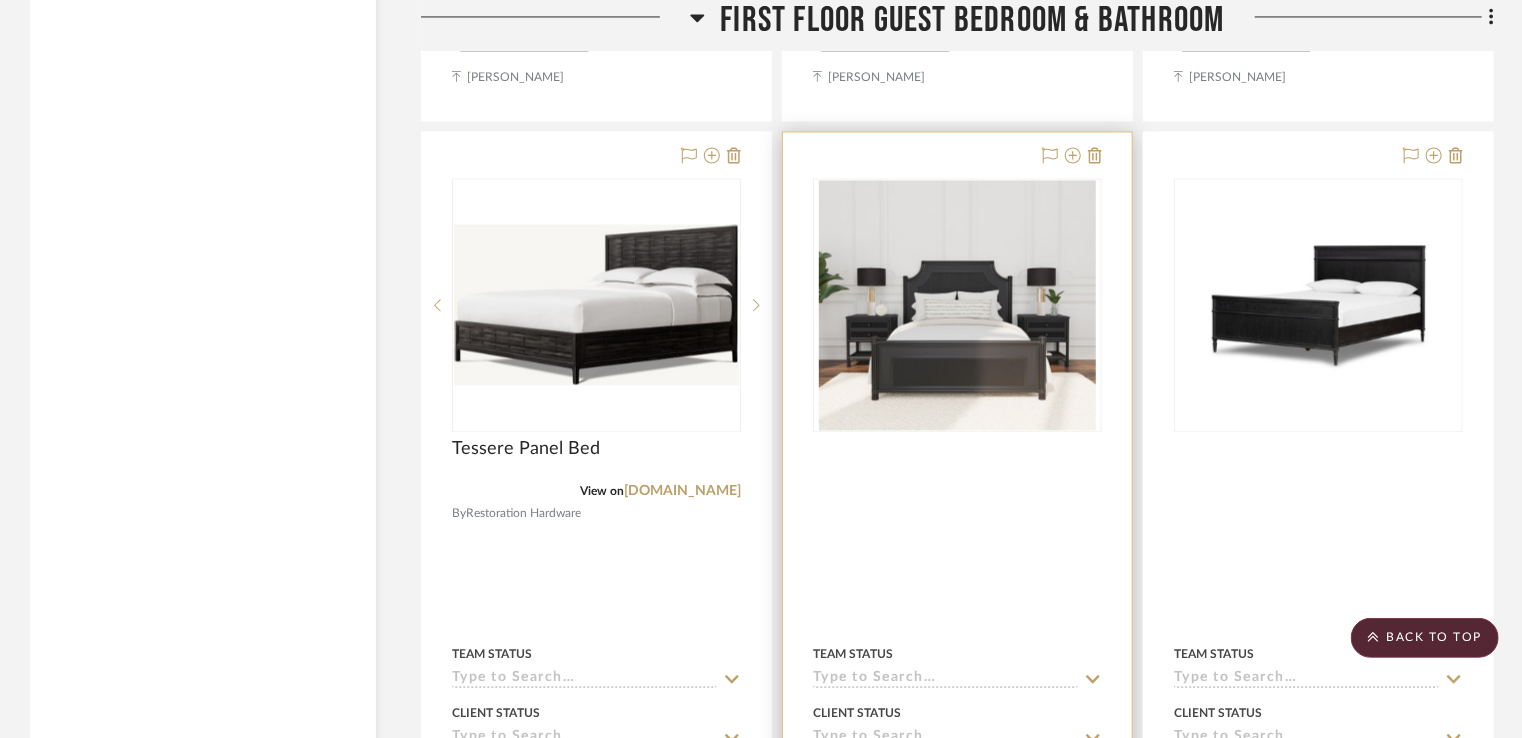 click at bounding box center (958, 305) 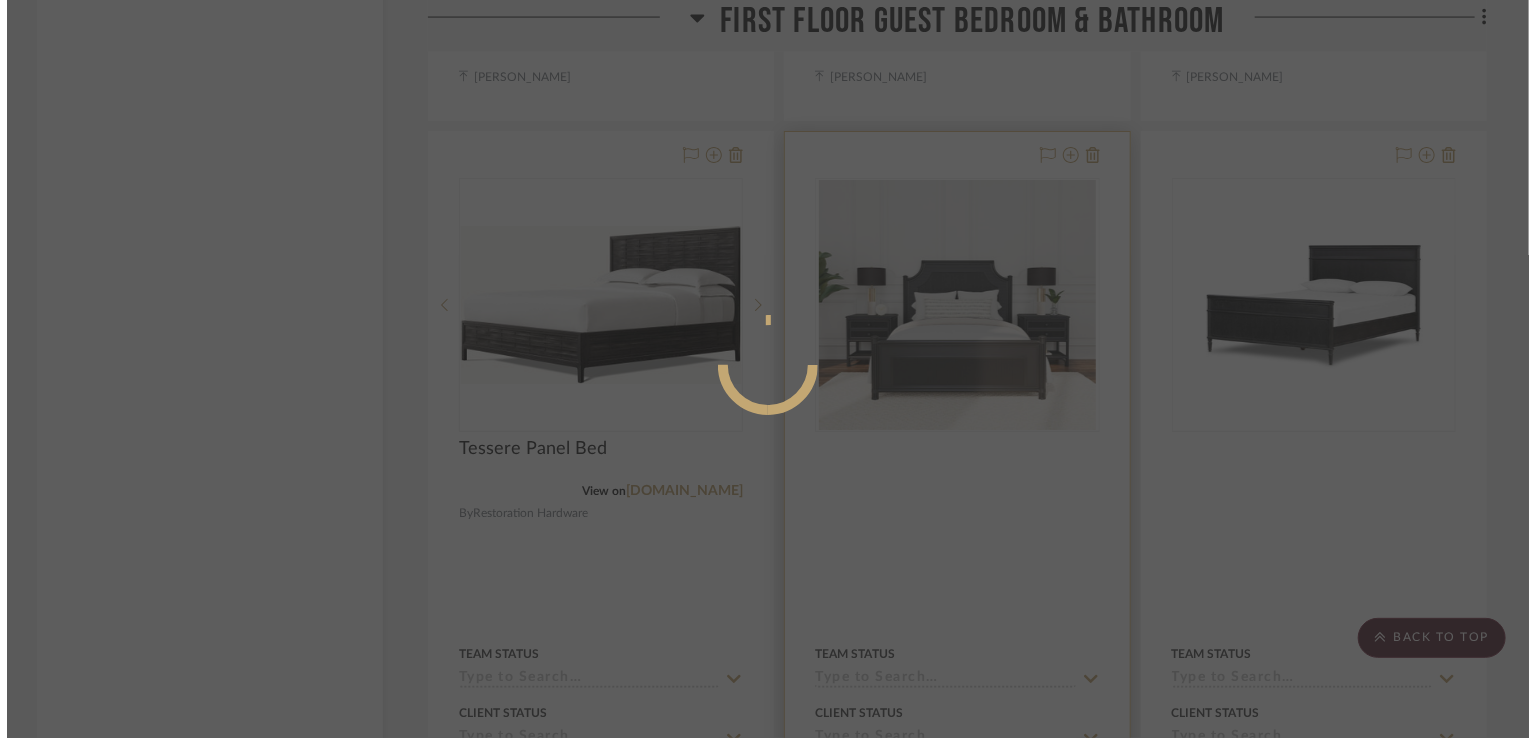 scroll, scrollTop: 0, scrollLeft: 0, axis: both 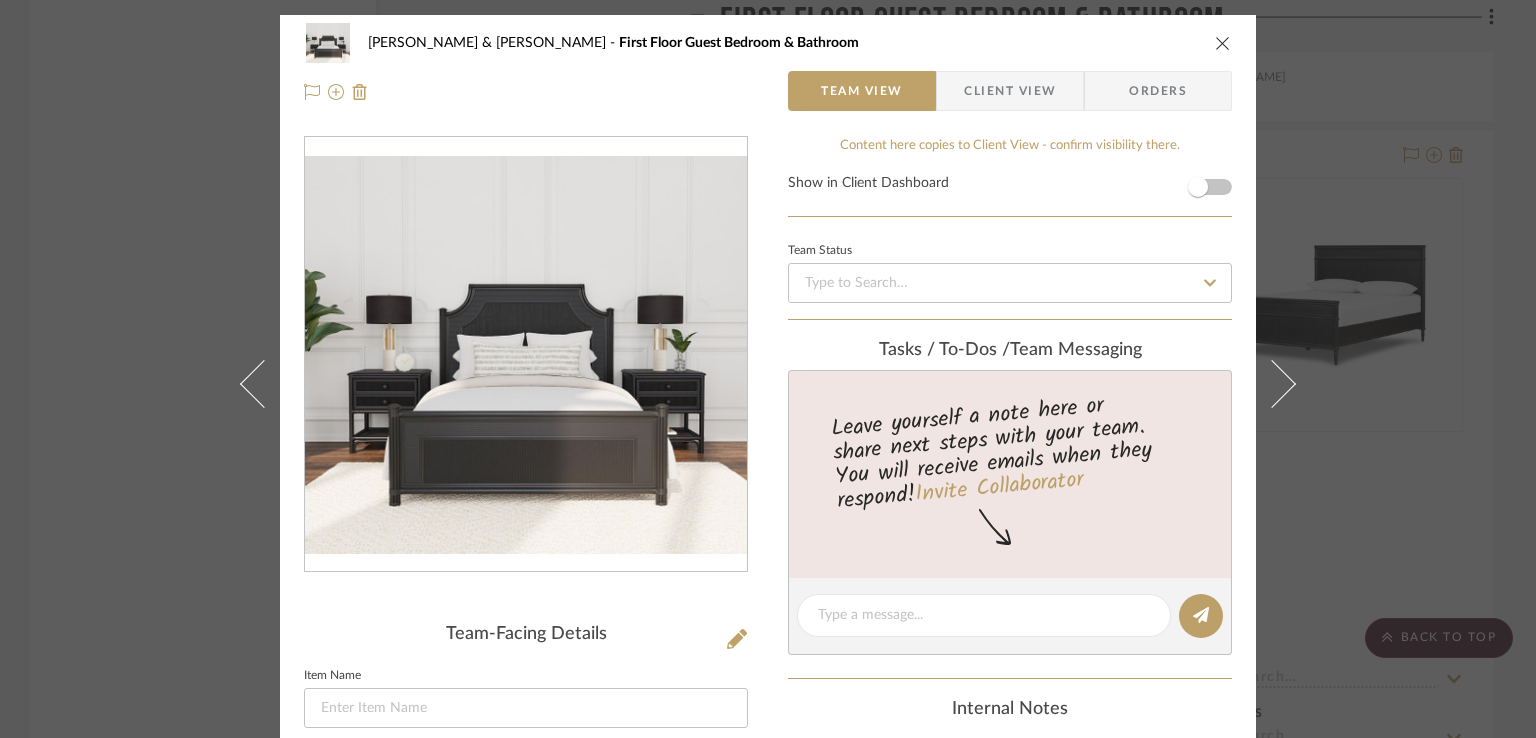 drag, startPoint x: 1216, startPoint y: 39, endPoint x: 1208, endPoint y: 46, distance: 10.630146 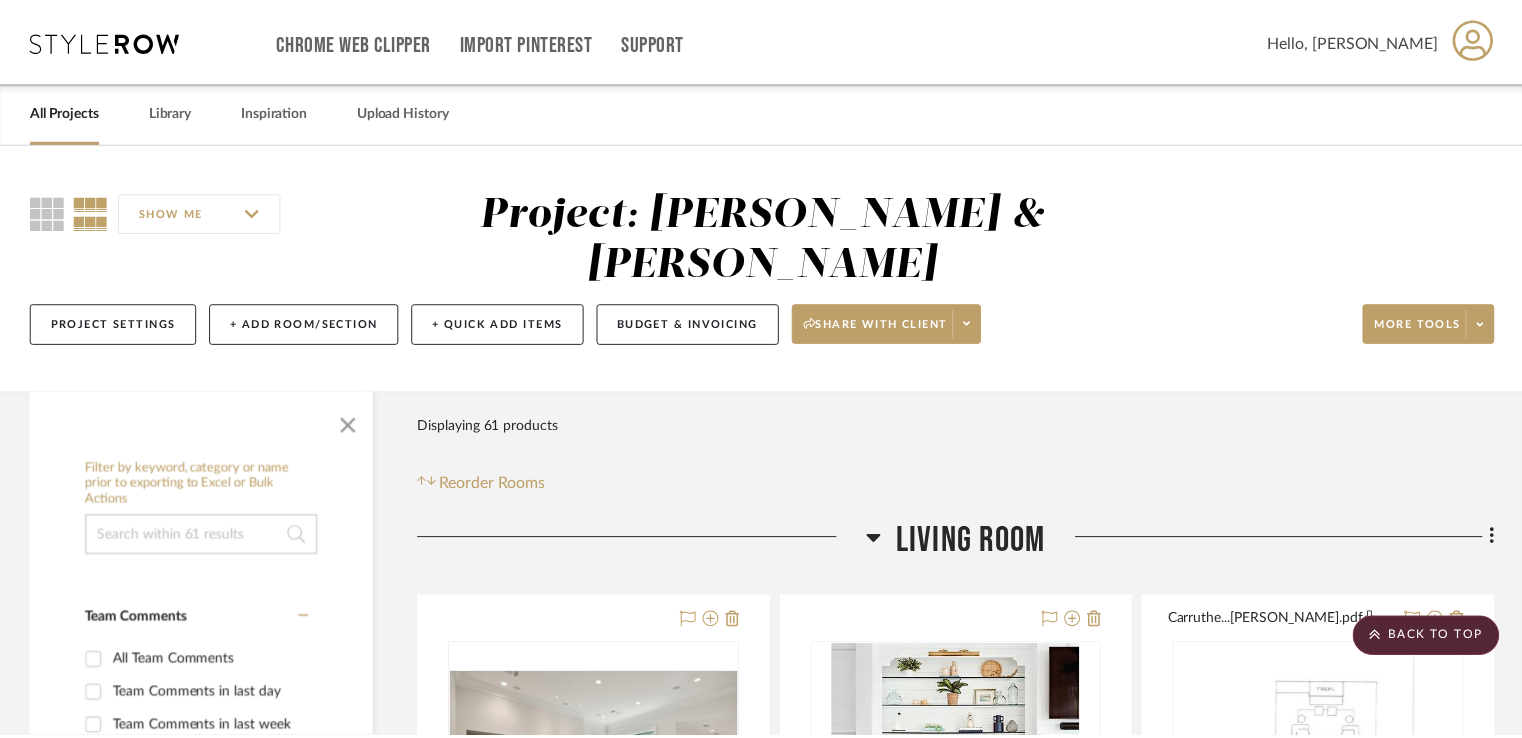 scroll, scrollTop: 13500, scrollLeft: 0, axis: vertical 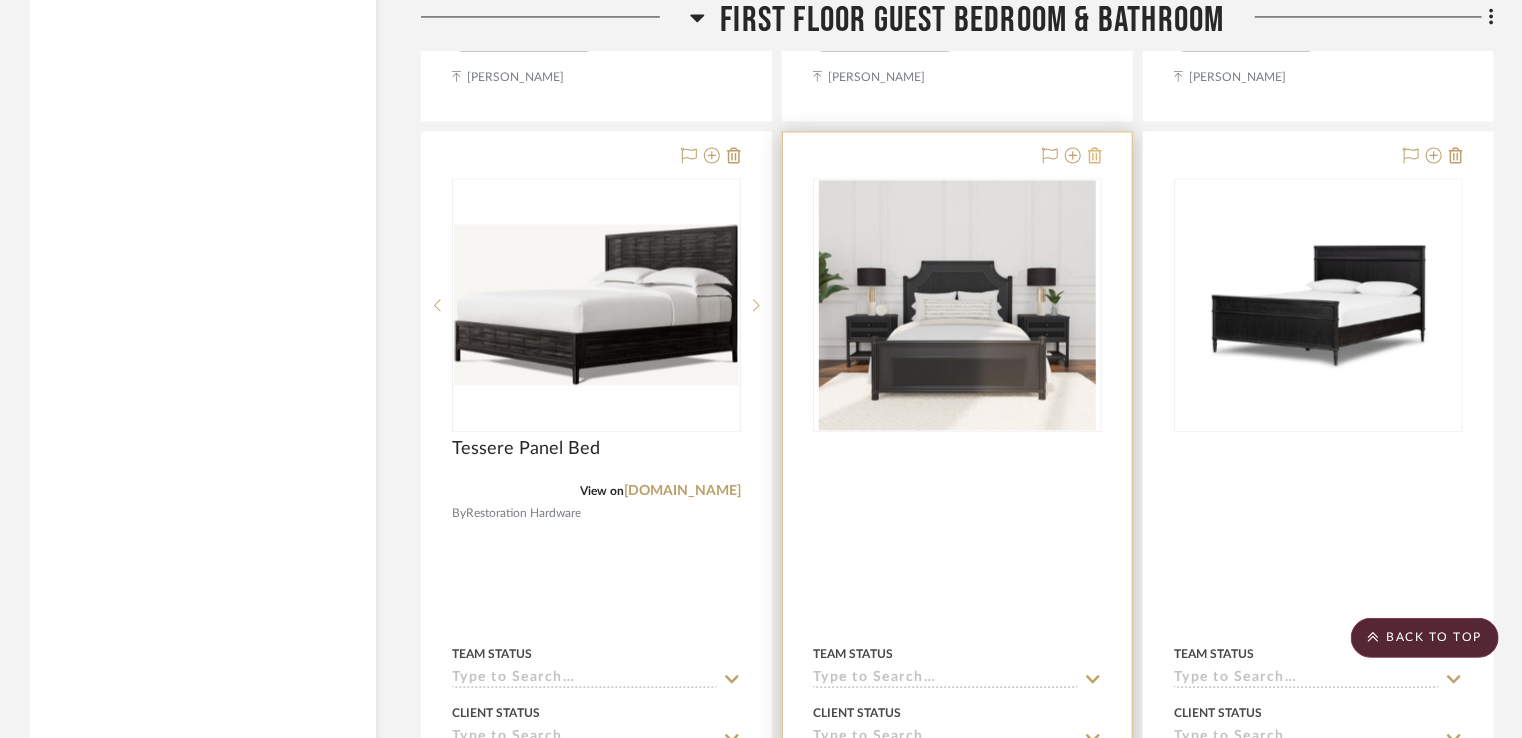 click 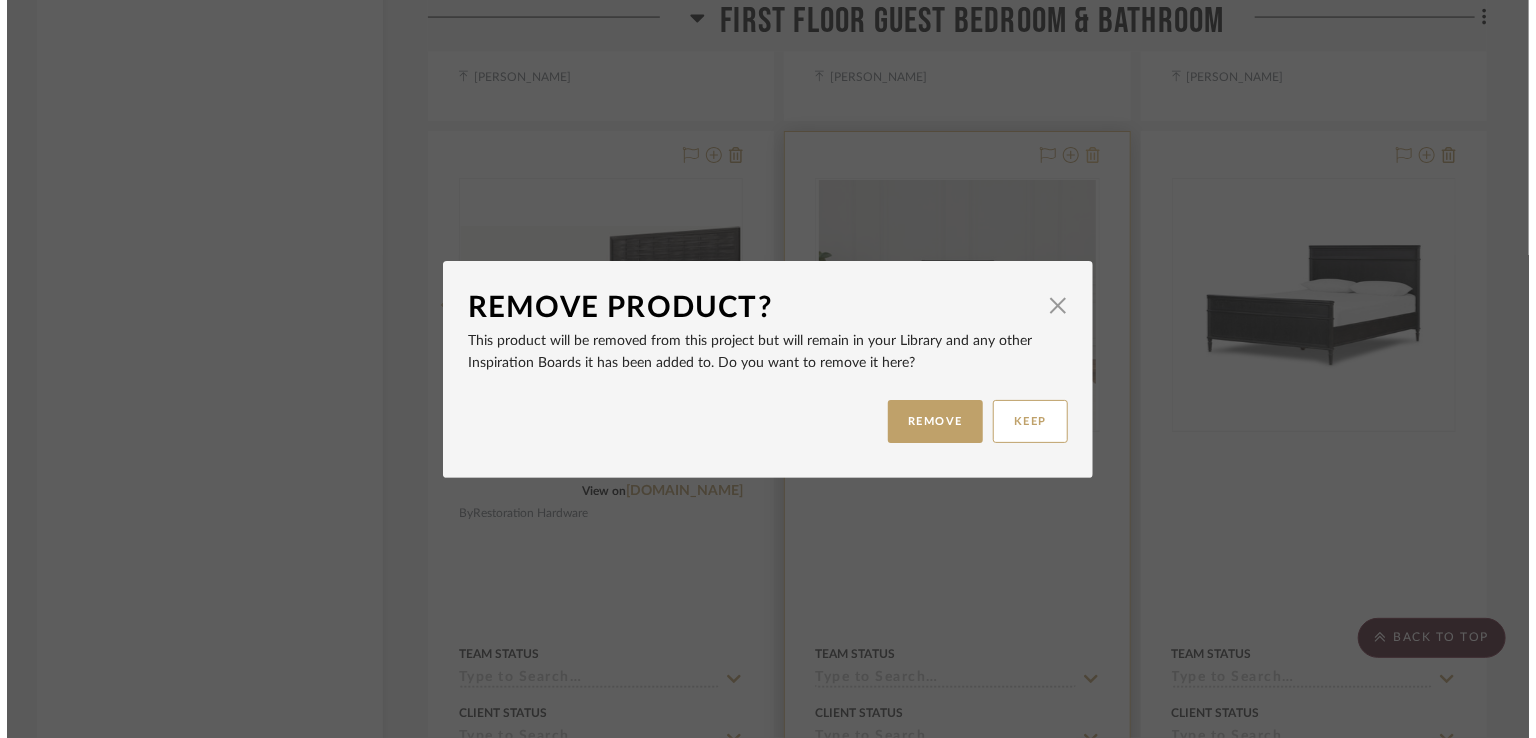 scroll, scrollTop: 0, scrollLeft: 0, axis: both 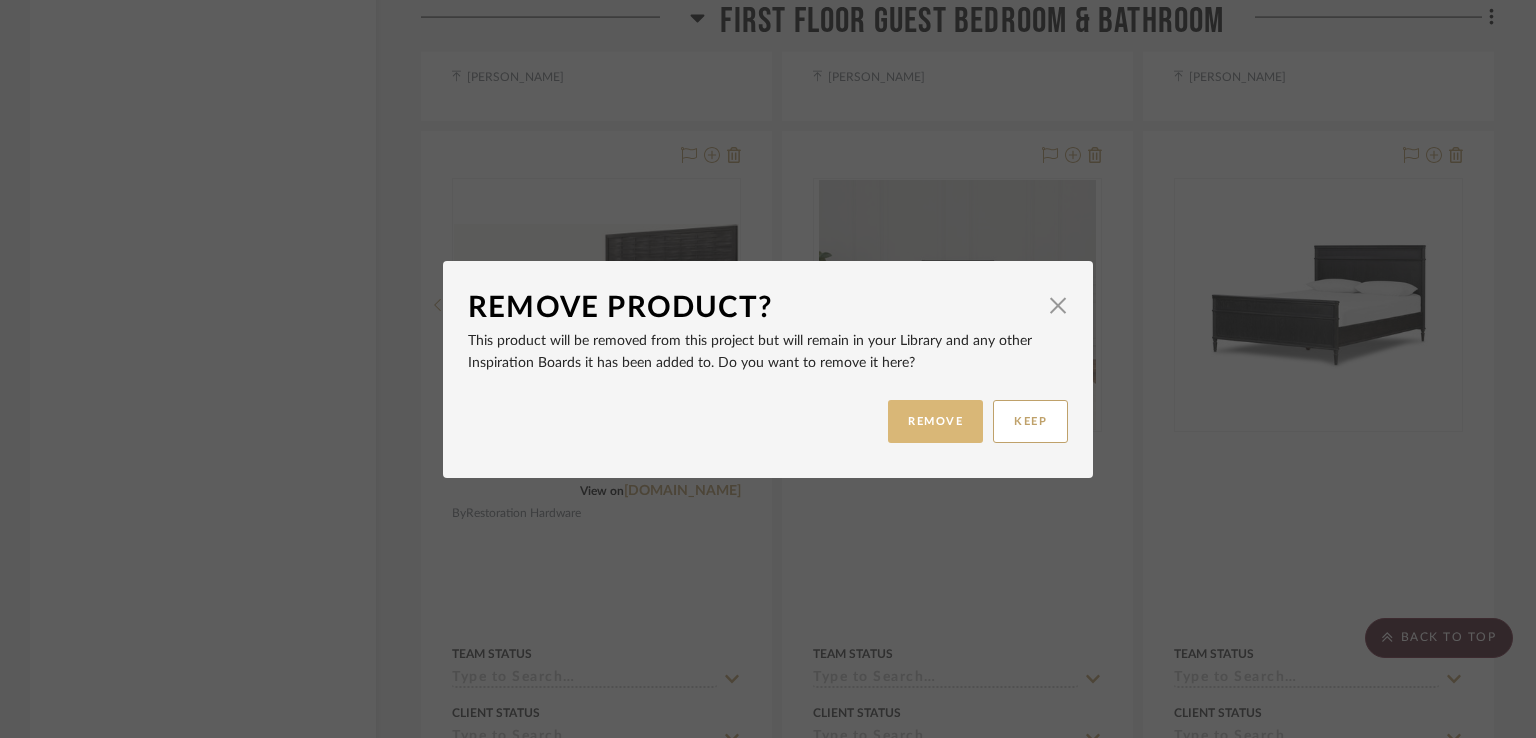 click on "REMOVE" at bounding box center [935, 421] 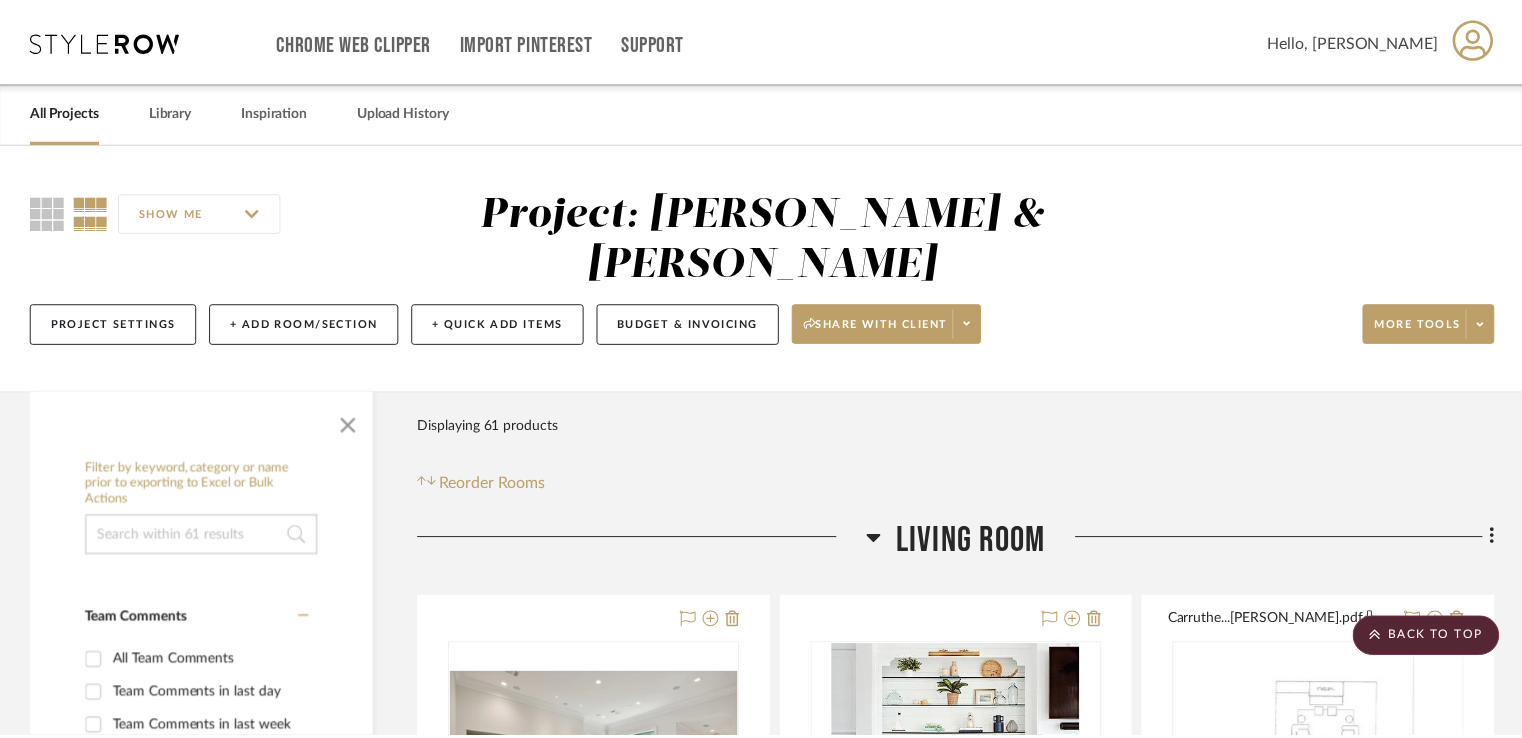scroll, scrollTop: 13500, scrollLeft: 0, axis: vertical 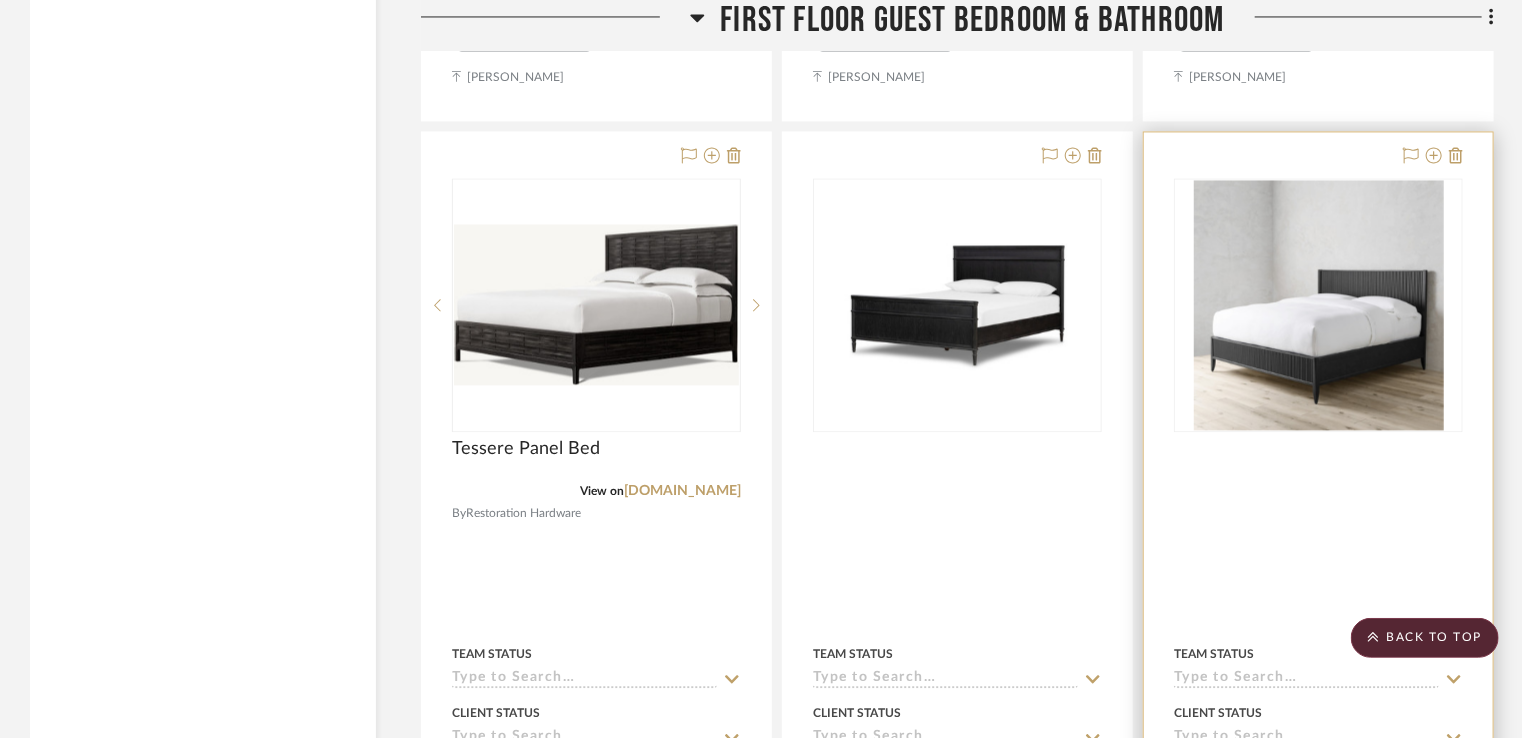 click at bounding box center (1319, 305) 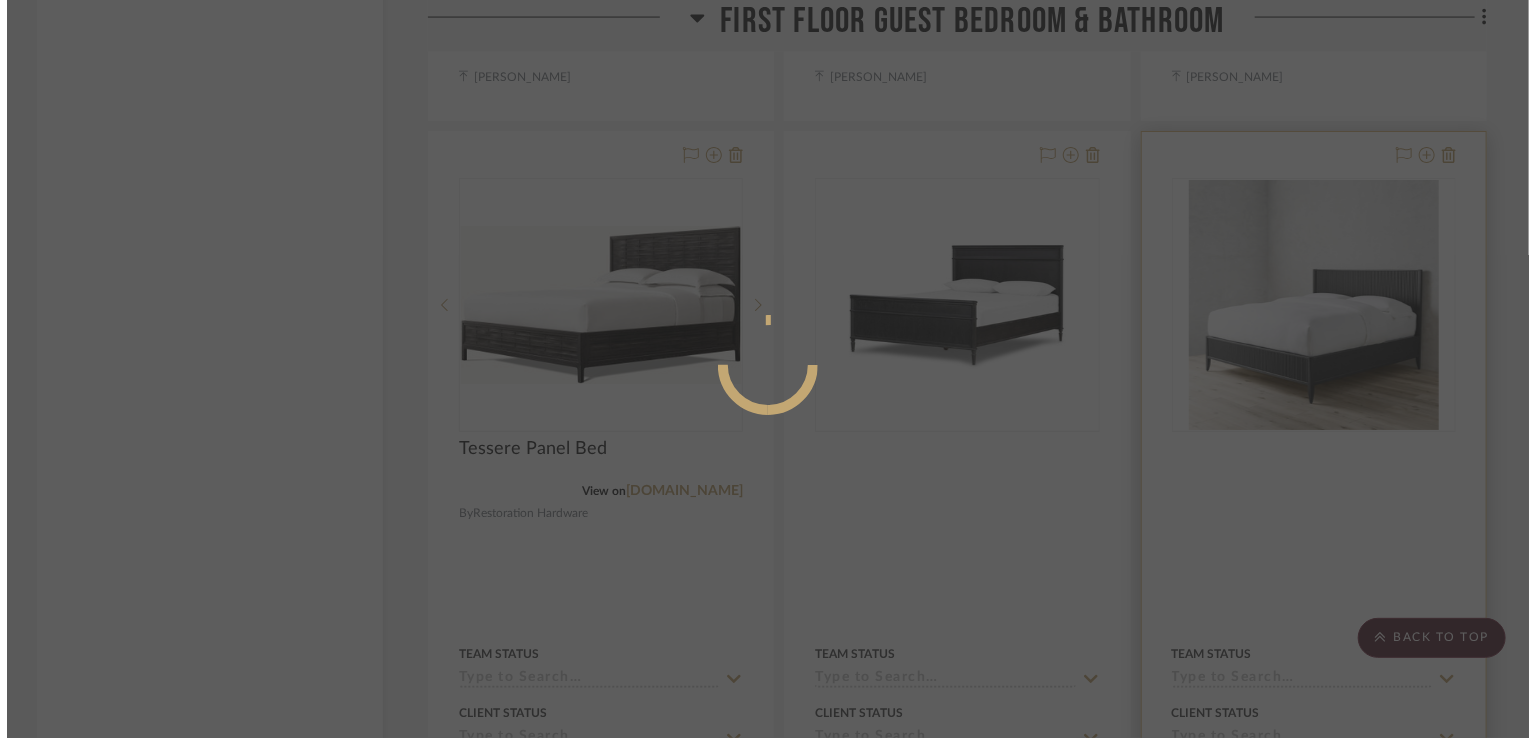 scroll, scrollTop: 0, scrollLeft: 0, axis: both 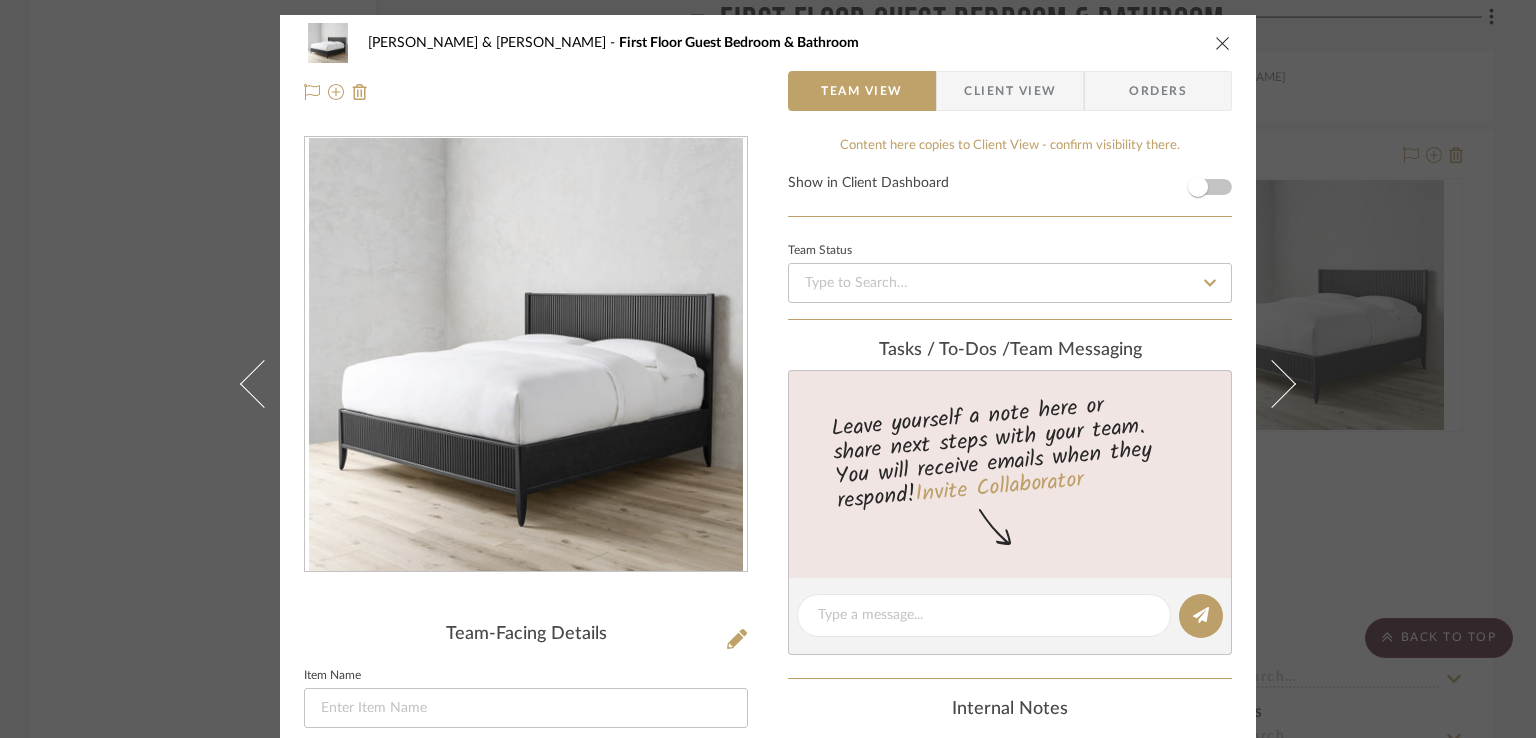 click at bounding box center (1223, 43) 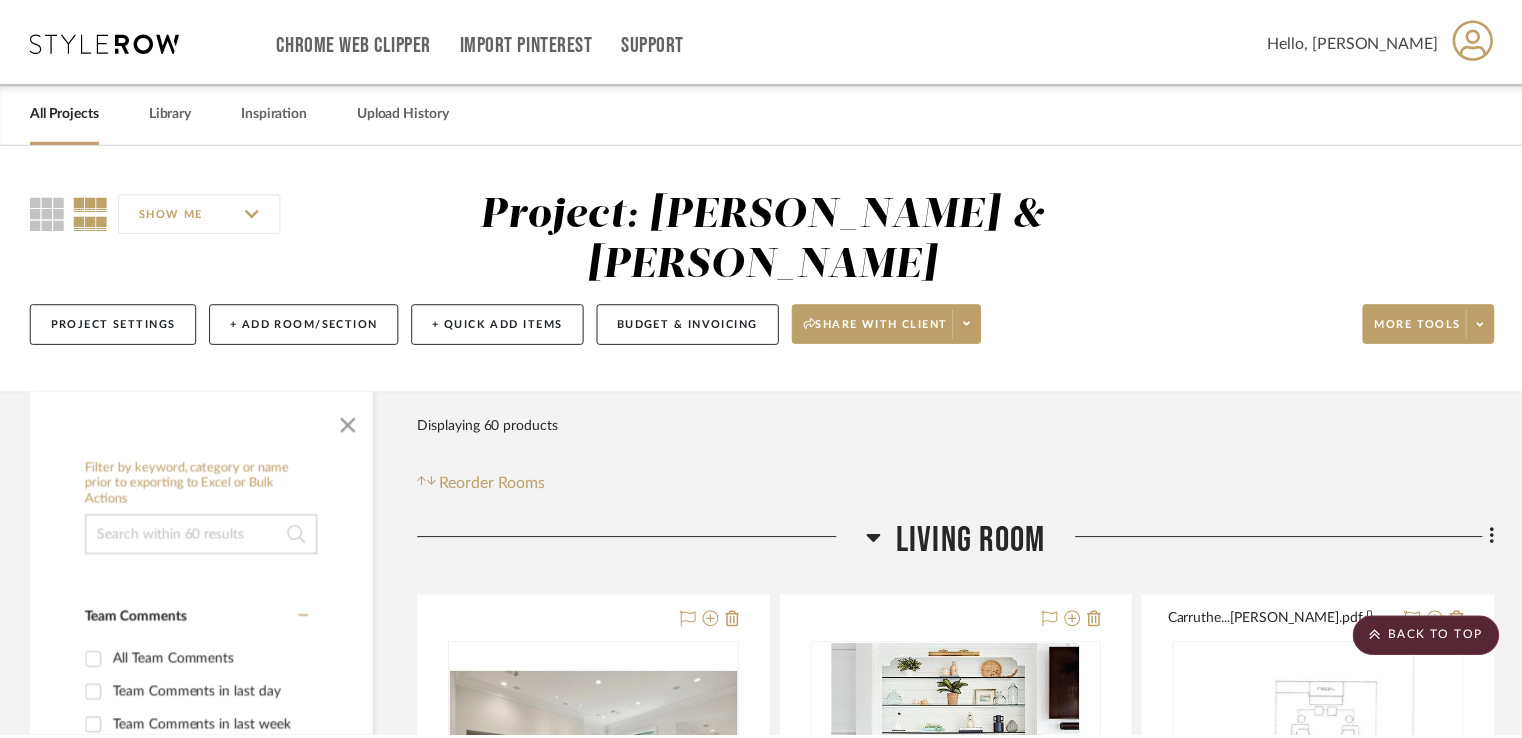 scroll, scrollTop: 13500, scrollLeft: 0, axis: vertical 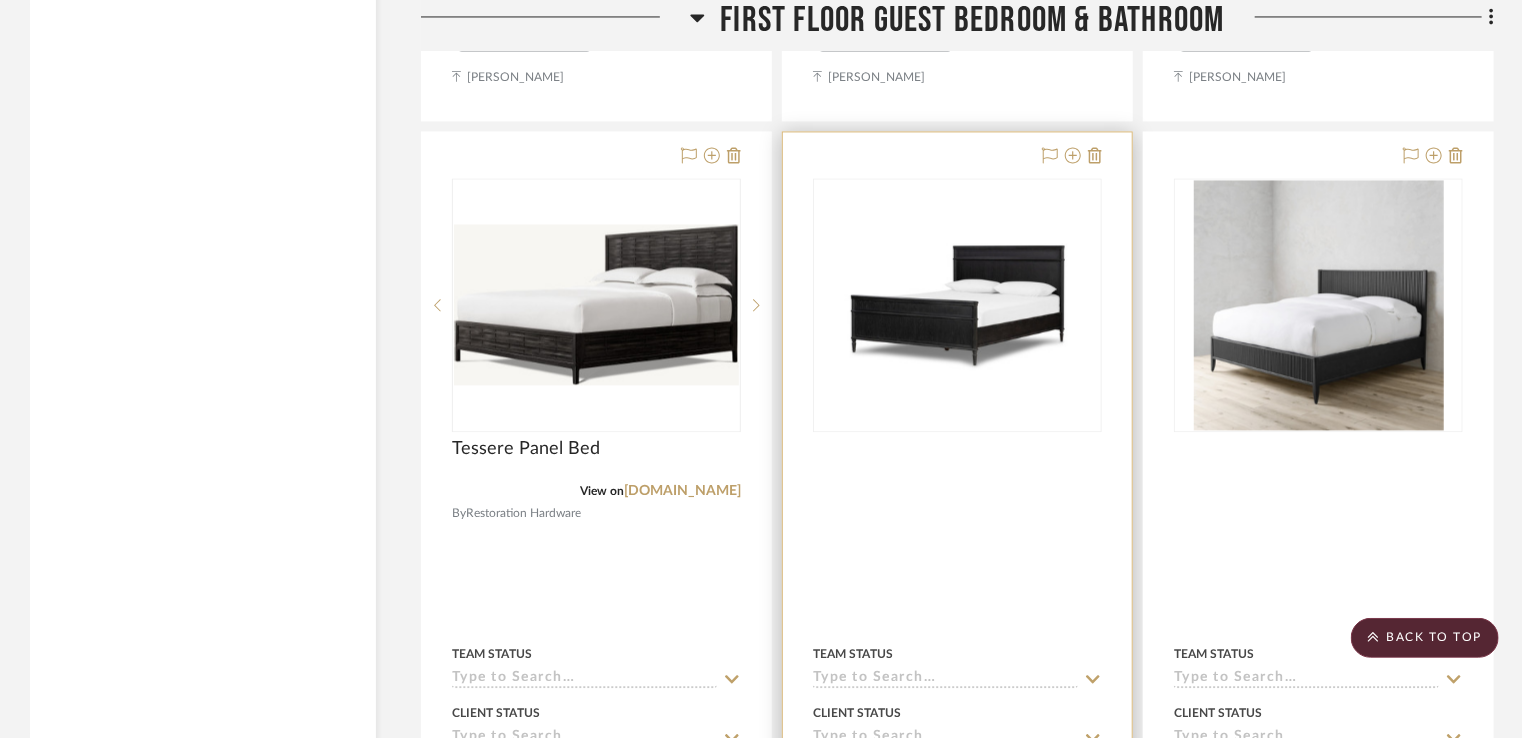 click at bounding box center (958, 305) 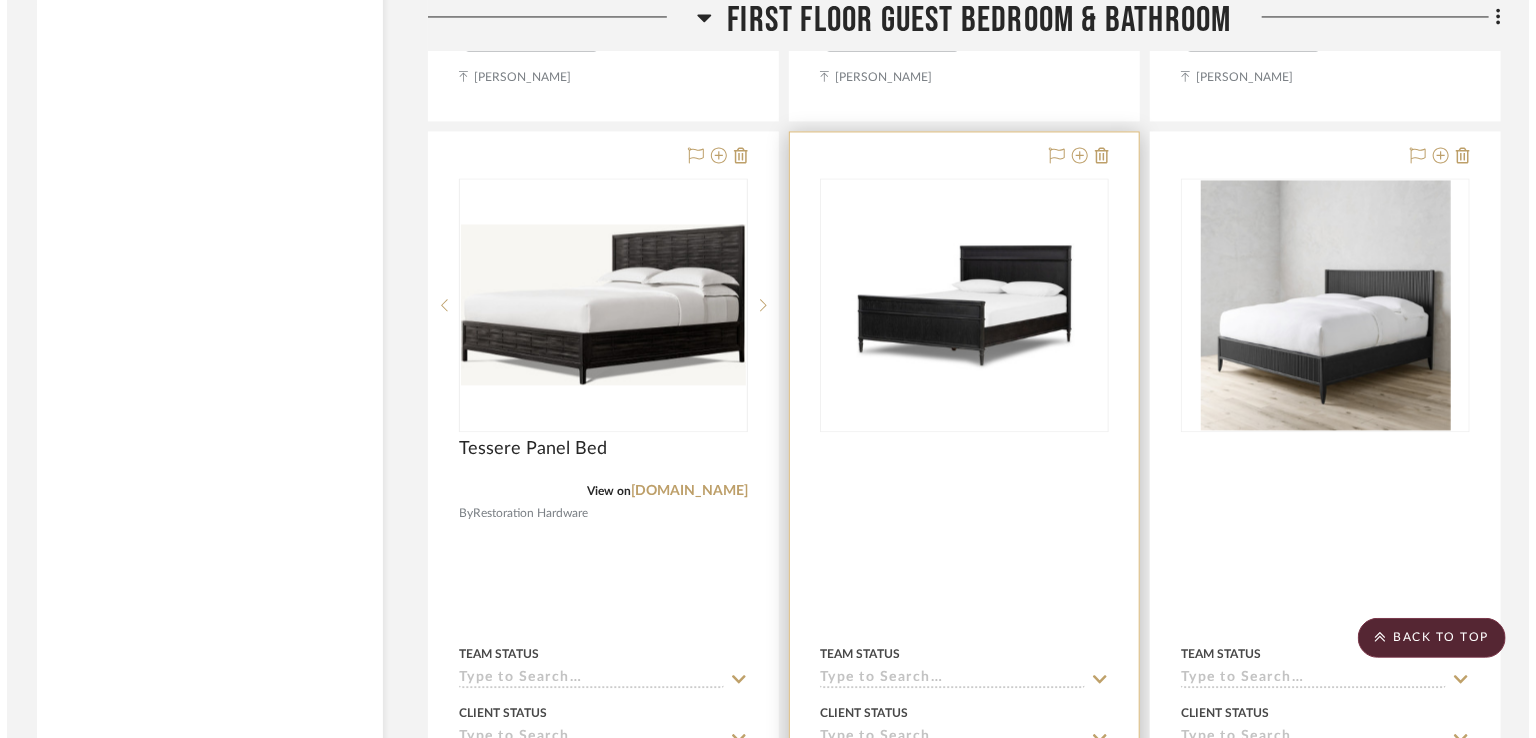 scroll, scrollTop: 0, scrollLeft: 0, axis: both 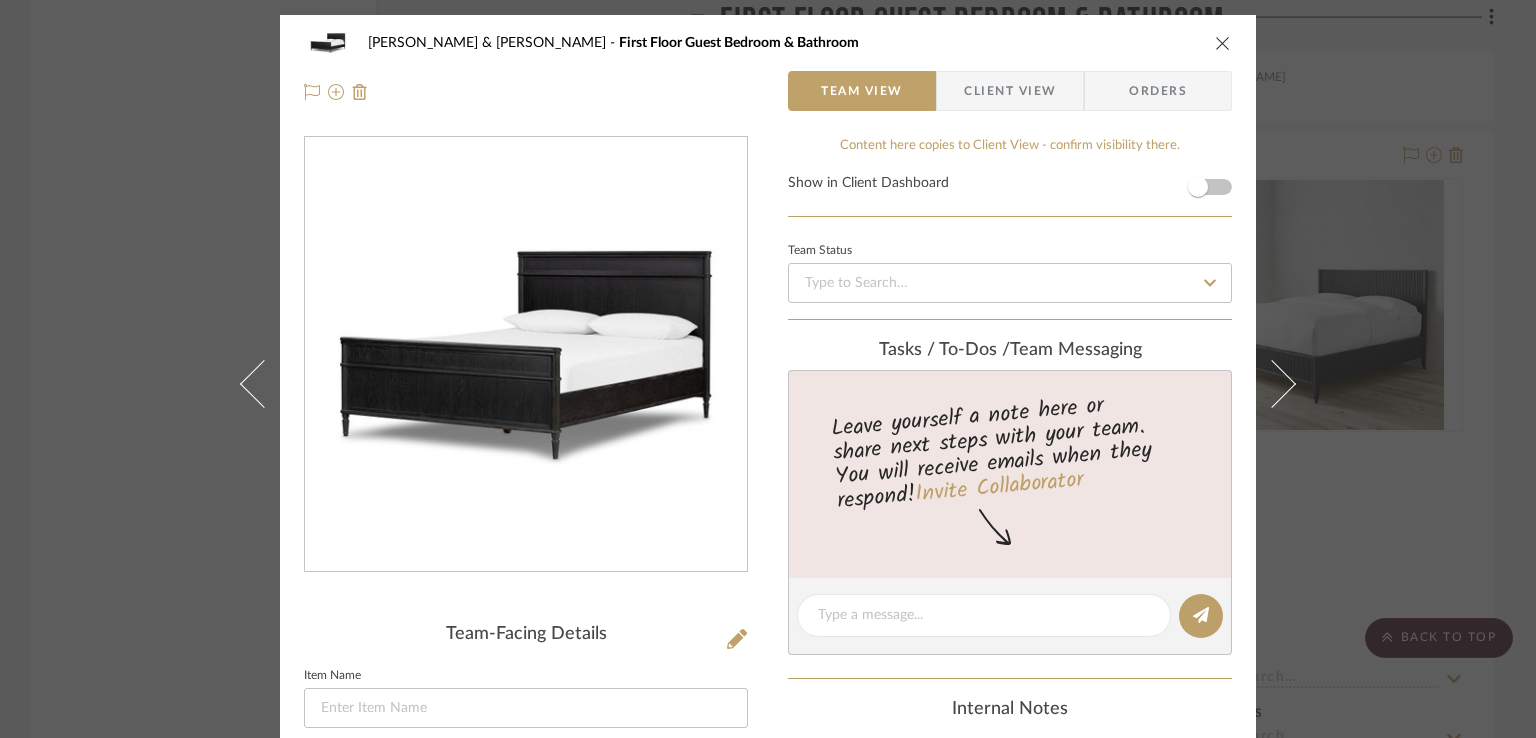 click at bounding box center (1223, 43) 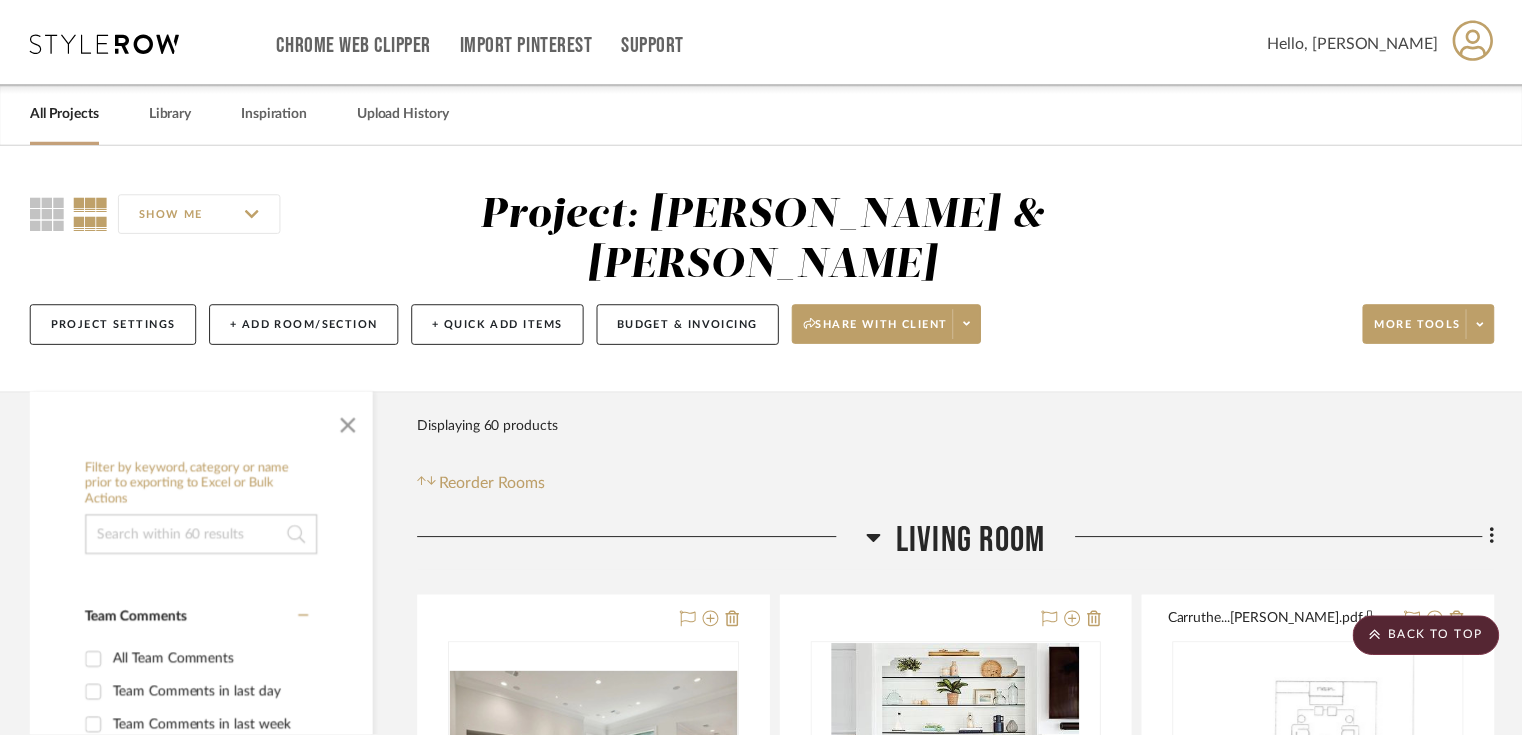 scroll, scrollTop: 13500, scrollLeft: 0, axis: vertical 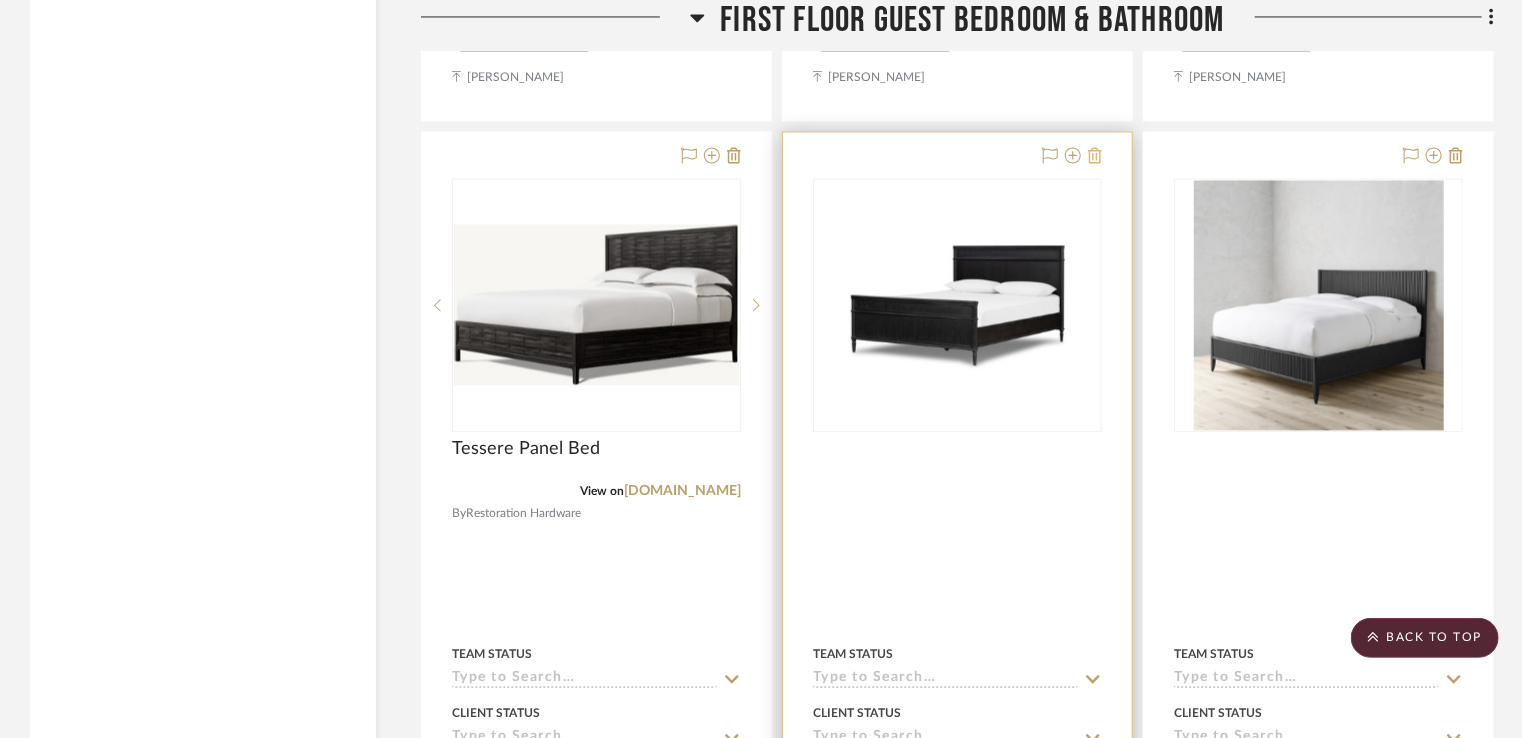 click 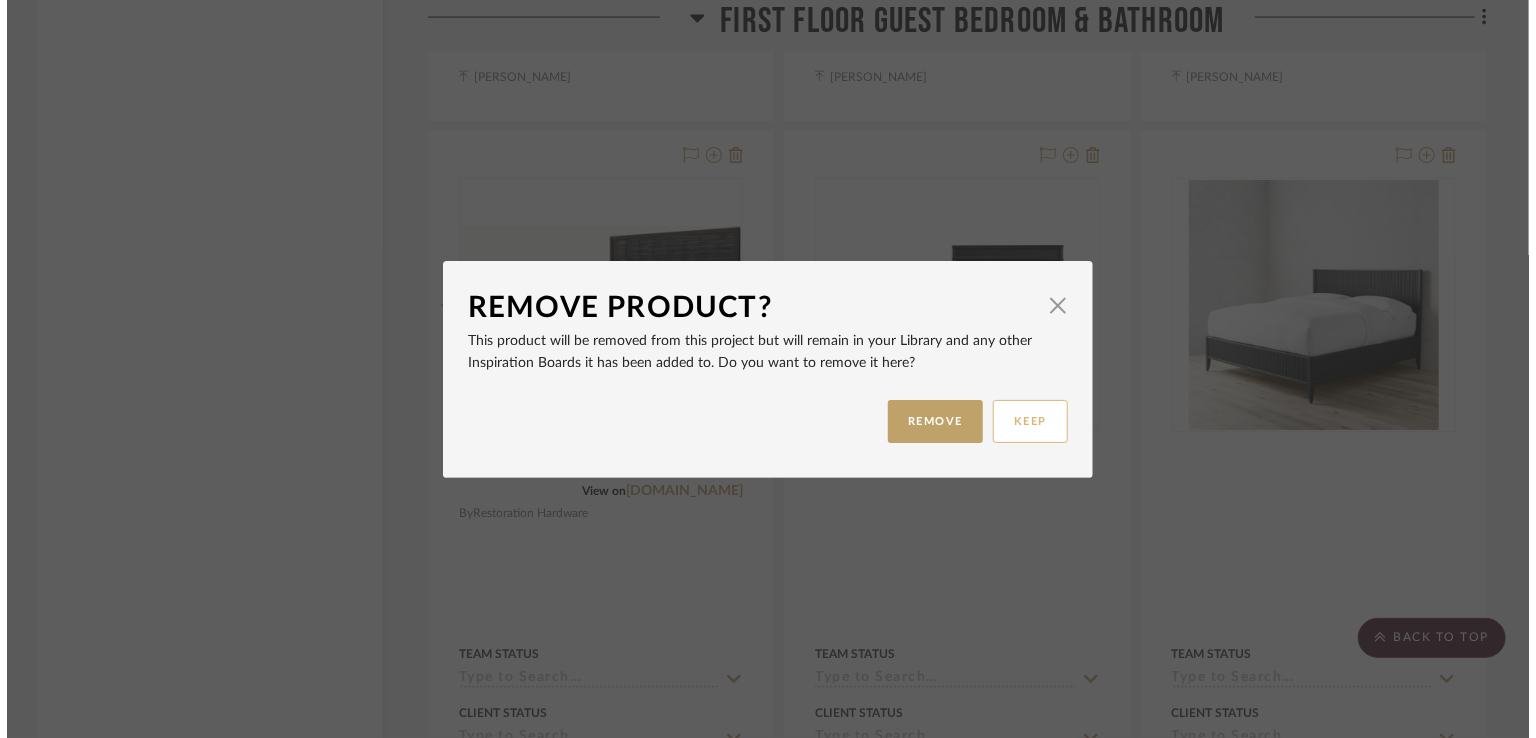 scroll, scrollTop: 0, scrollLeft: 0, axis: both 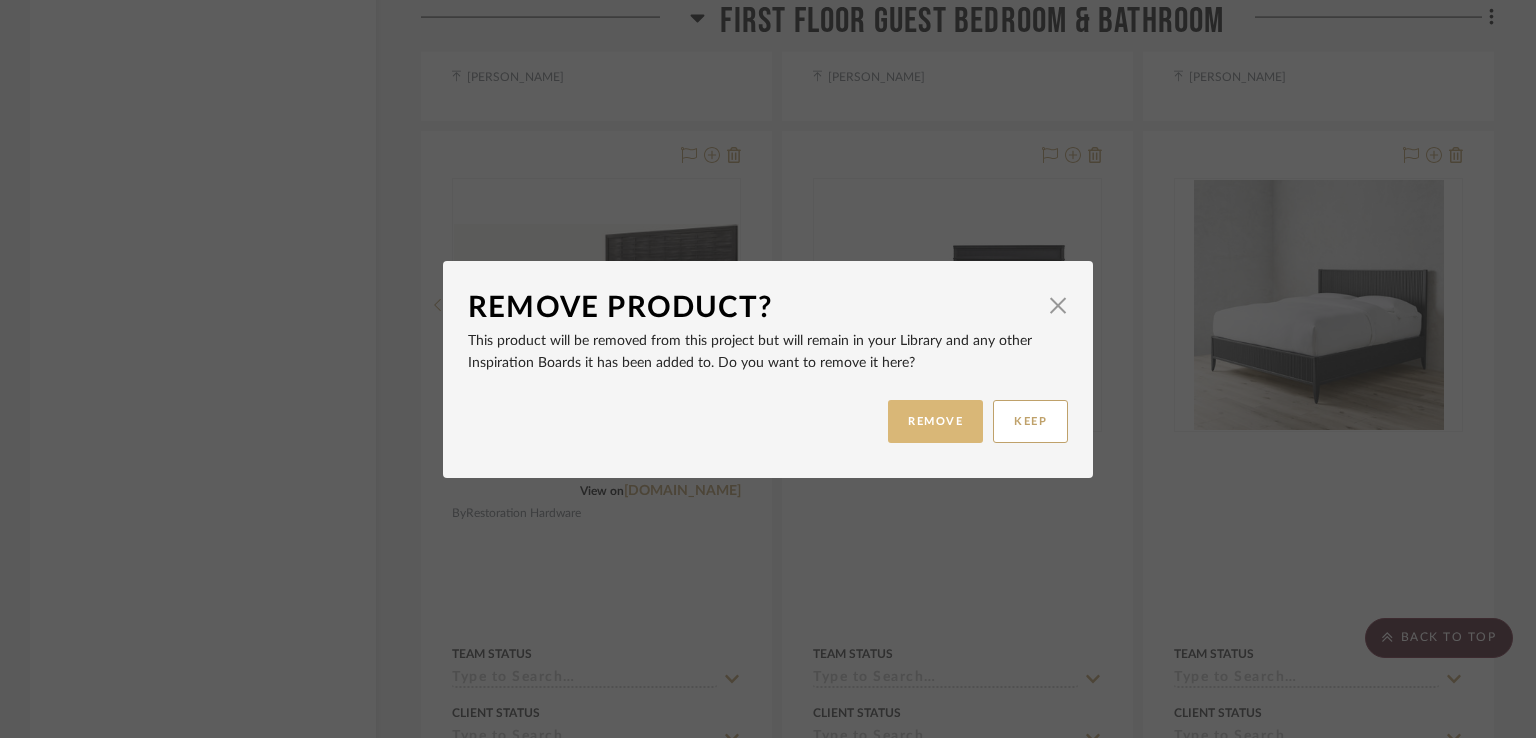click on "REMOVE" at bounding box center [935, 421] 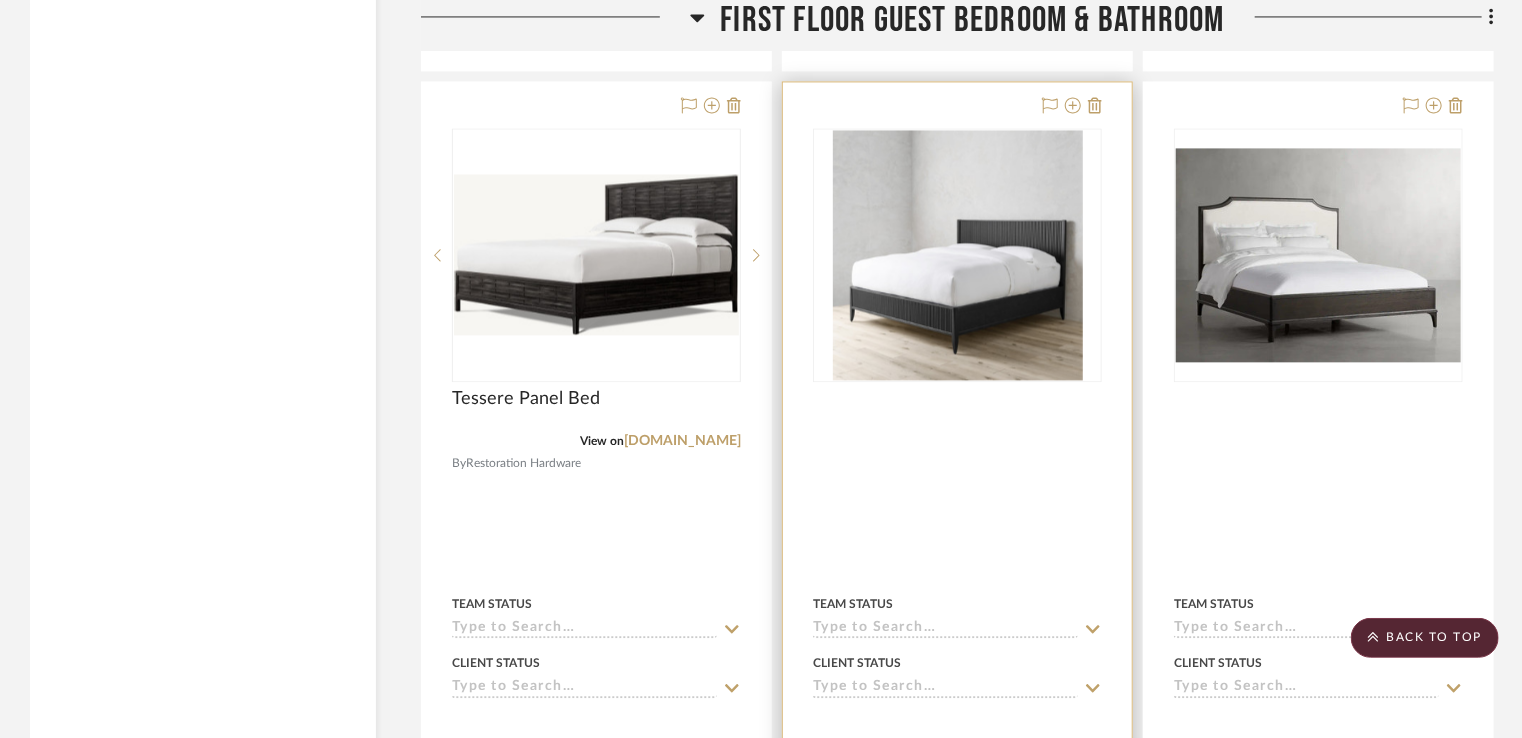 scroll, scrollTop: 13500, scrollLeft: 0, axis: vertical 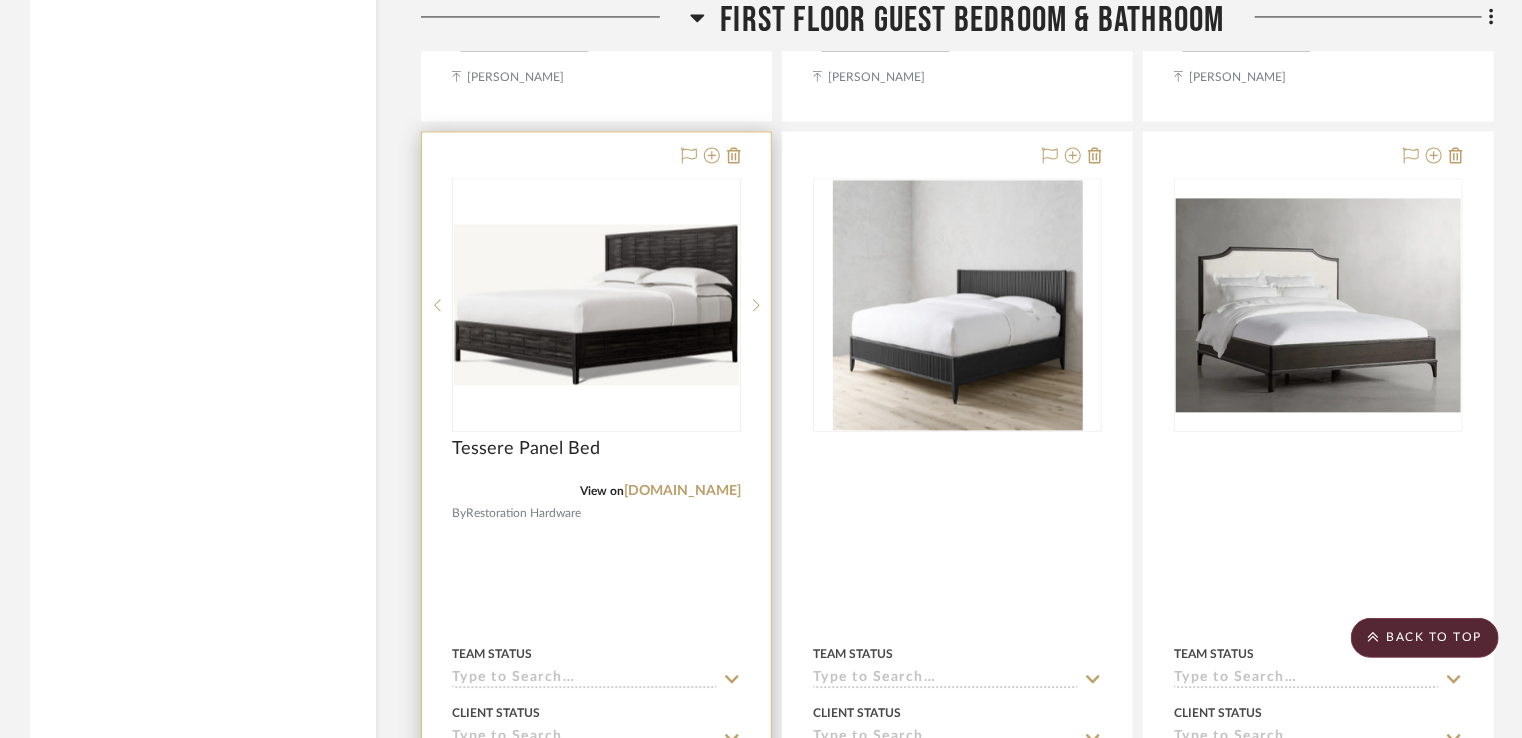 click at bounding box center [596, 304] 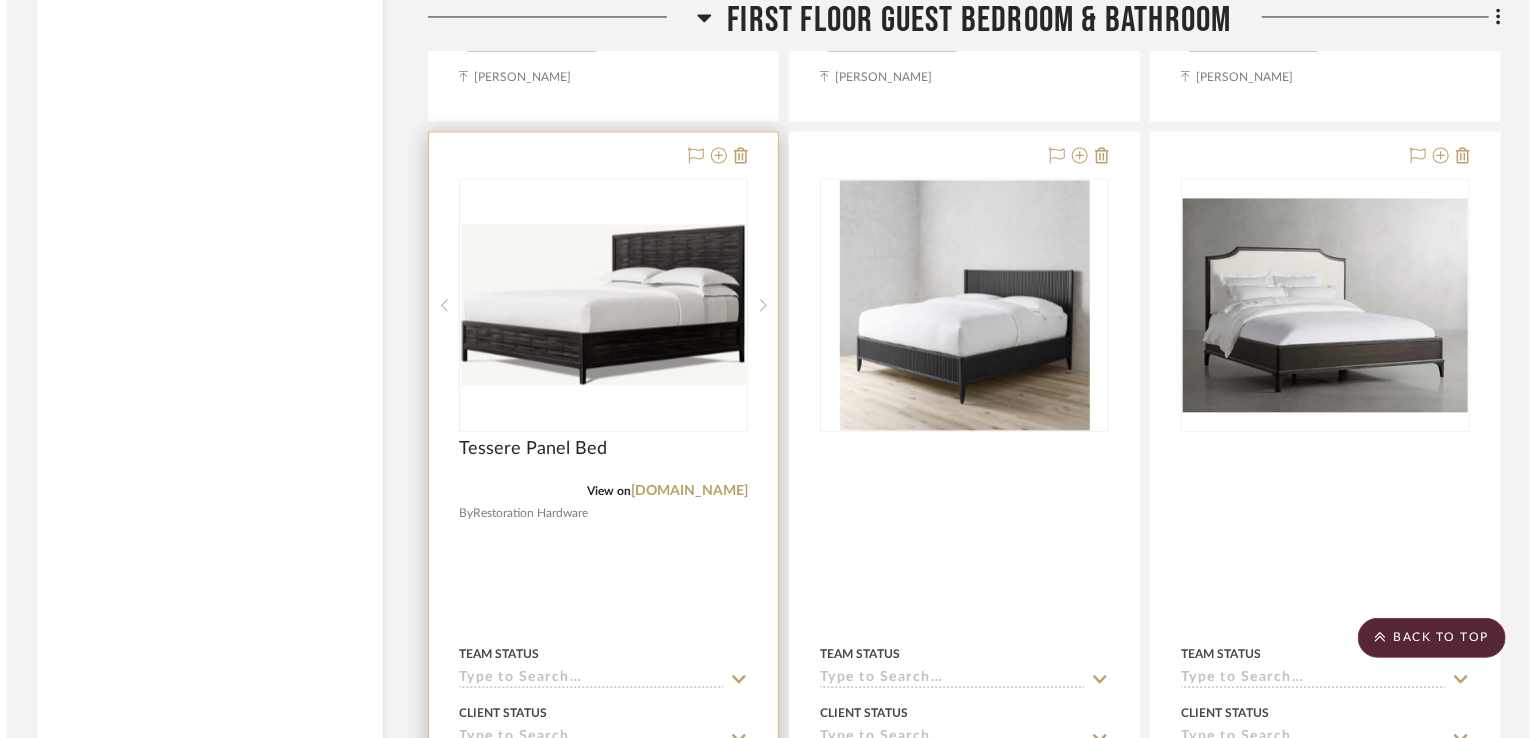scroll, scrollTop: 0, scrollLeft: 0, axis: both 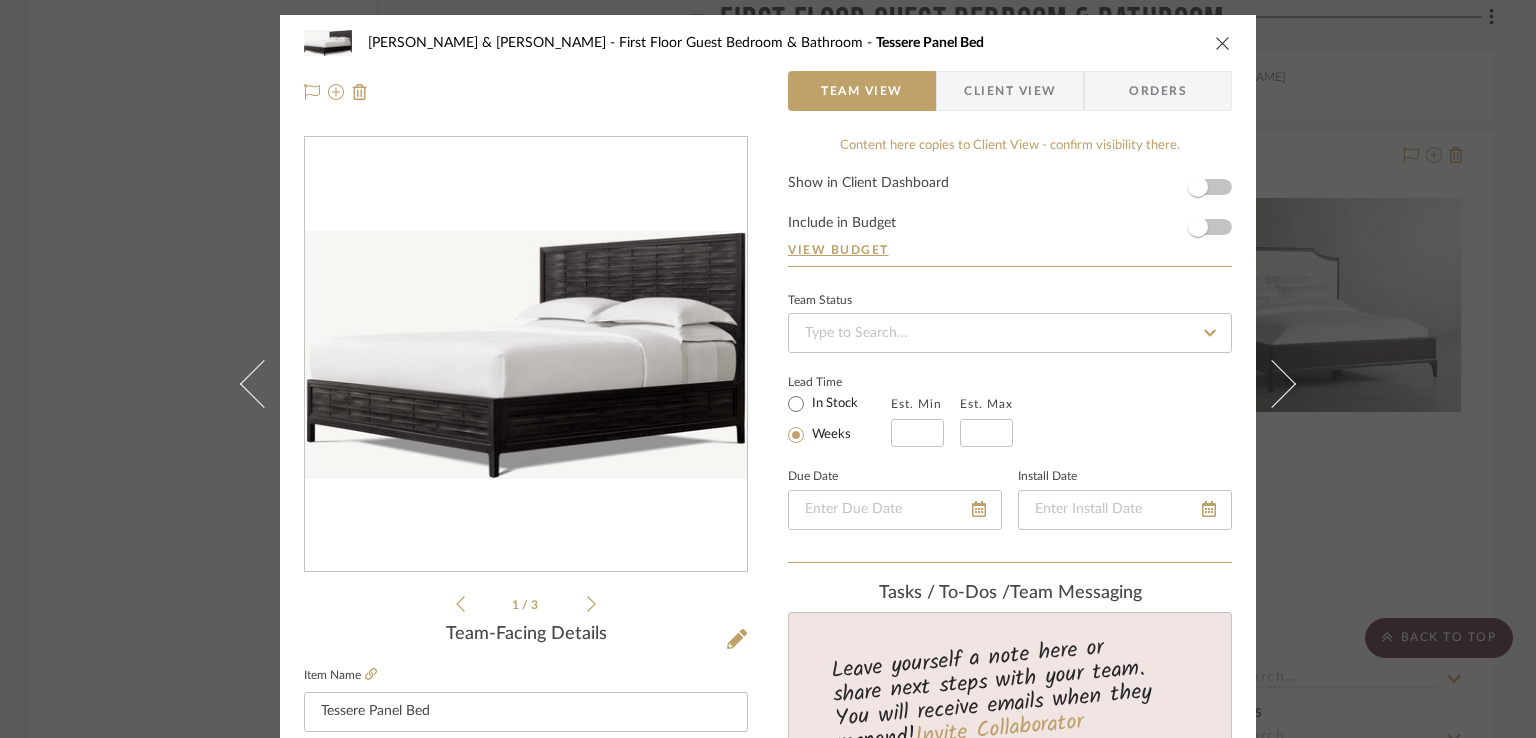 click at bounding box center (1223, 43) 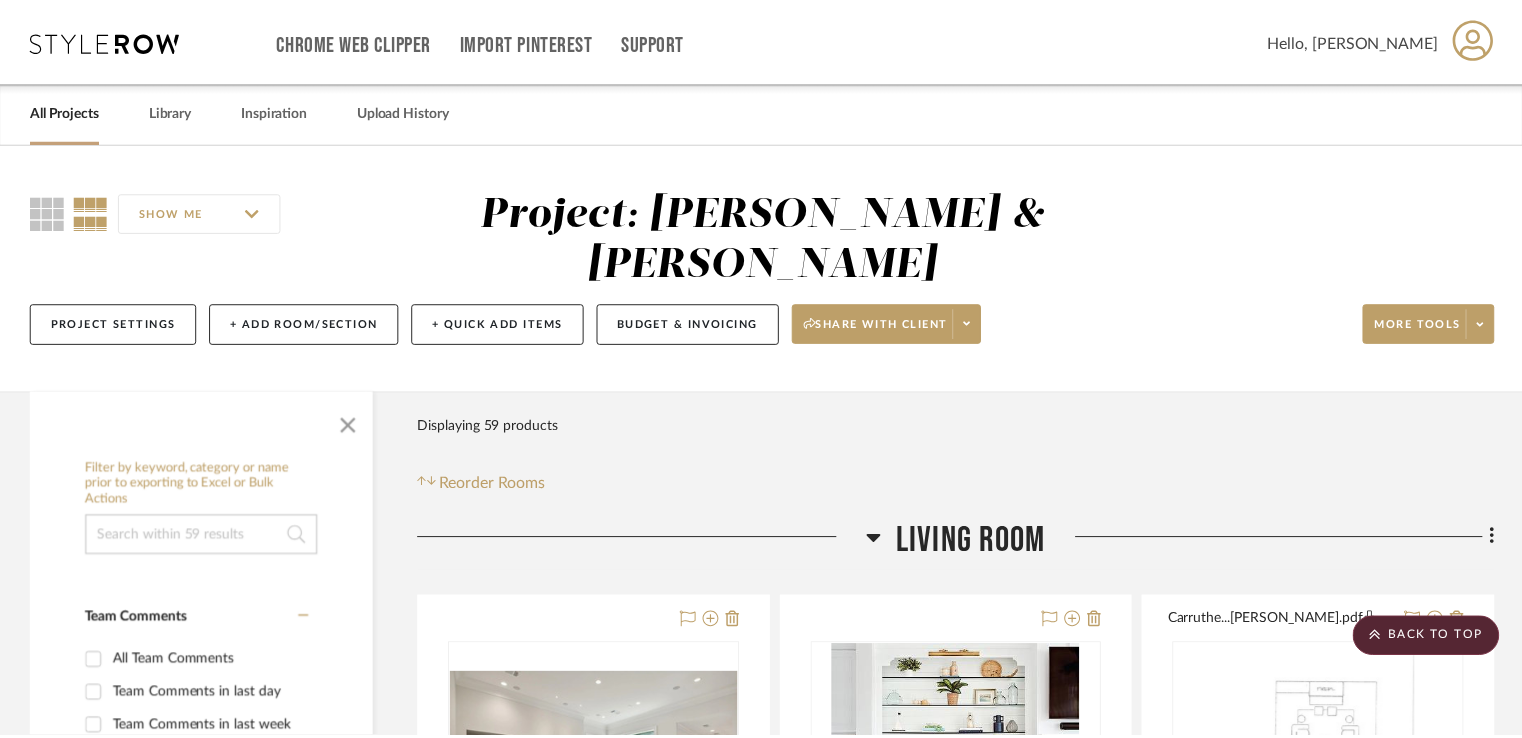 scroll, scrollTop: 13500, scrollLeft: 0, axis: vertical 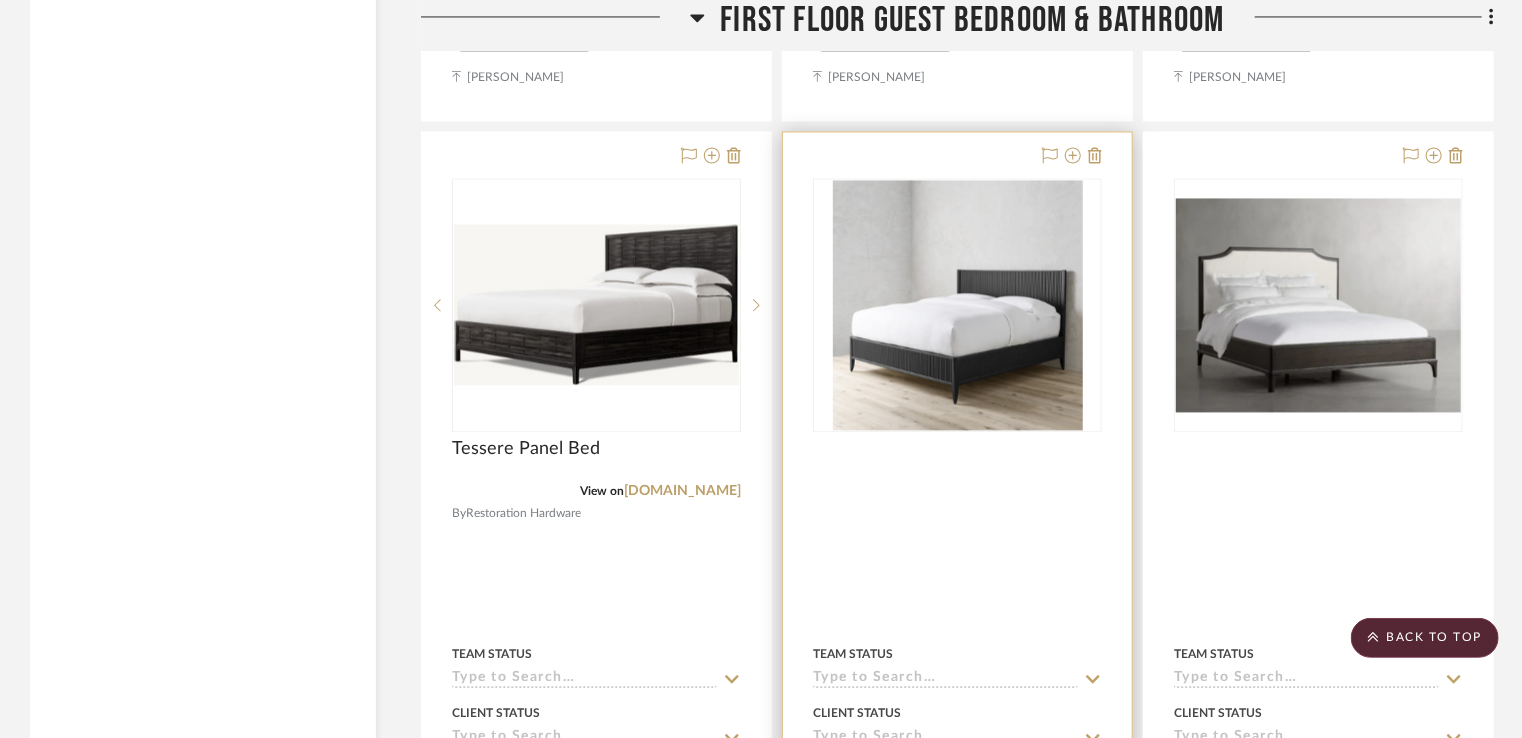 click at bounding box center (958, 305) 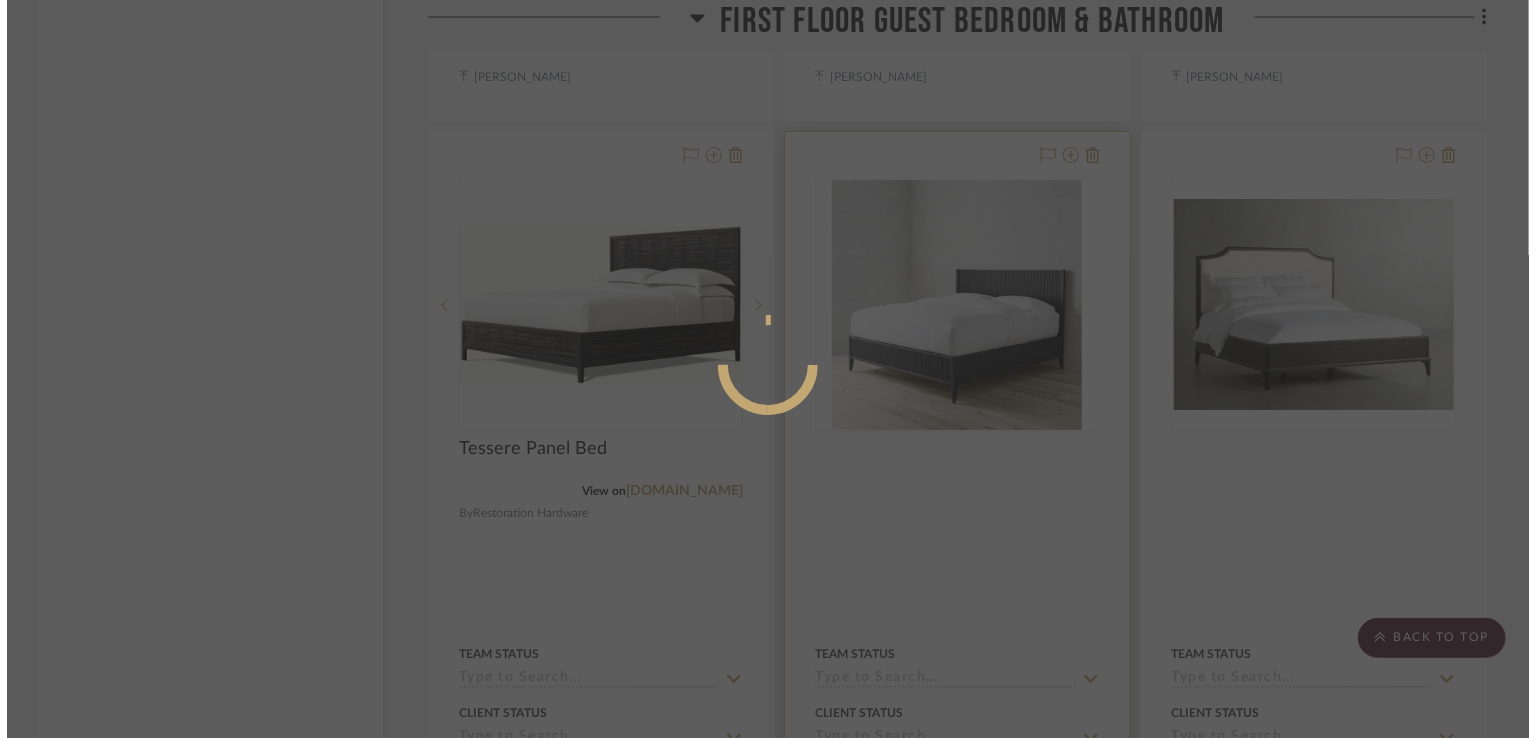 scroll, scrollTop: 0, scrollLeft: 0, axis: both 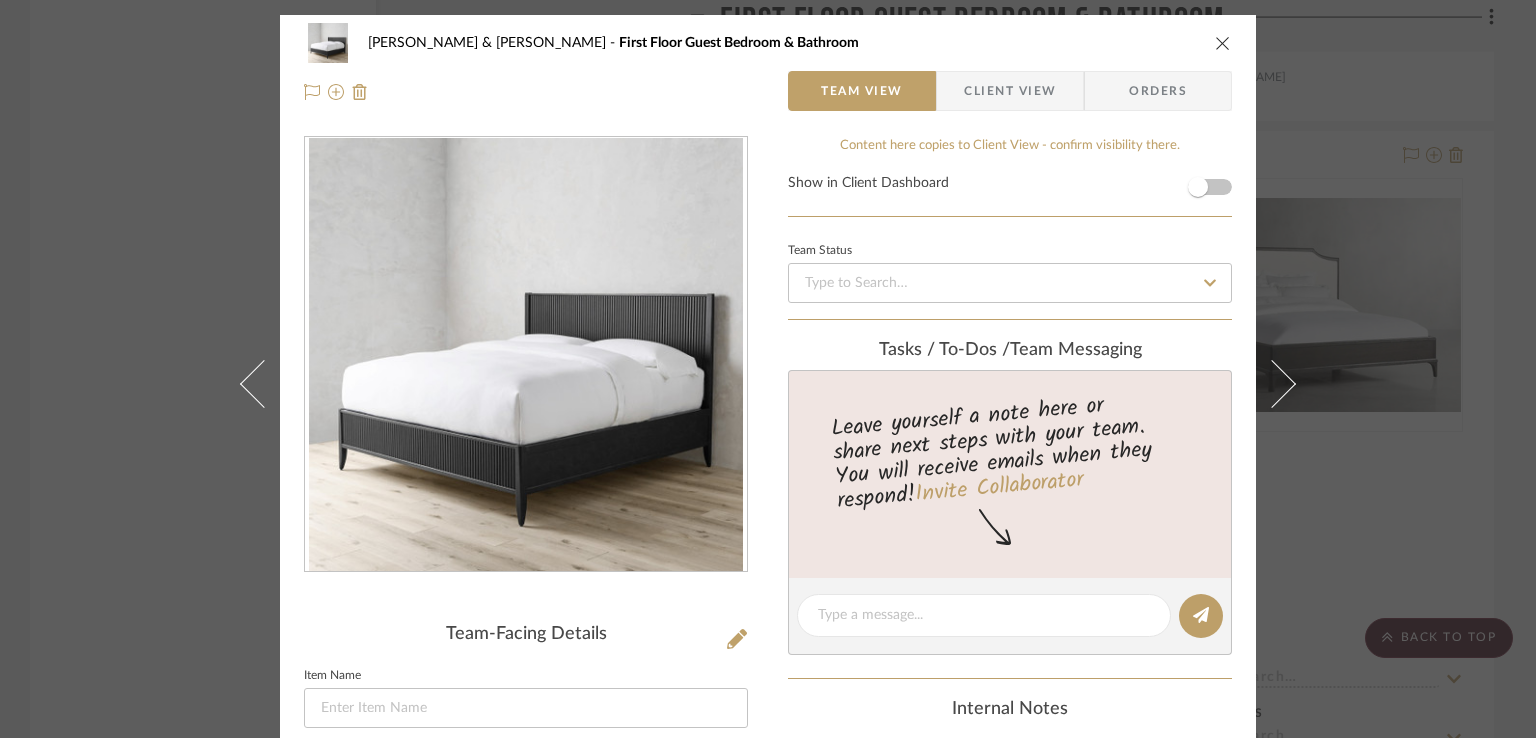 click at bounding box center [1223, 43] 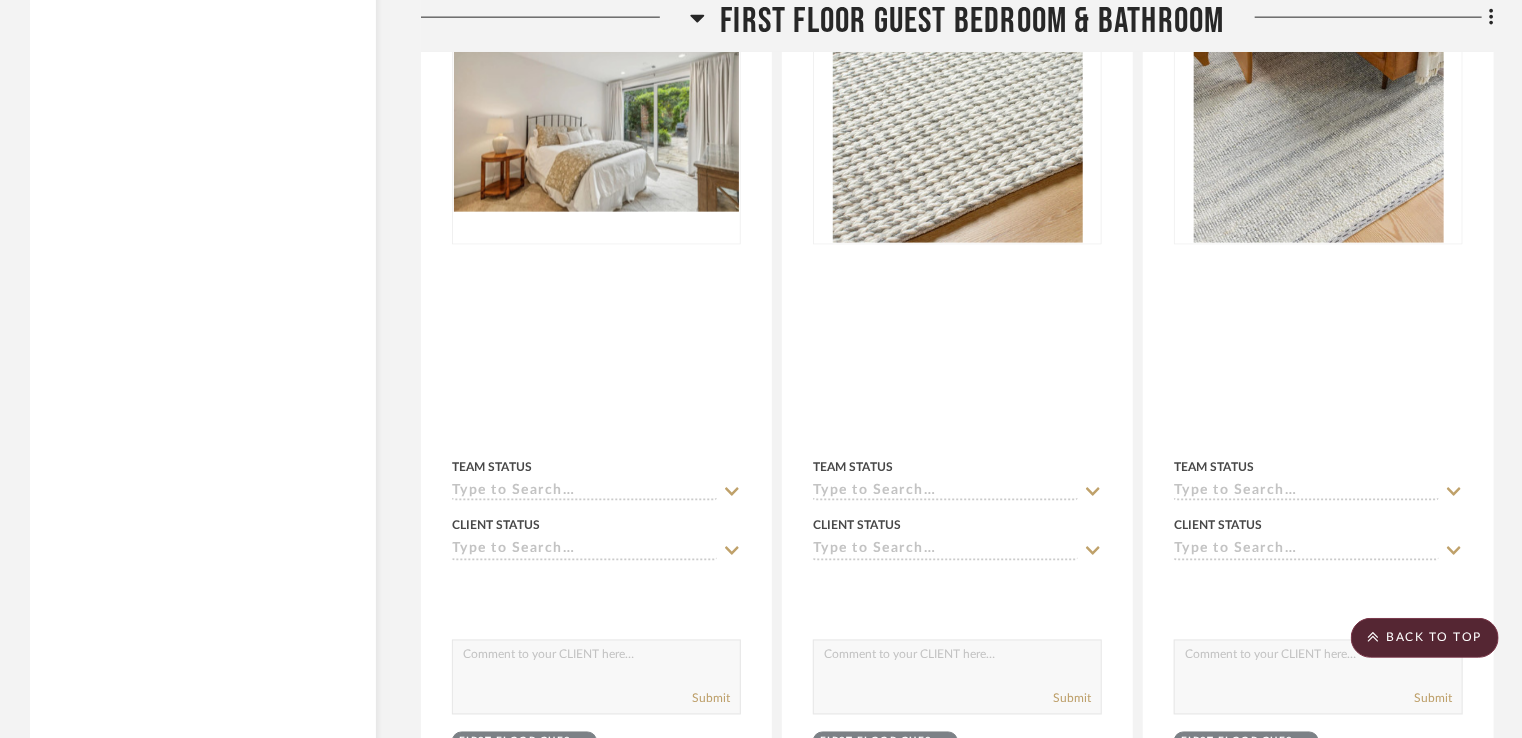 scroll, scrollTop: 12600, scrollLeft: 0, axis: vertical 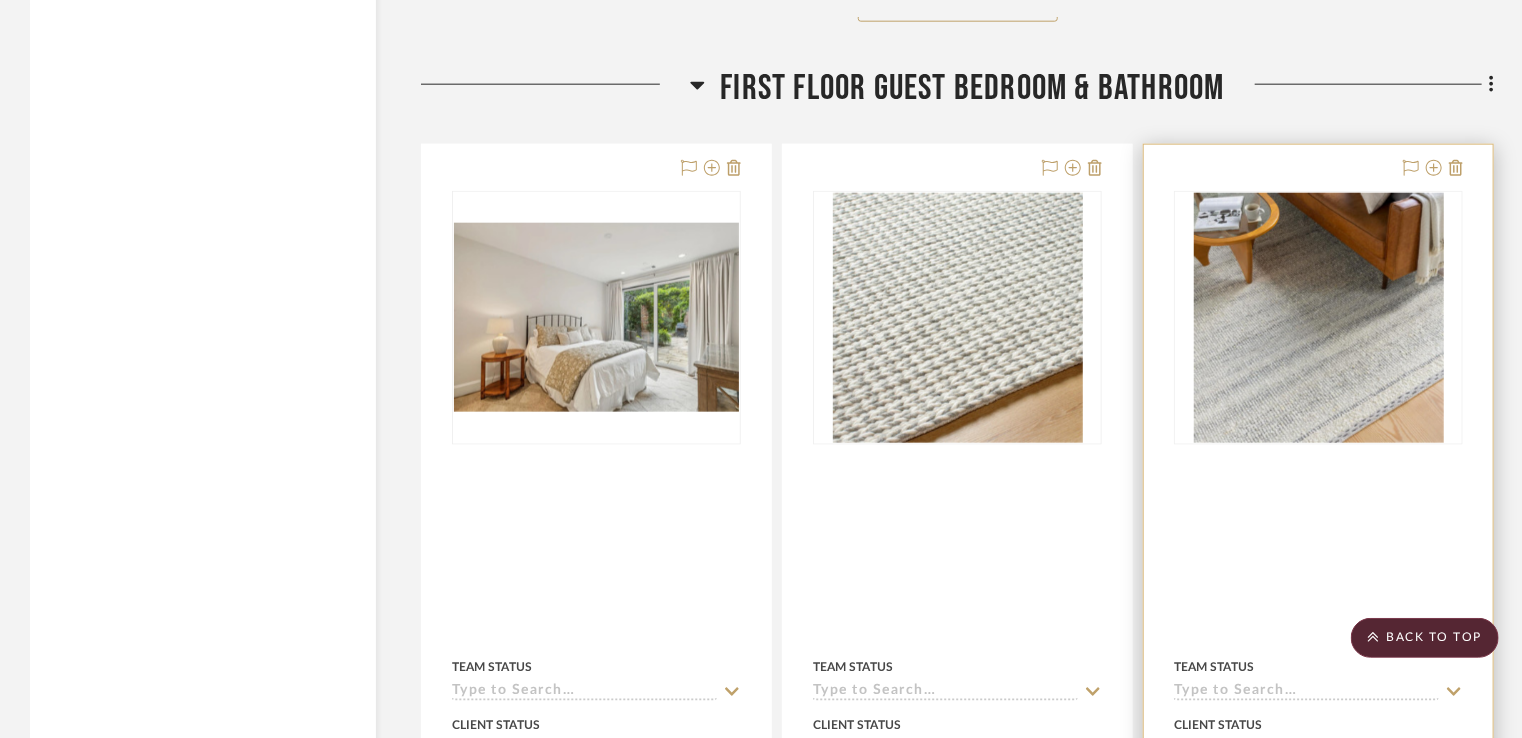 click at bounding box center (1319, 318) 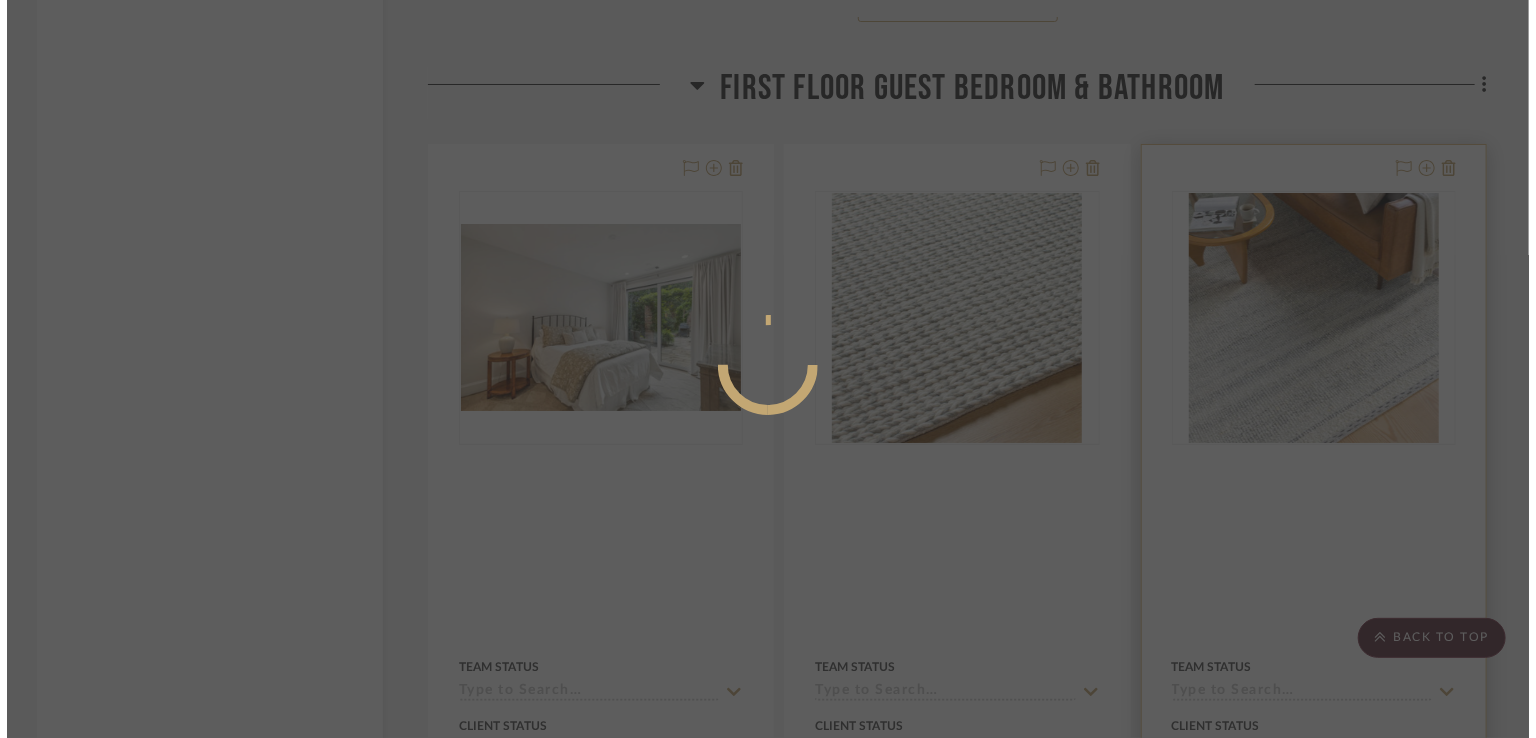 scroll, scrollTop: 0, scrollLeft: 0, axis: both 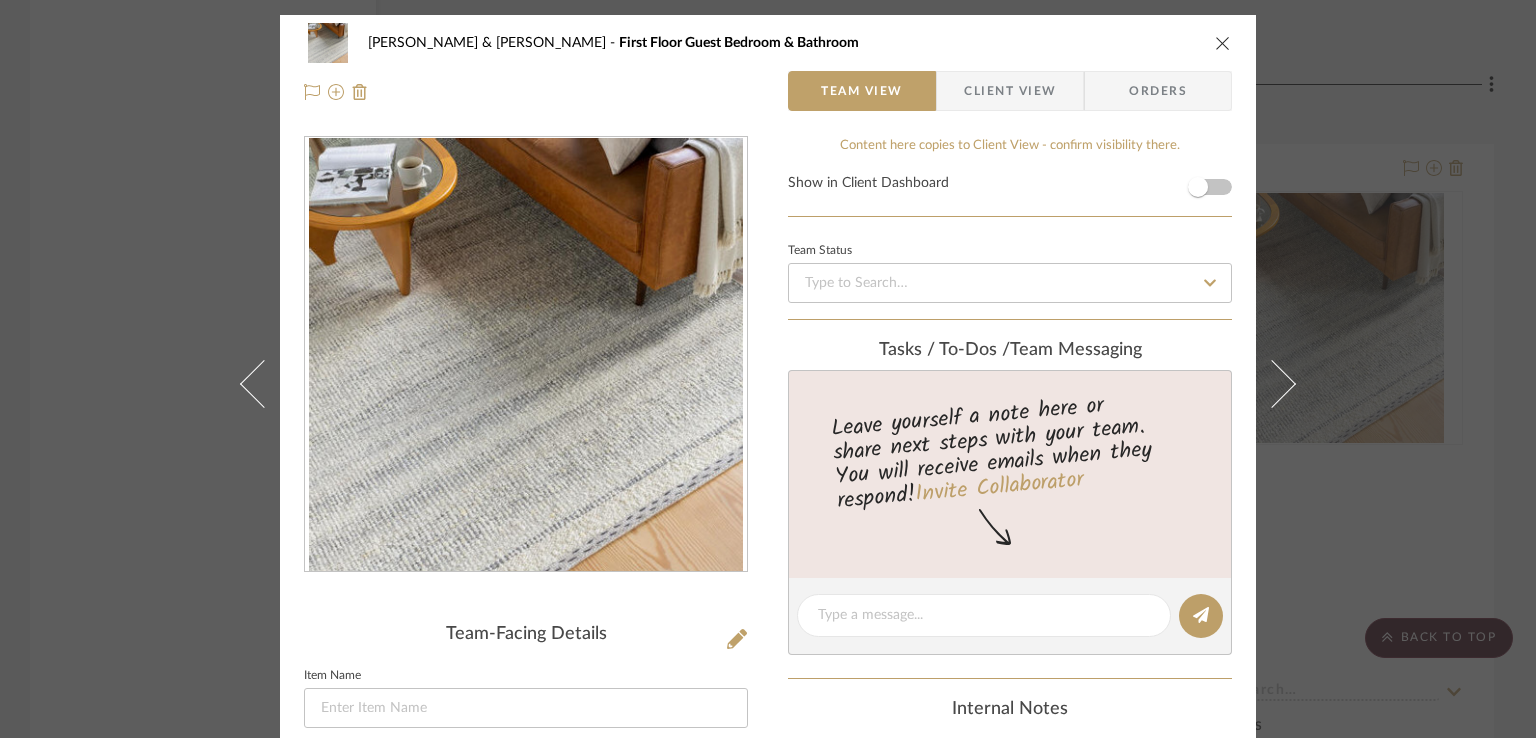 click at bounding box center [1223, 43] 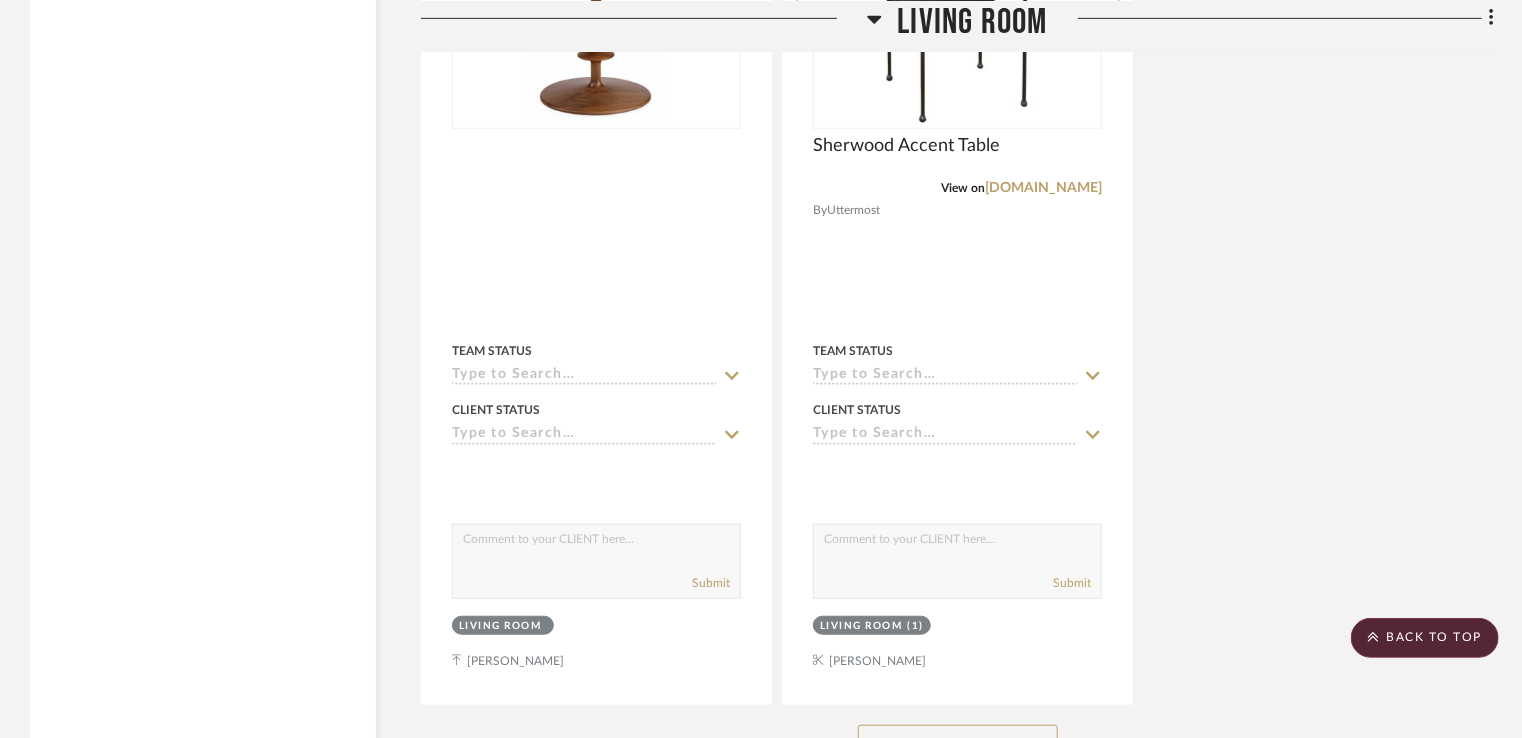 scroll, scrollTop: 4300, scrollLeft: 0, axis: vertical 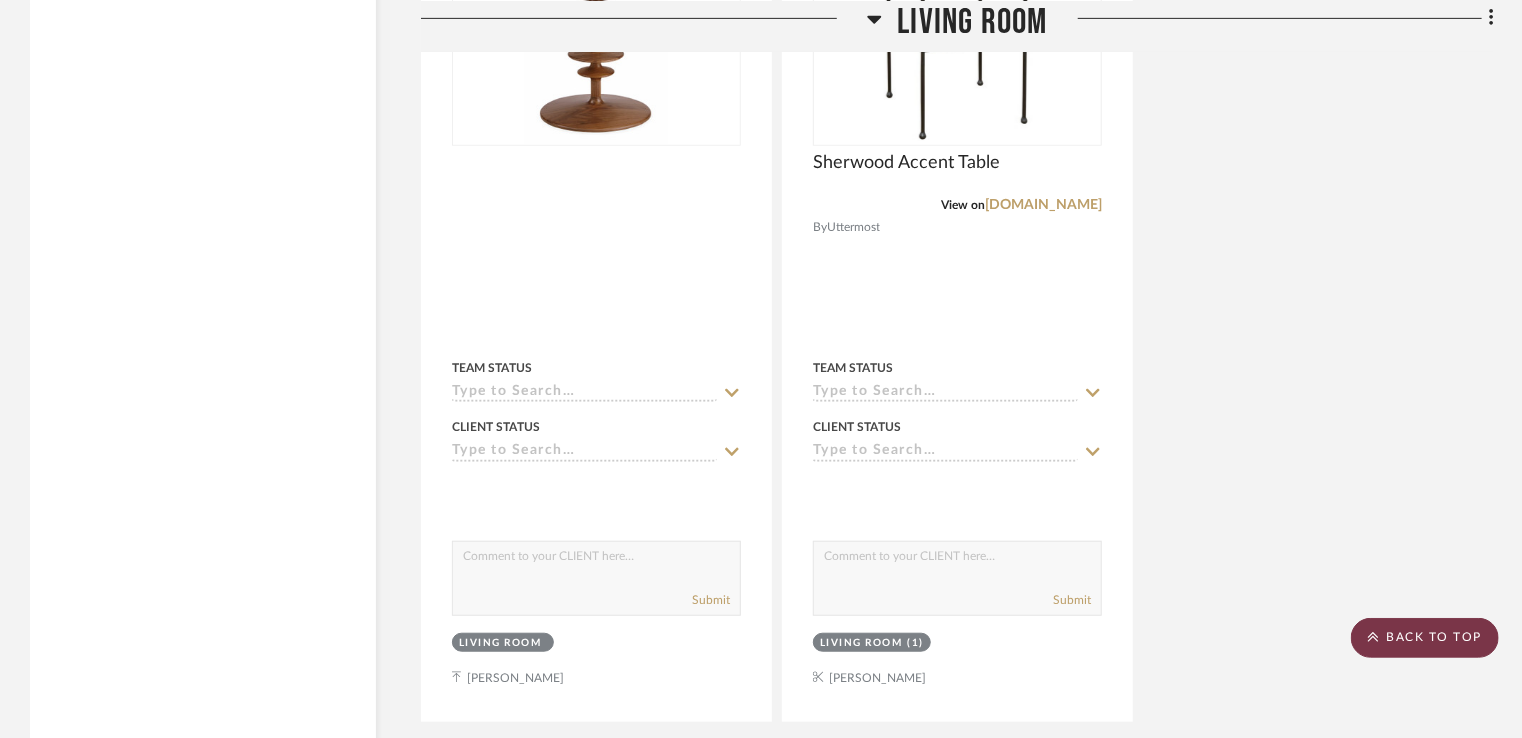click on "BACK TO TOP" 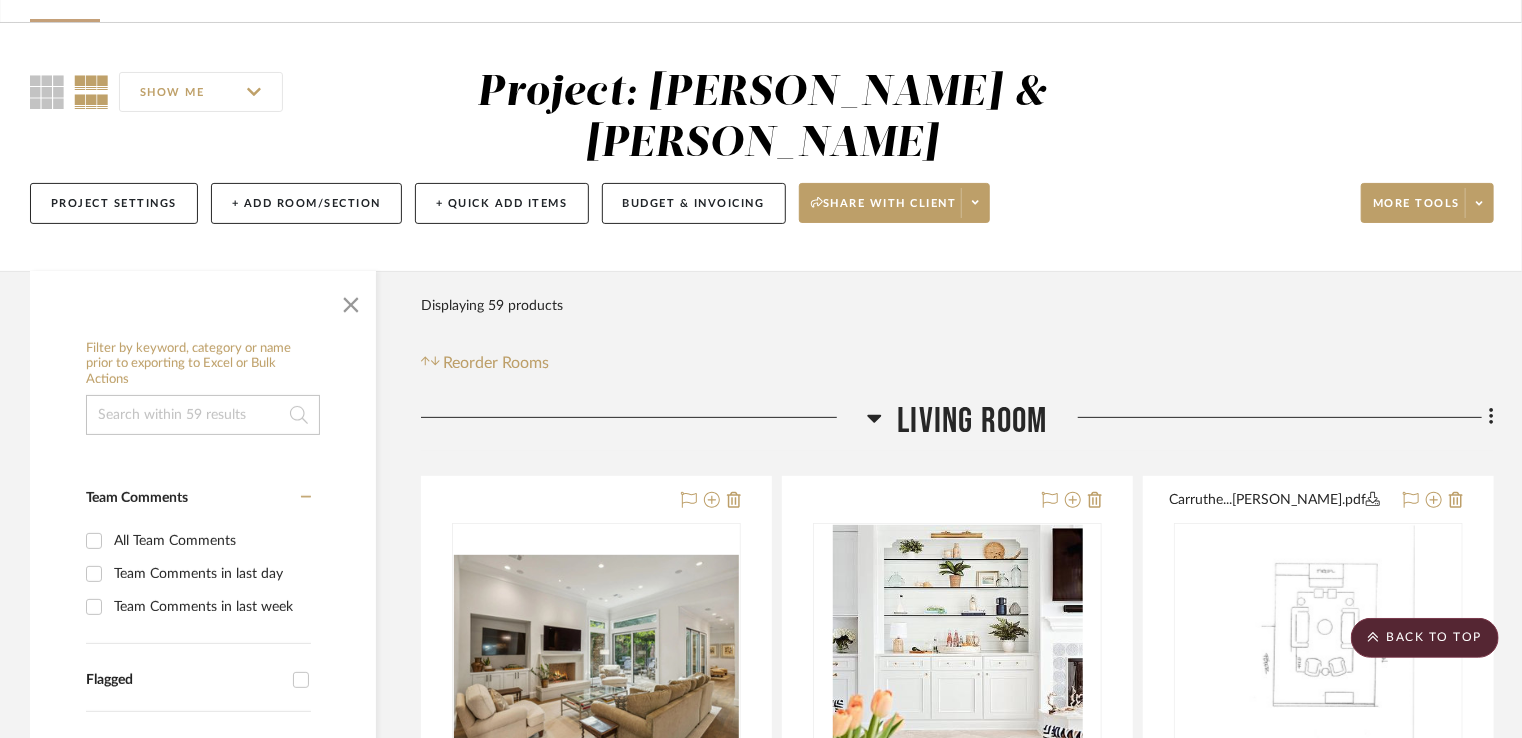 scroll, scrollTop: 0, scrollLeft: 0, axis: both 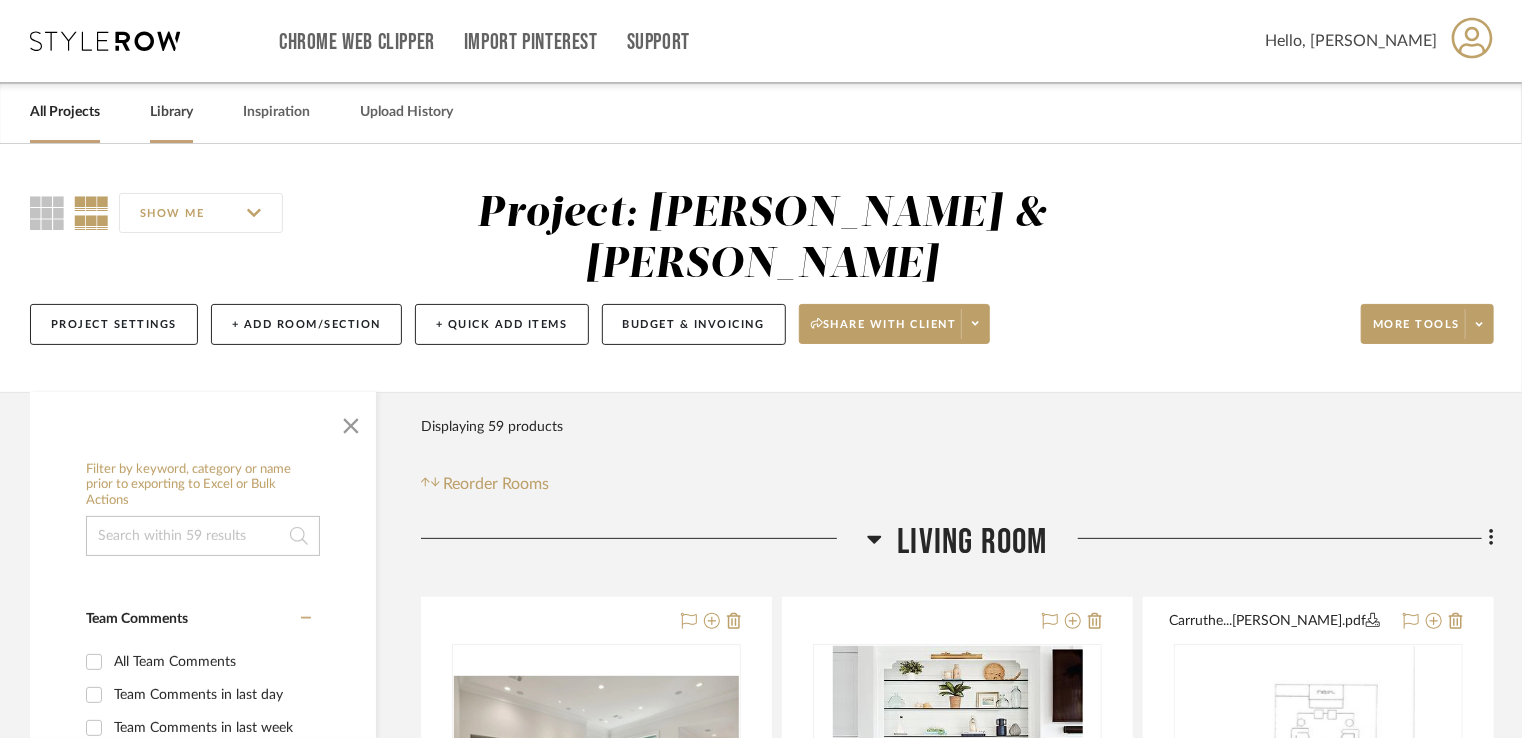 click on "Library" at bounding box center (171, 112) 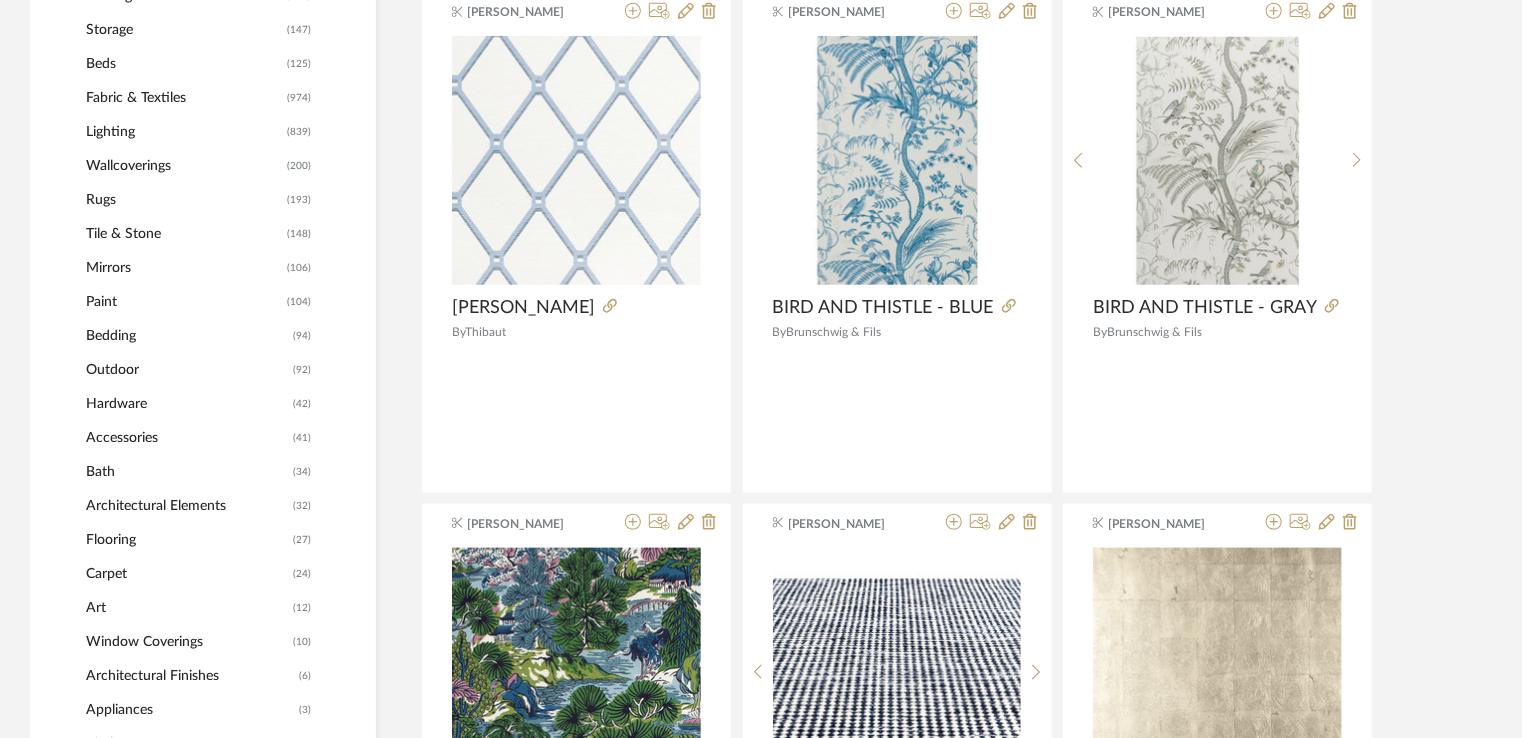 scroll, scrollTop: 700, scrollLeft: 0, axis: vertical 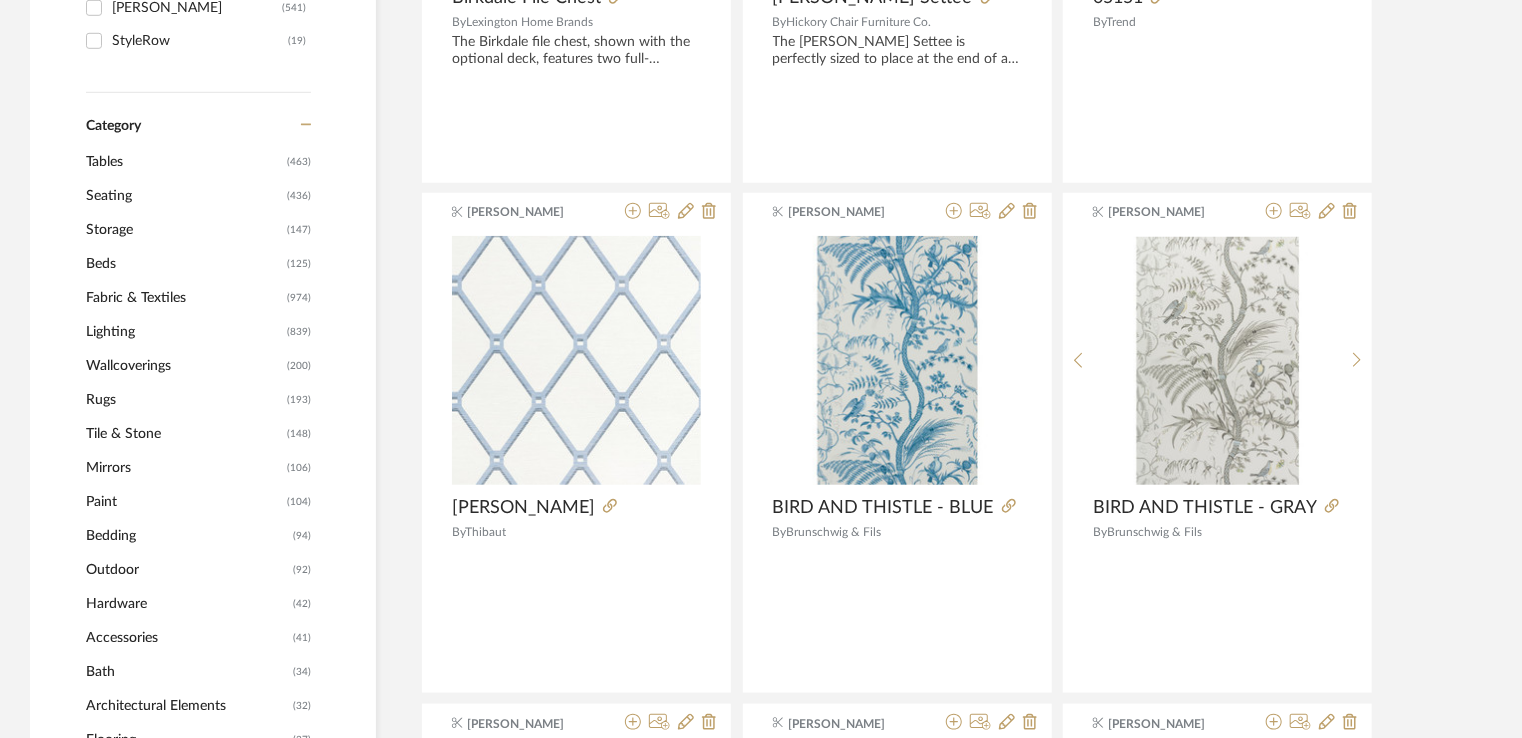 click on "Beds" 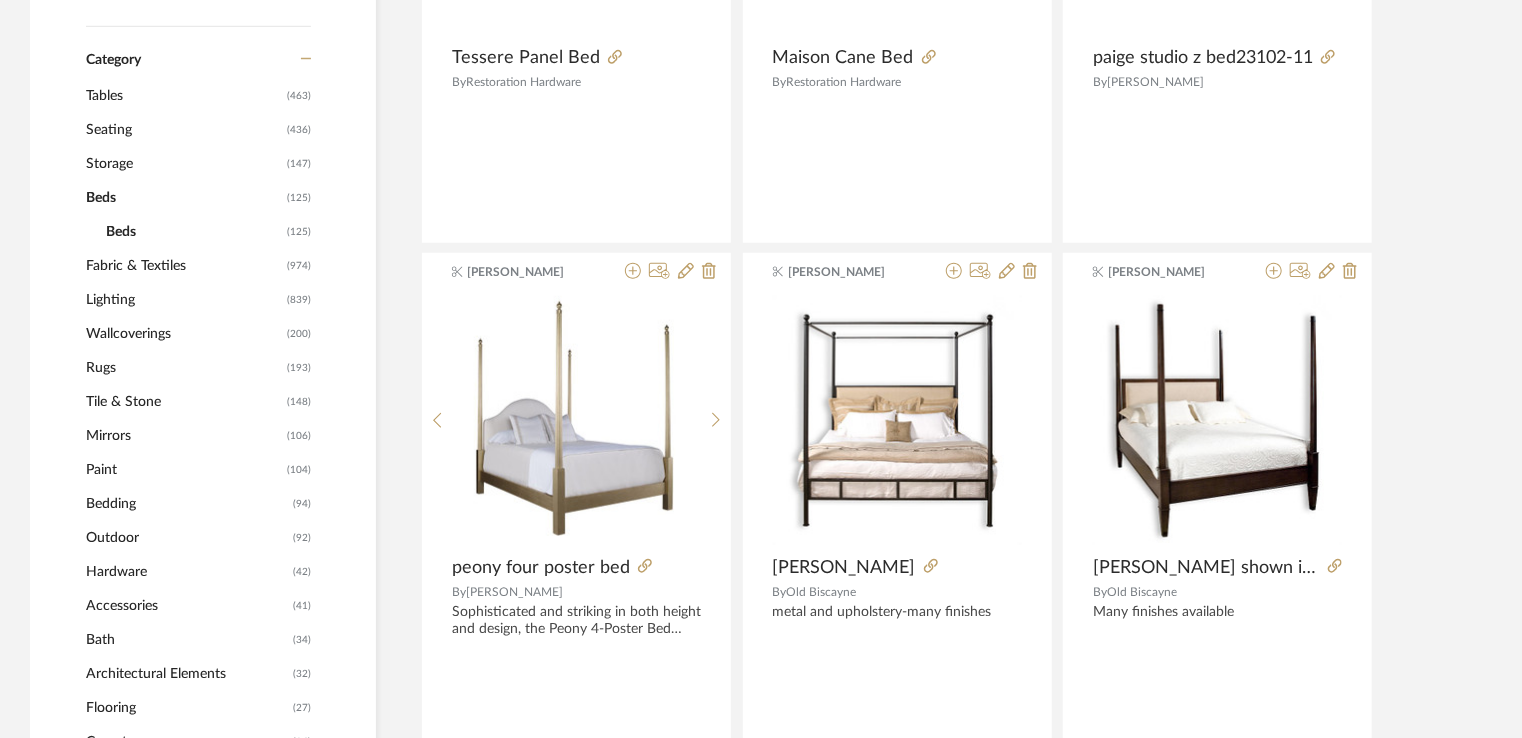 scroll, scrollTop: 696, scrollLeft: 0, axis: vertical 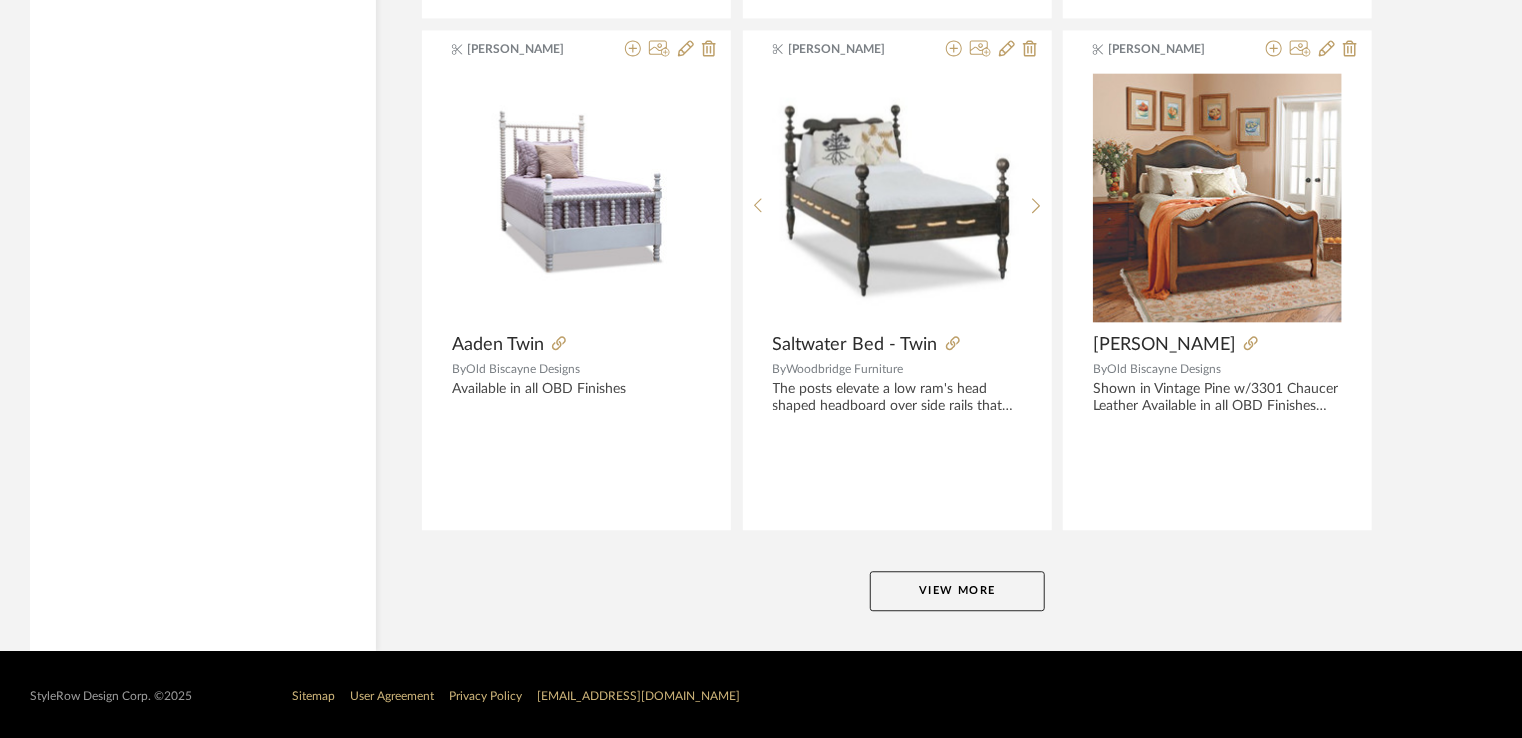 click on "View More" 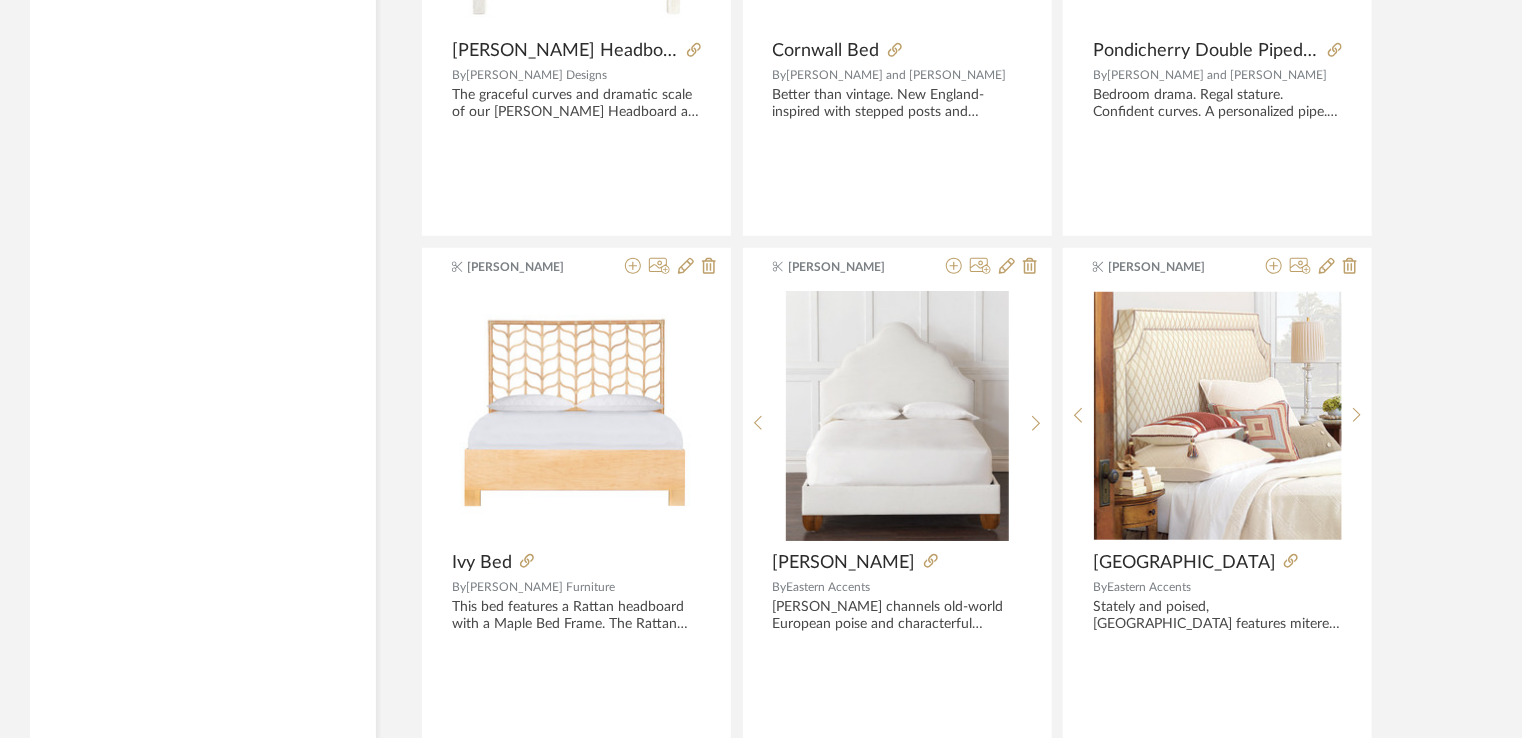 scroll, scrollTop: 12201, scrollLeft: 0, axis: vertical 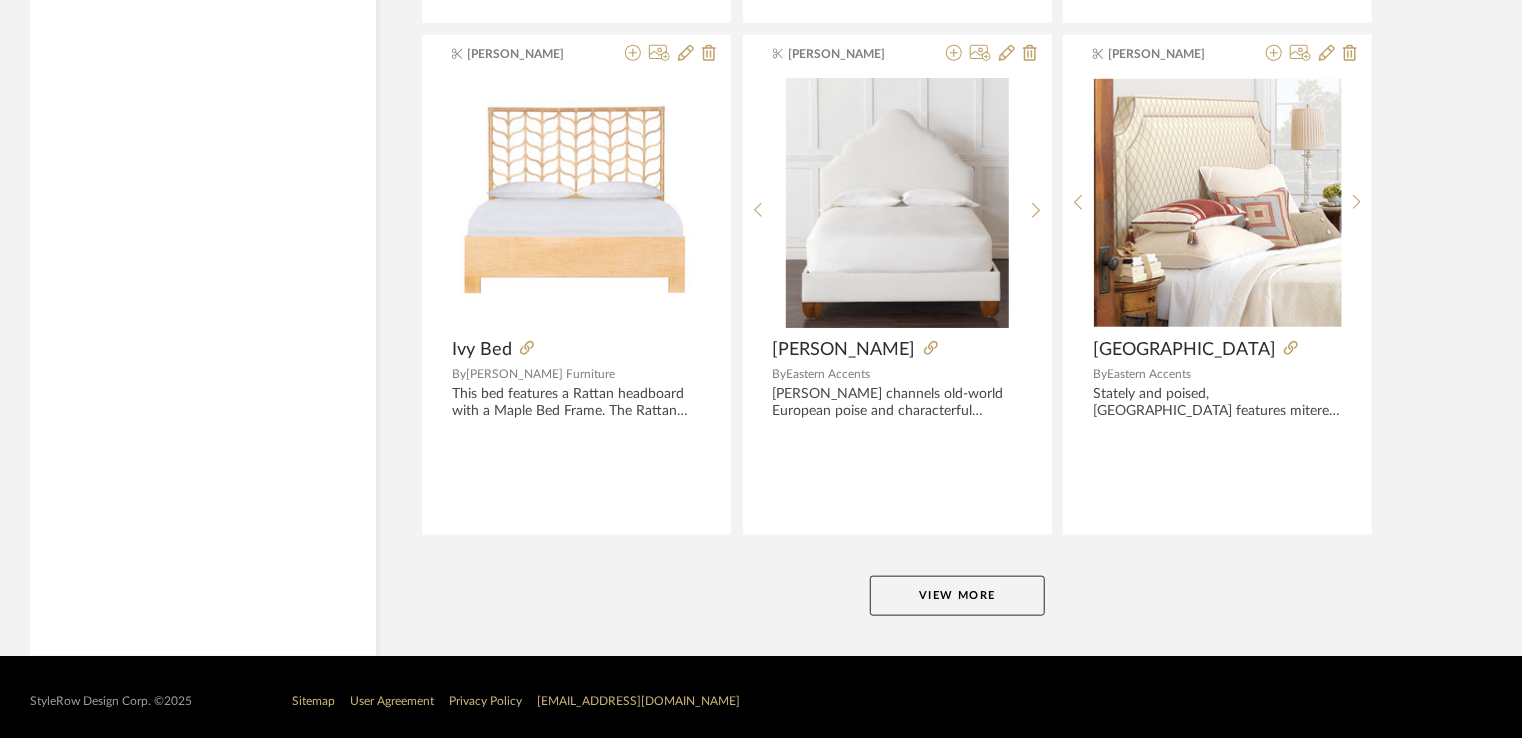 click on "View More" 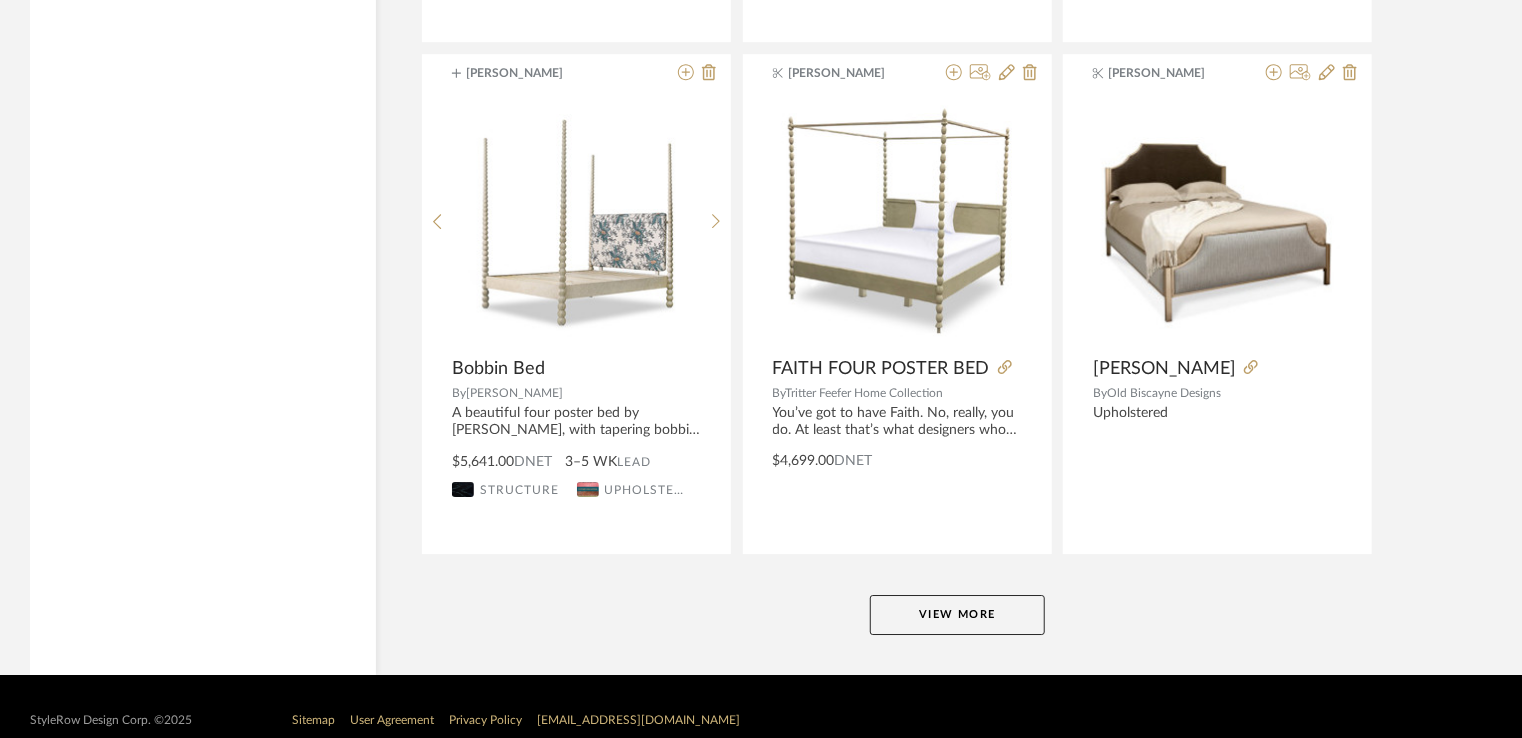 scroll, scrollTop: 18335, scrollLeft: 0, axis: vertical 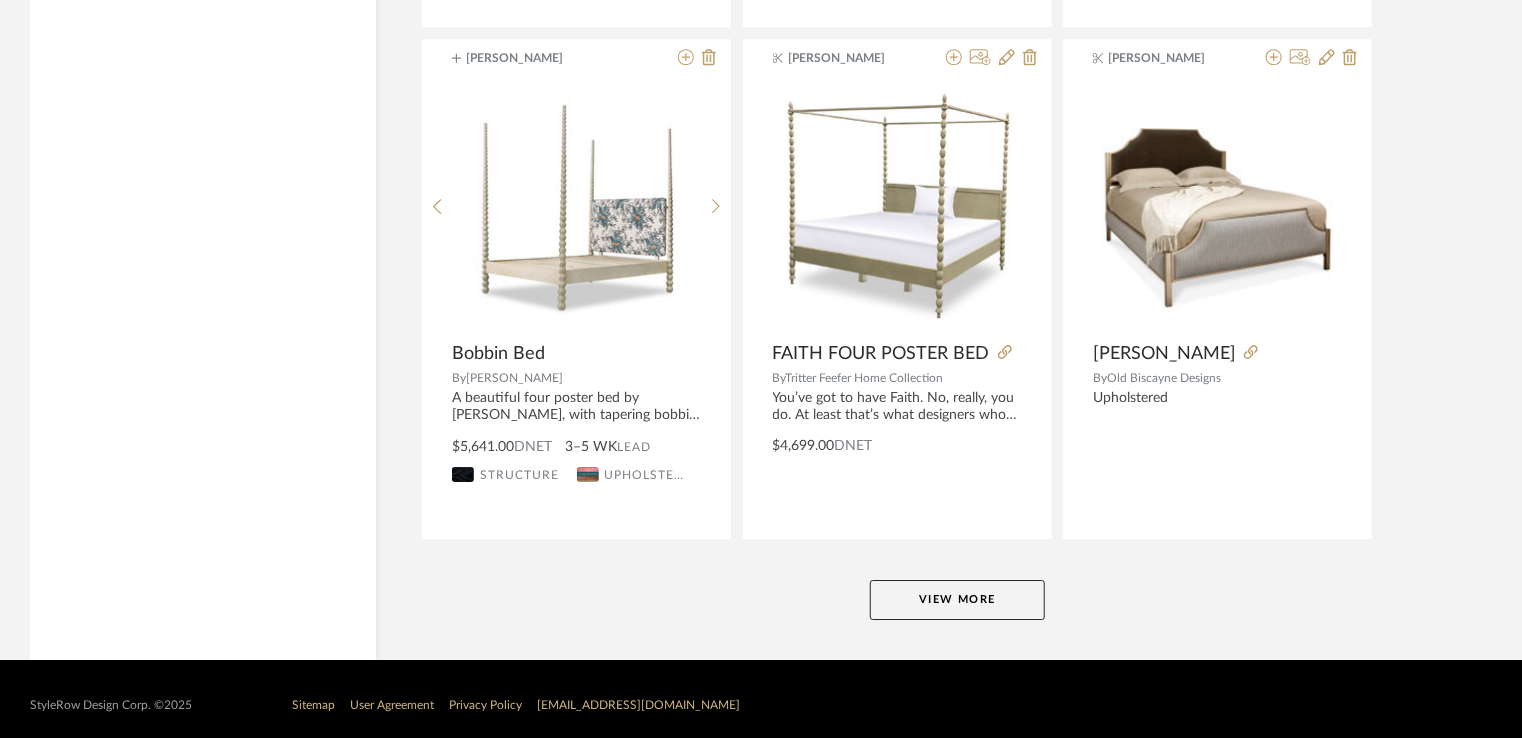 click on "View More" 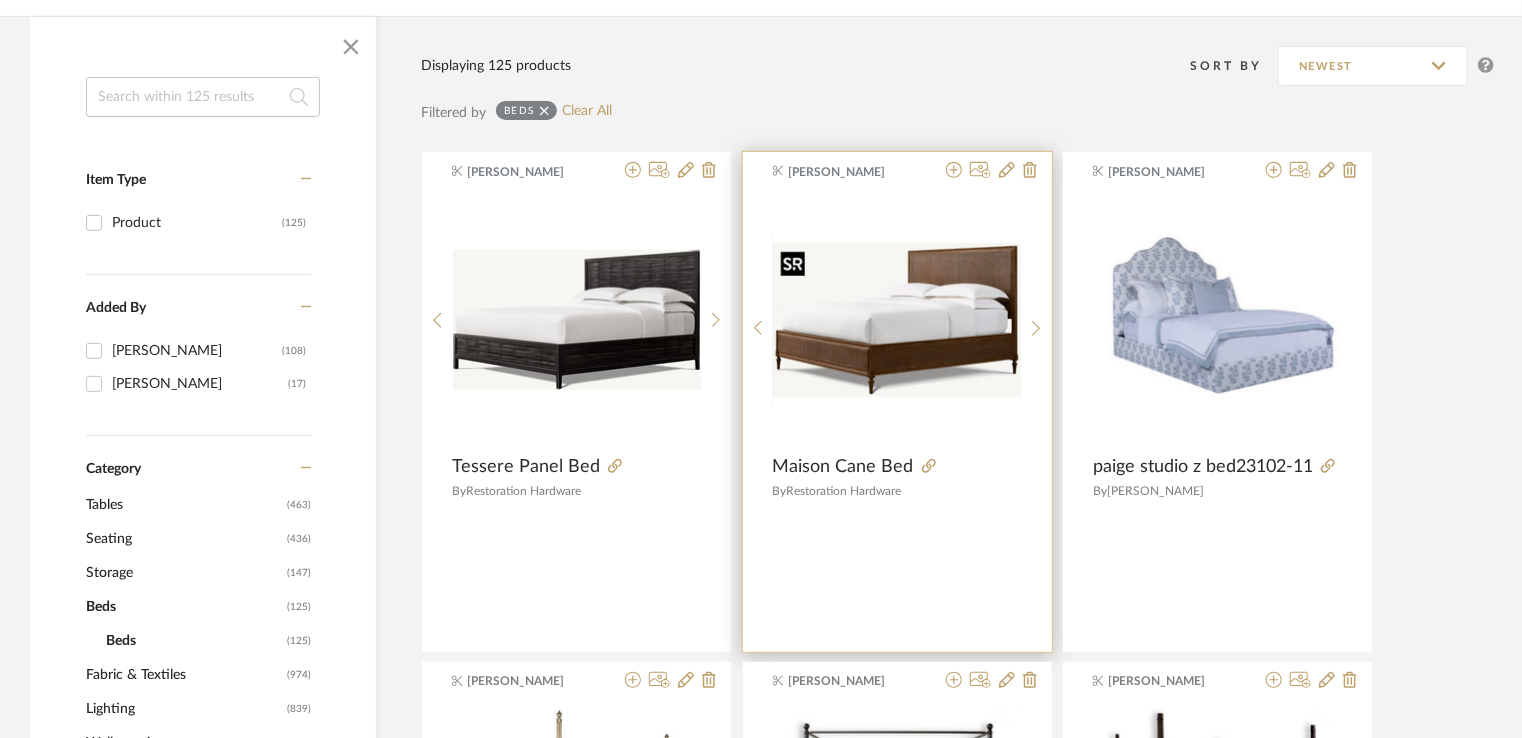 scroll, scrollTop: 21, scrollLeft: 0, axis: vertical 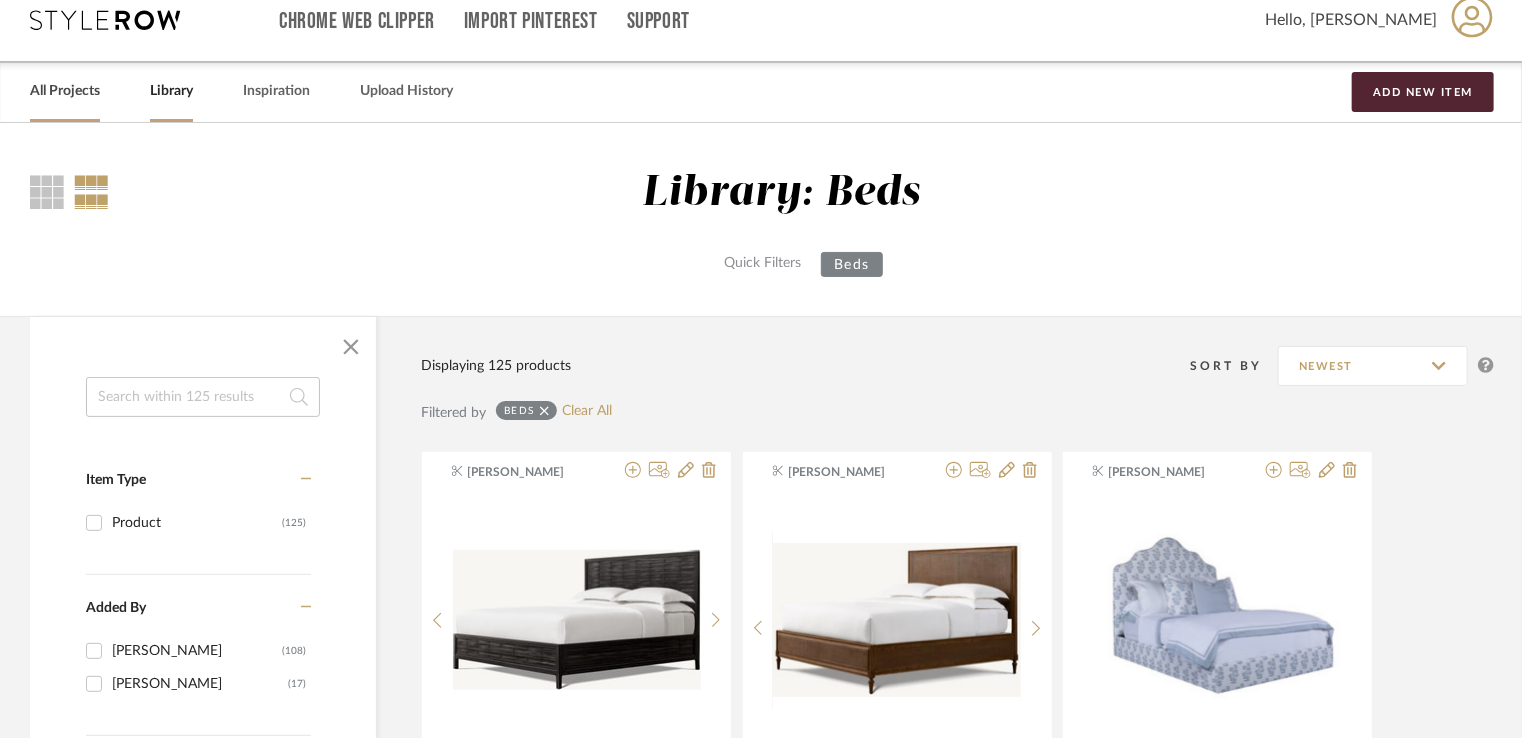 click on "All Projects" at bounding box center [65, 91] 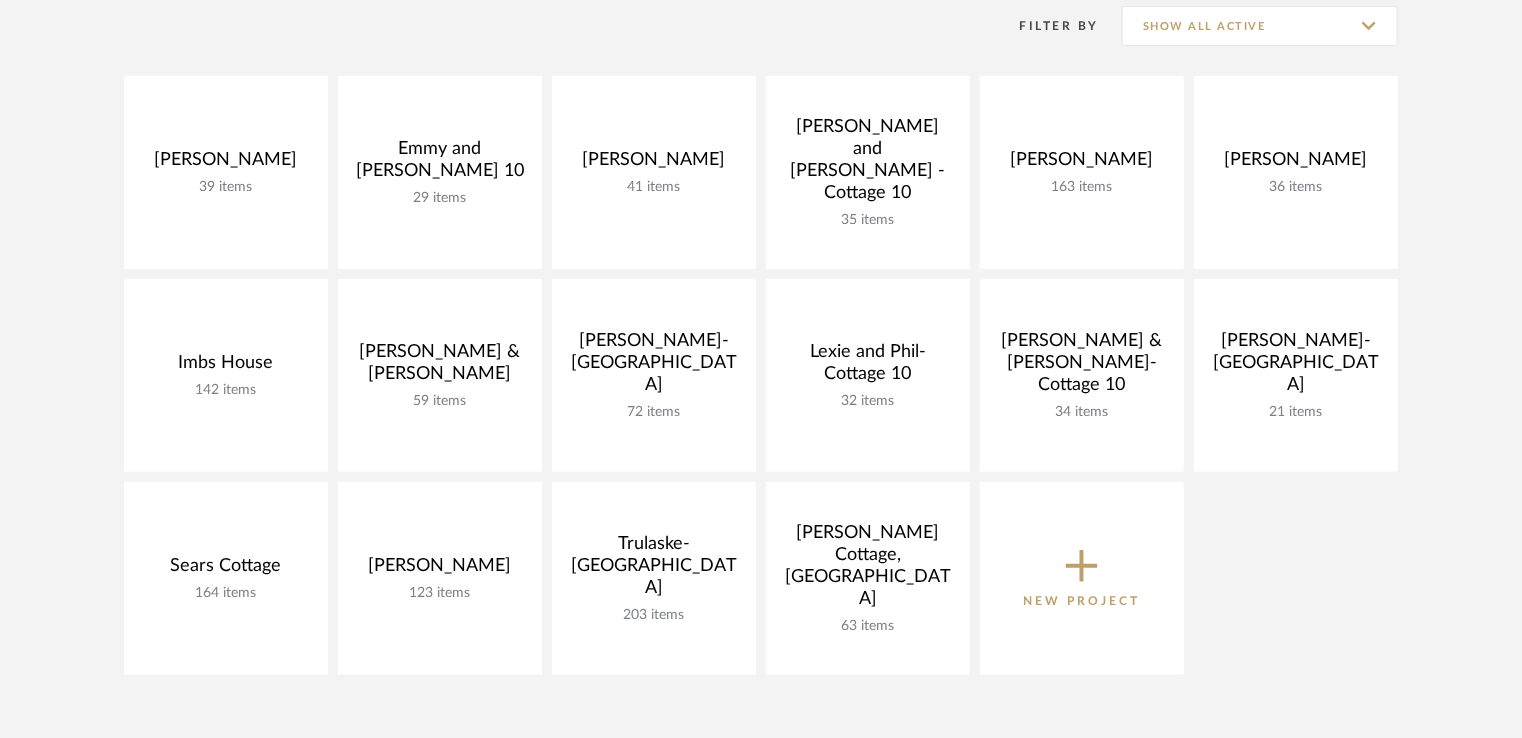 scroll, scrollTop: 421, scrollLeft: 0, axis: vertical 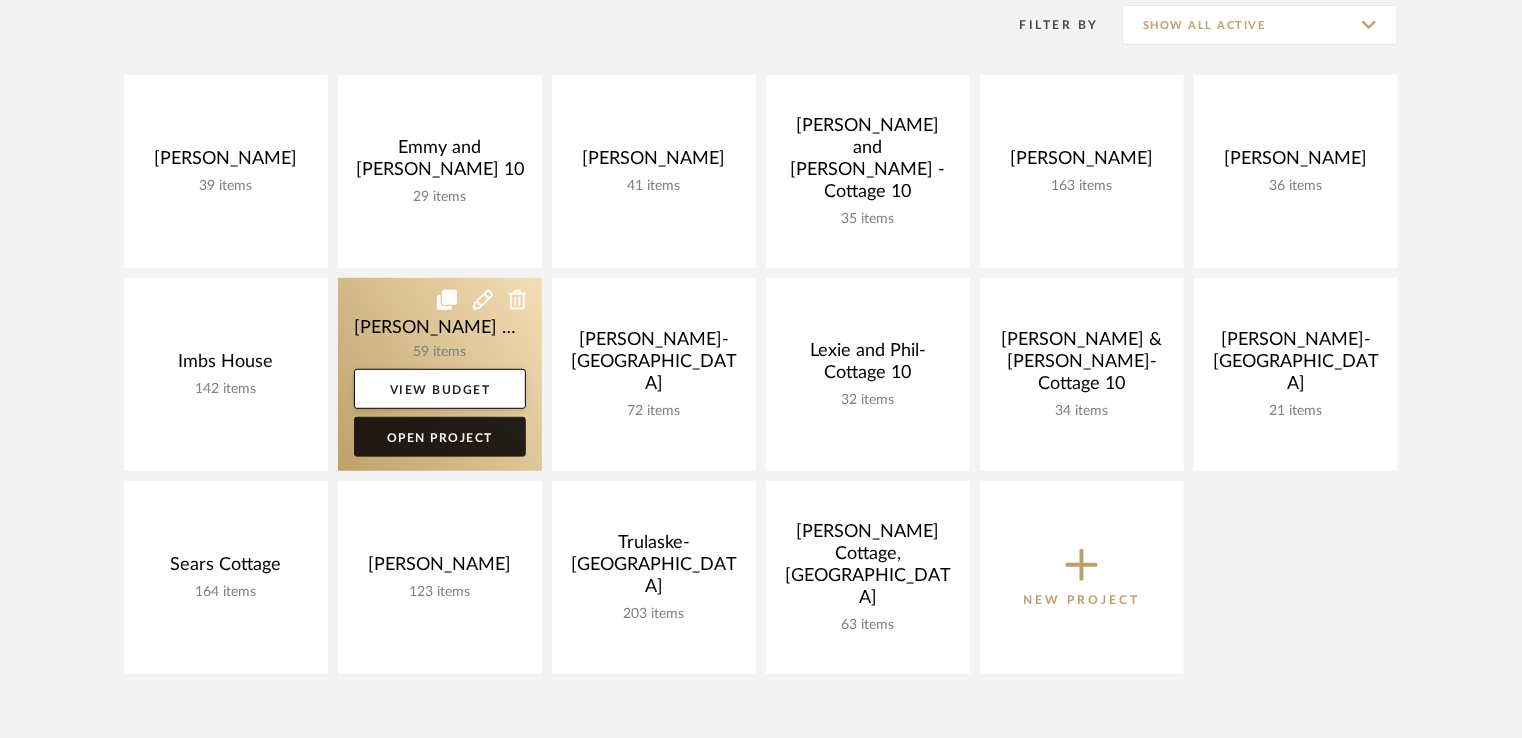 click on "Open Project" 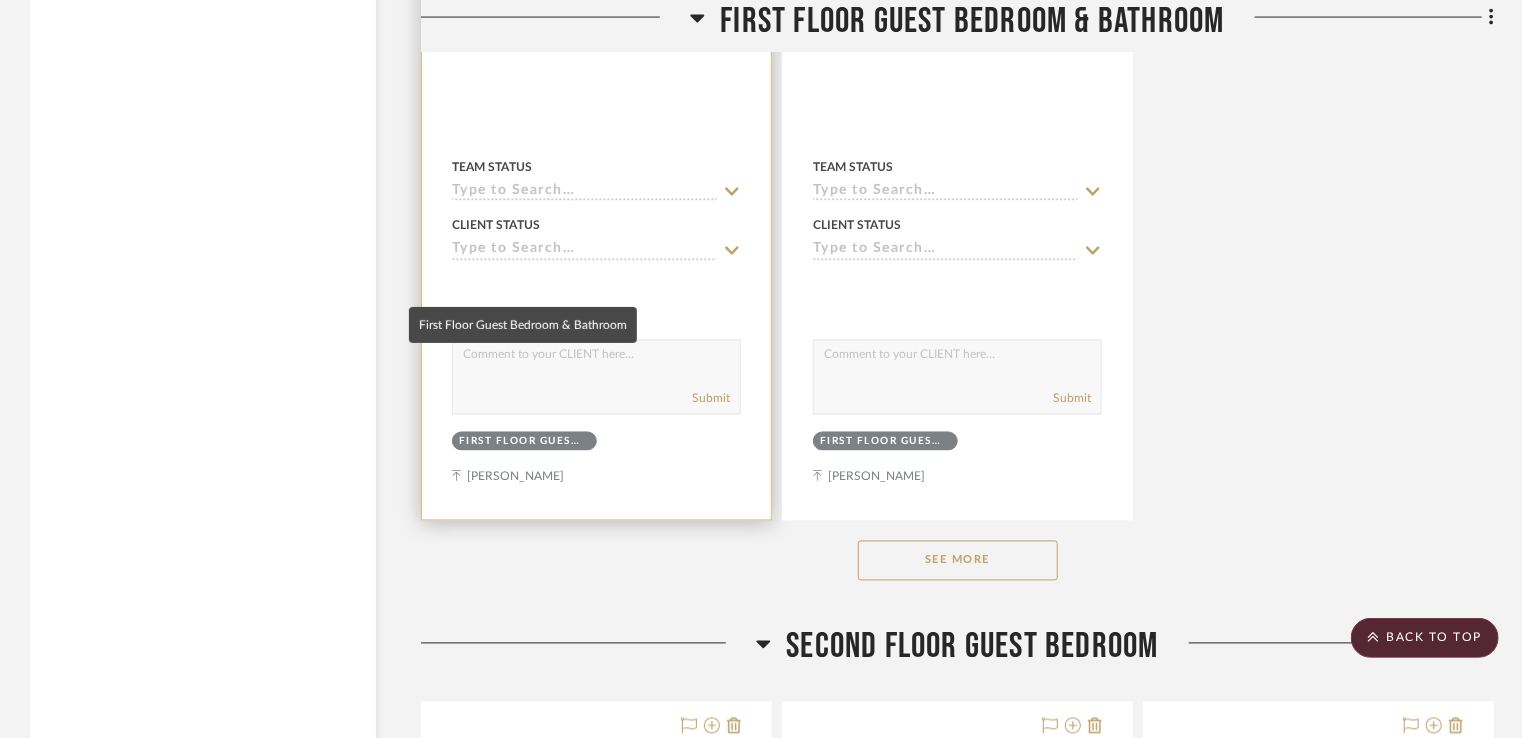 scroll, scrollTop: 13200, scrollLeft: 0, axis: vertical 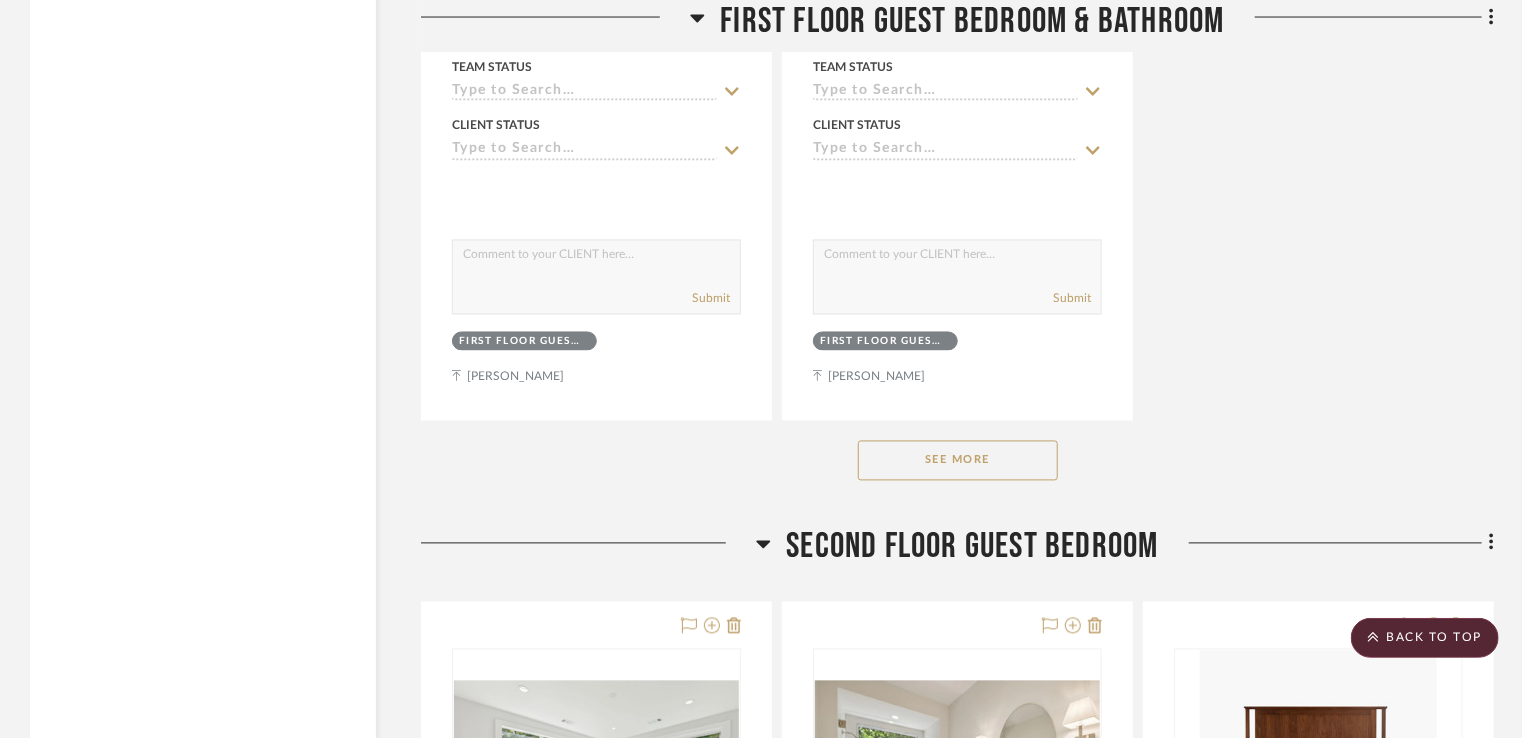 click on "See More" 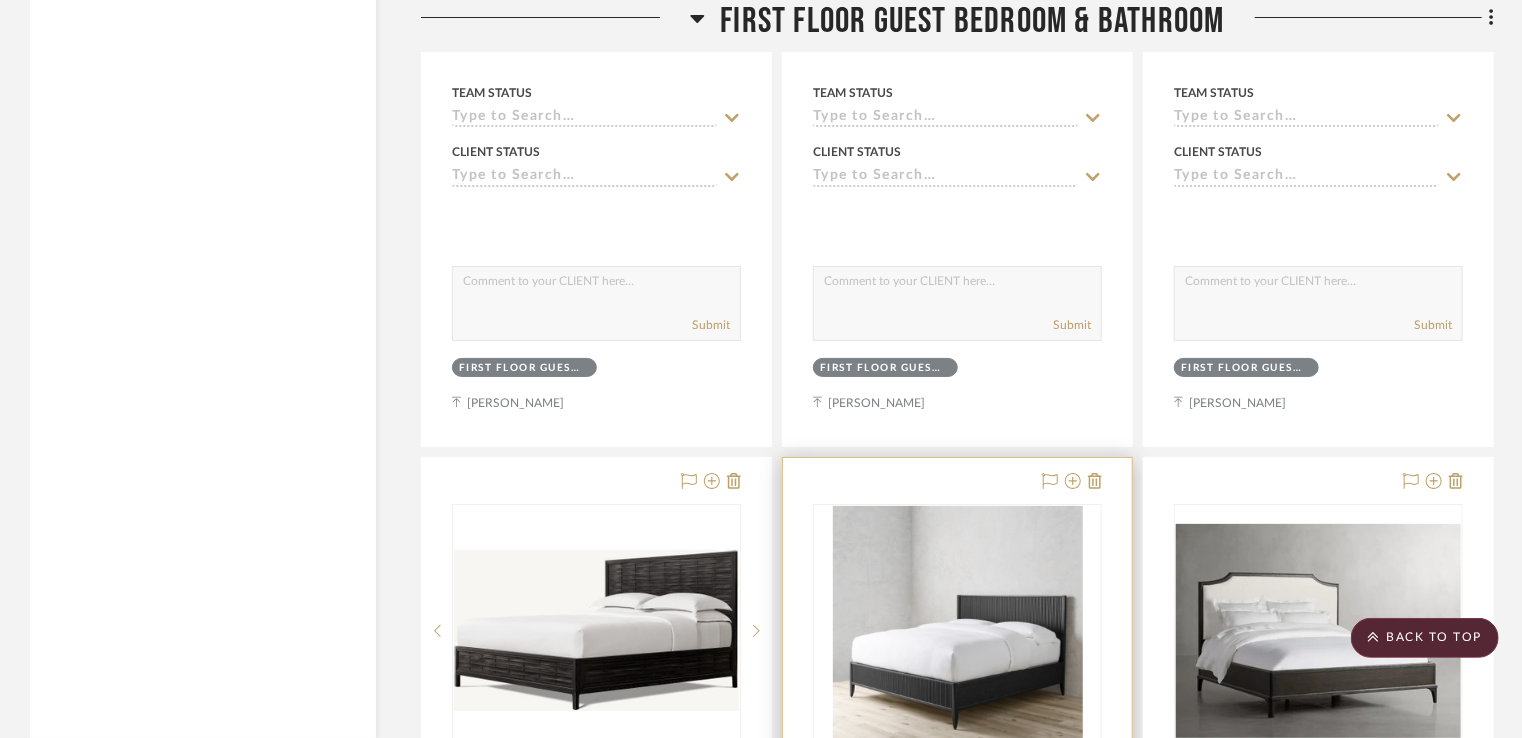 scroll, scrollTop: 11500, scrollLeft: 0, axis: vertical 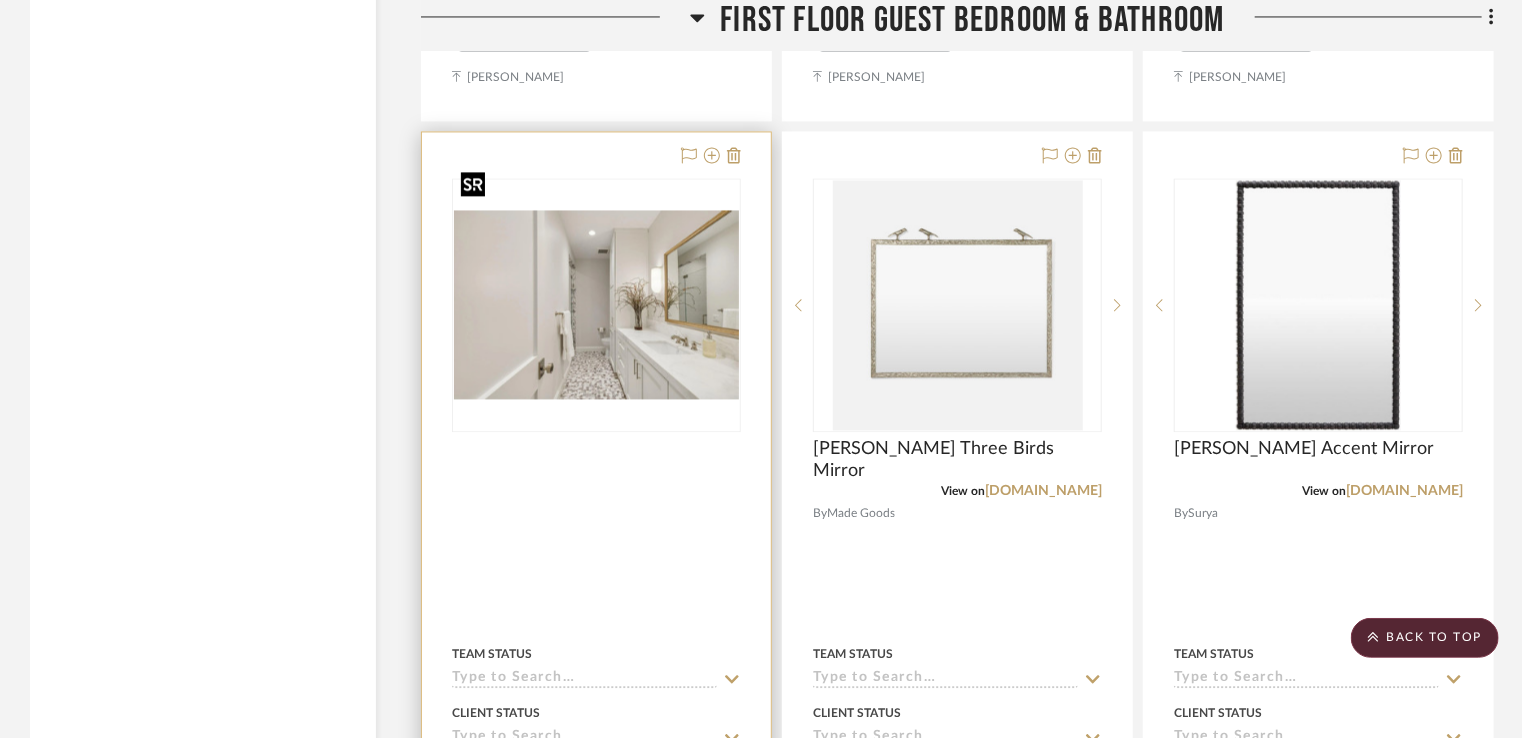 click at bounding box center [596, 305] 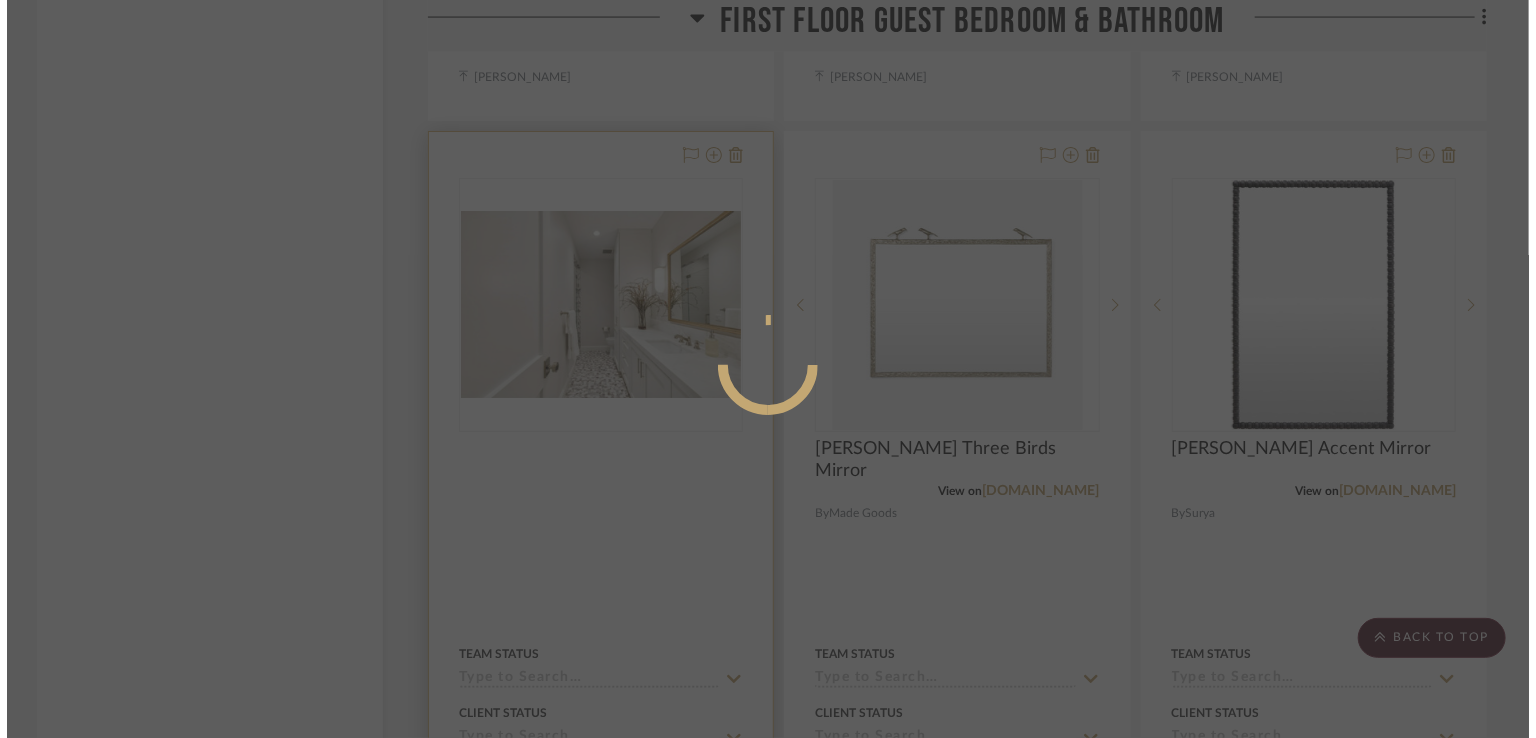 scroll, scrollTop: 0, scrollLeft: 0, axis: both 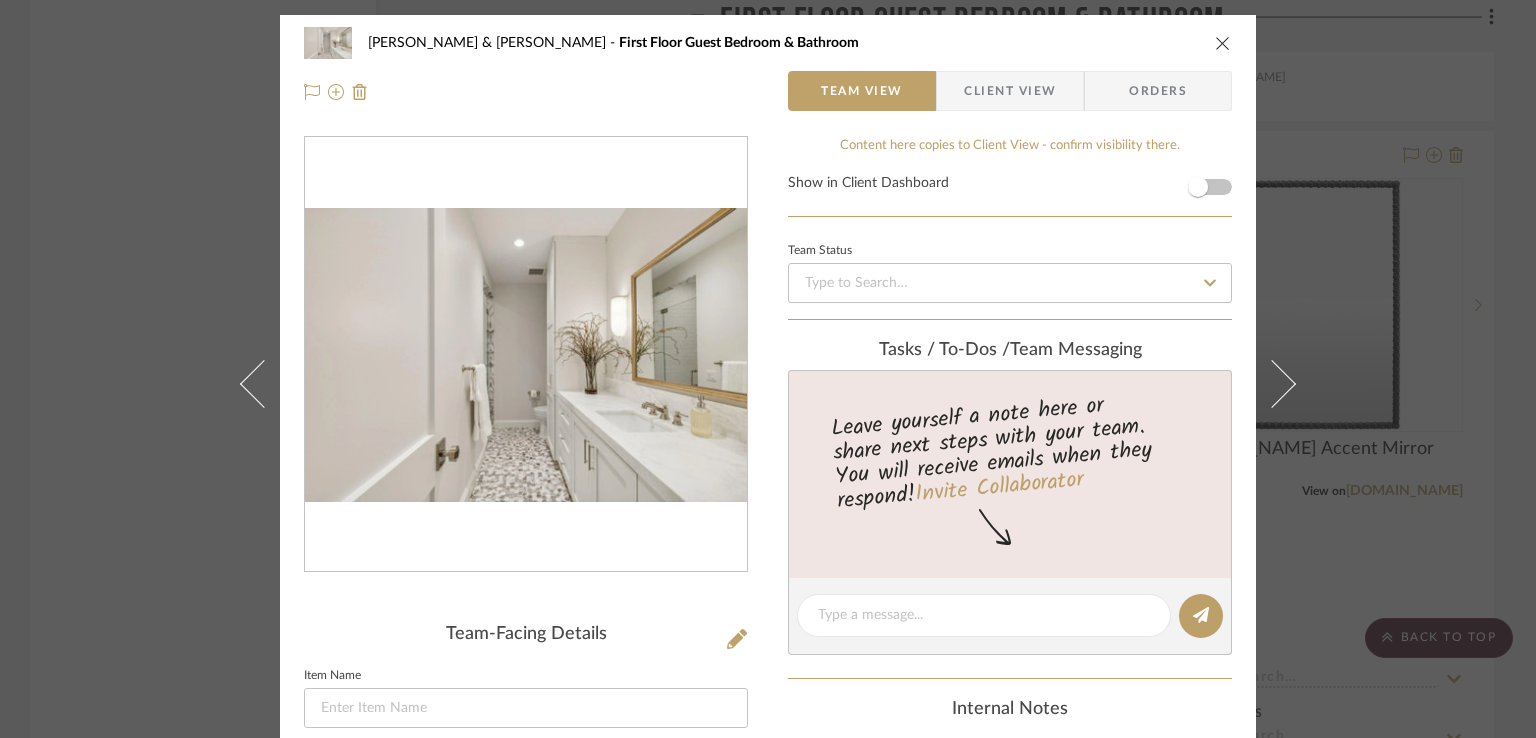 click at bounding box center (1223, 43) 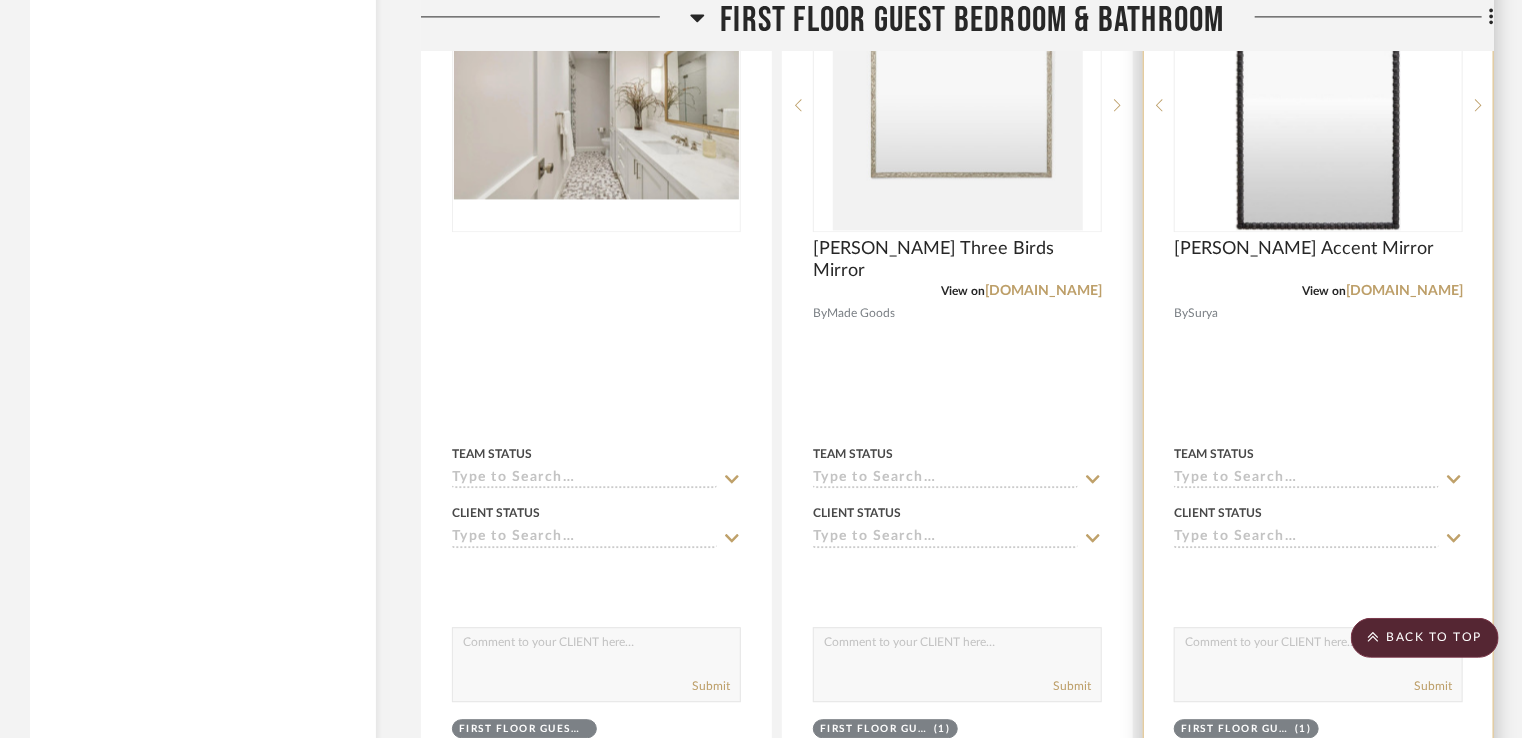 scroll, scrollTop: 13500, scrollLeft: 0, axis: vertical 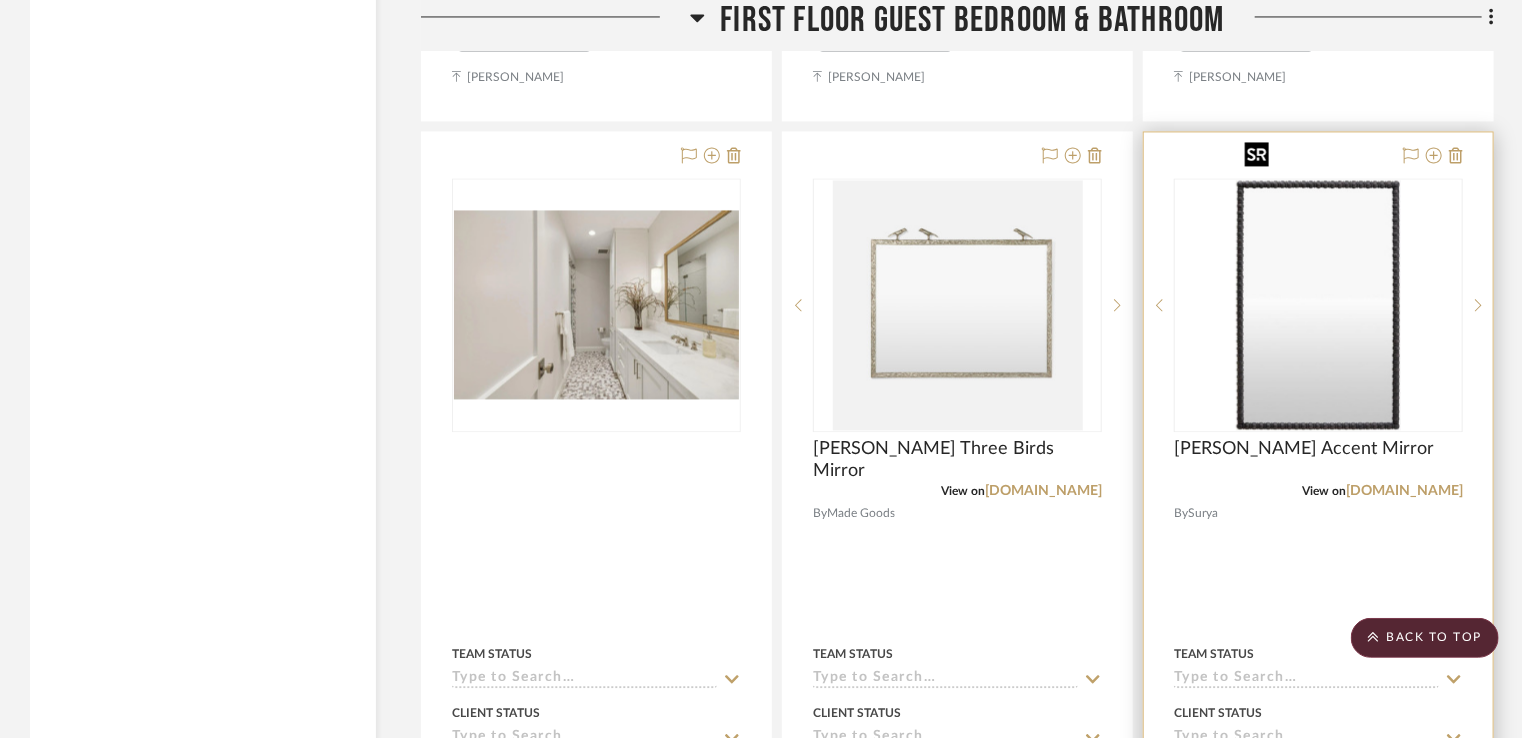 click at bounding box center (1318, 305) 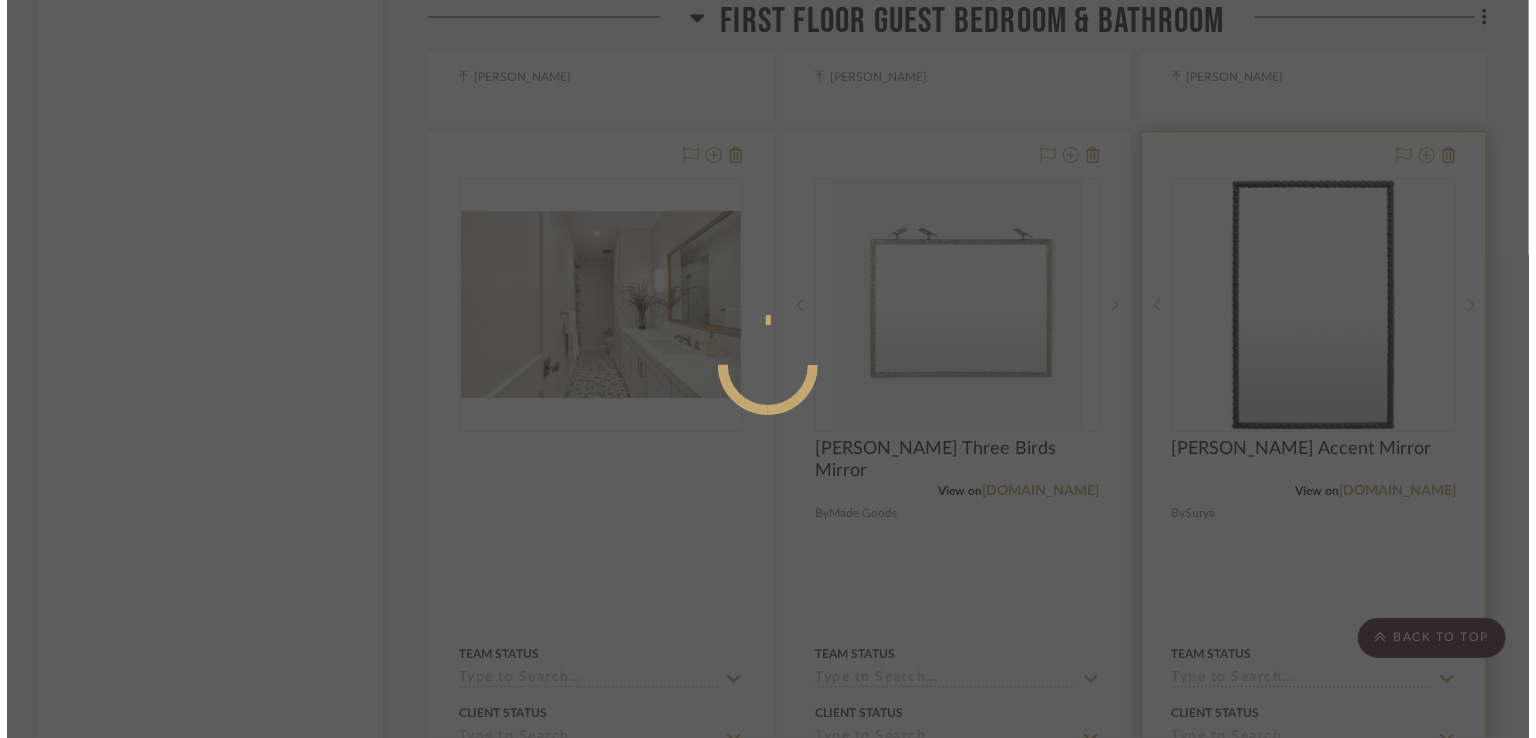 scroll, scrollTop: 0, scrollLeft: 0, axis: both 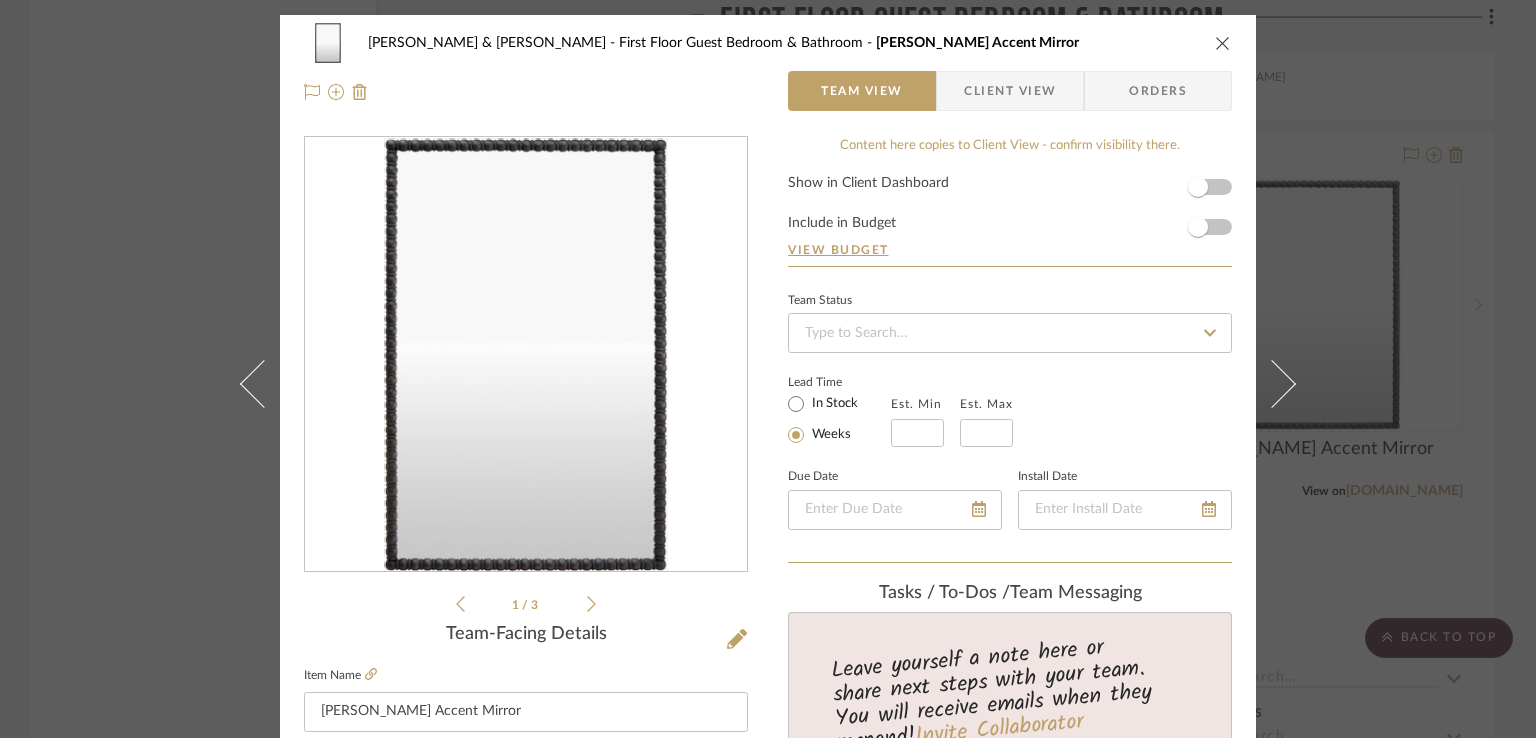 click at bounding box center [1223, 43] 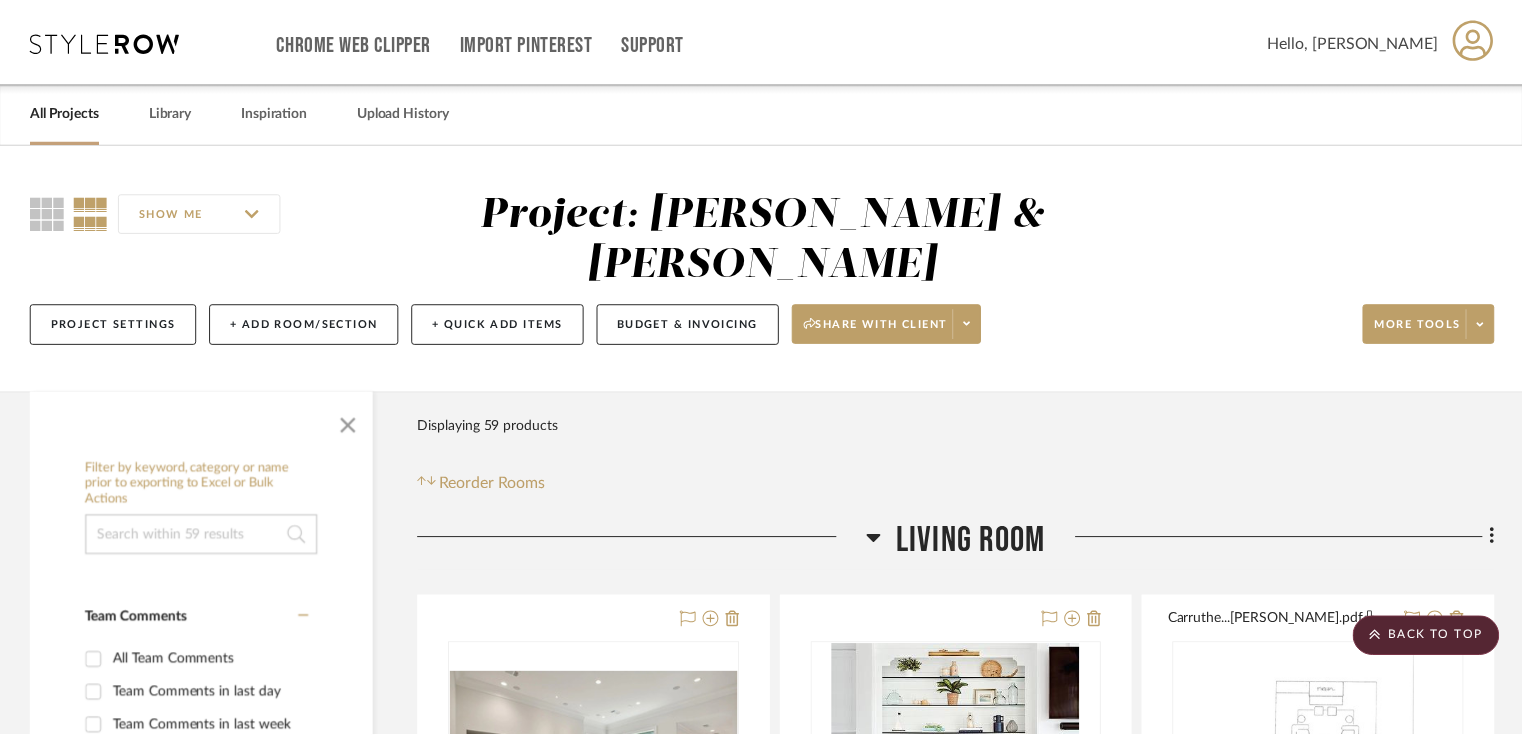 scroll, scrollTop: 13500, scrollLeft: 0, axis: vertical 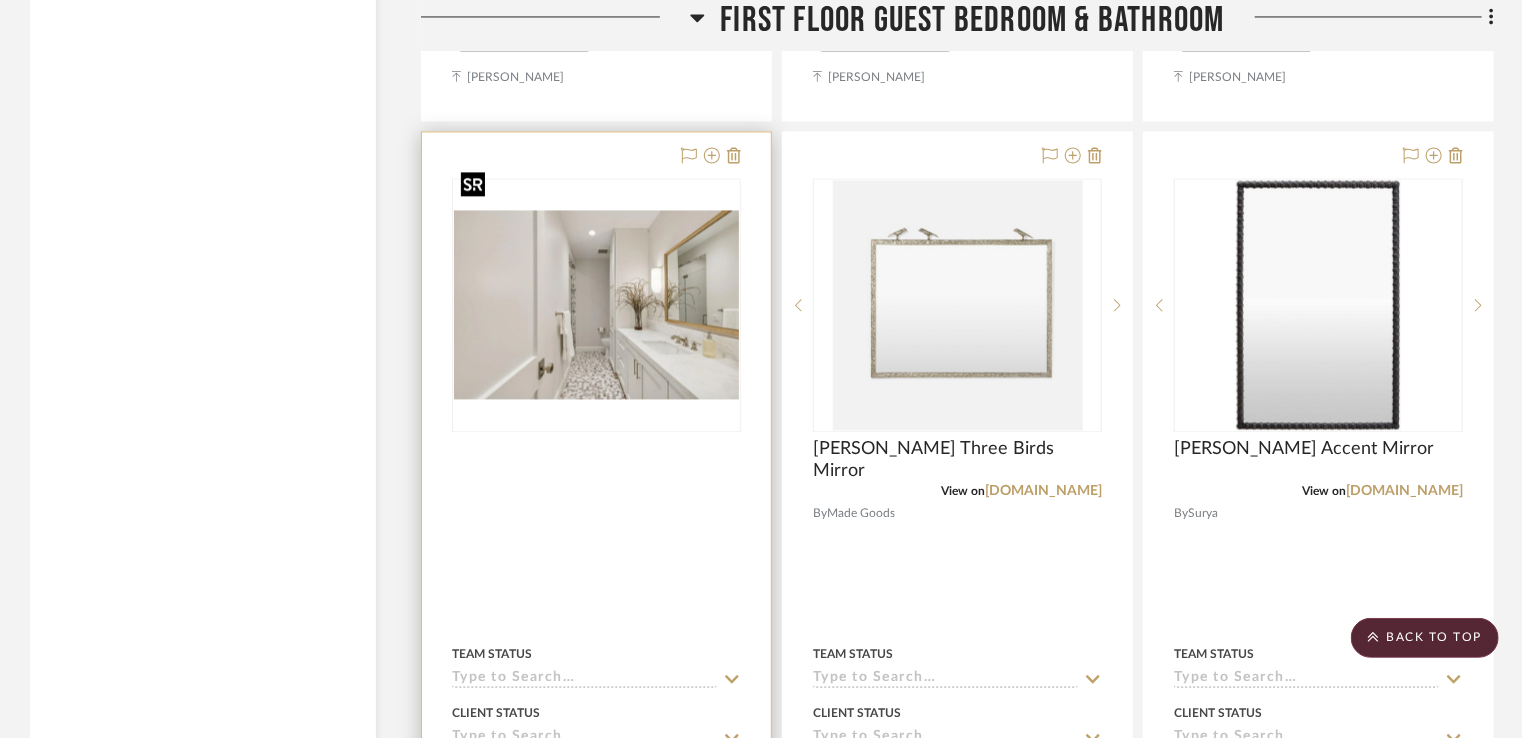 click at bounding box center [596, 305] 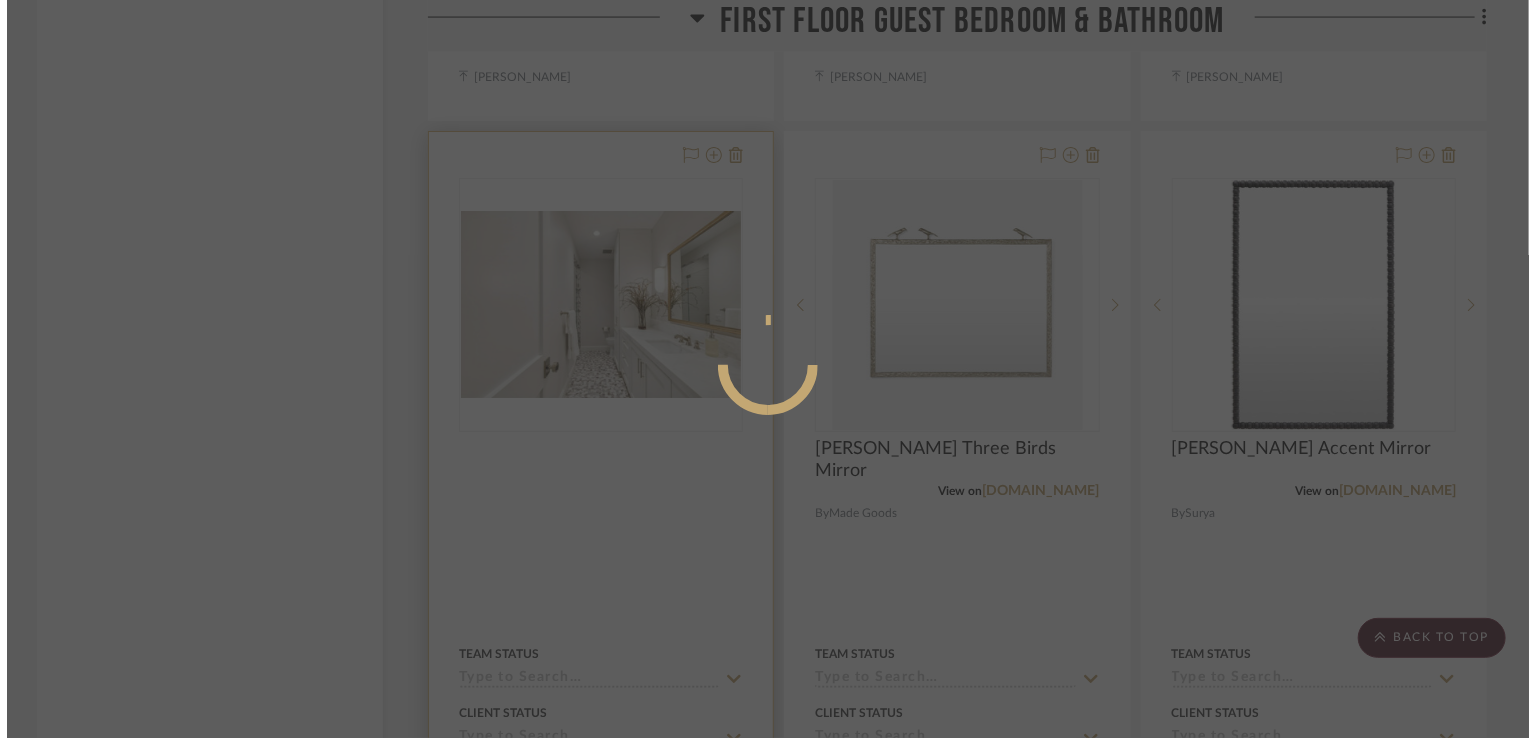 scroll, scrollTop: 0, scrollLeft: 0, axis: both 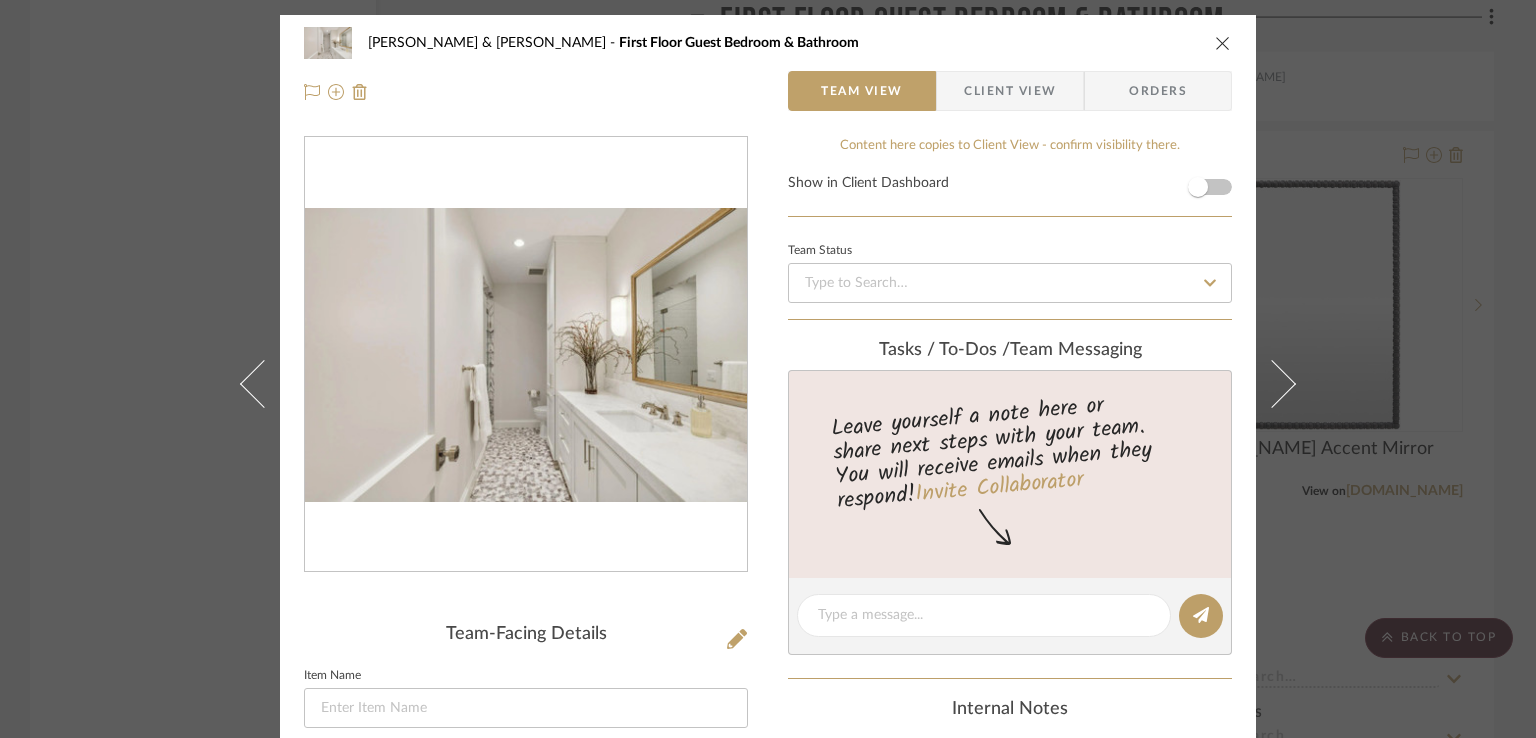 click at bounding box center [1223, 43] 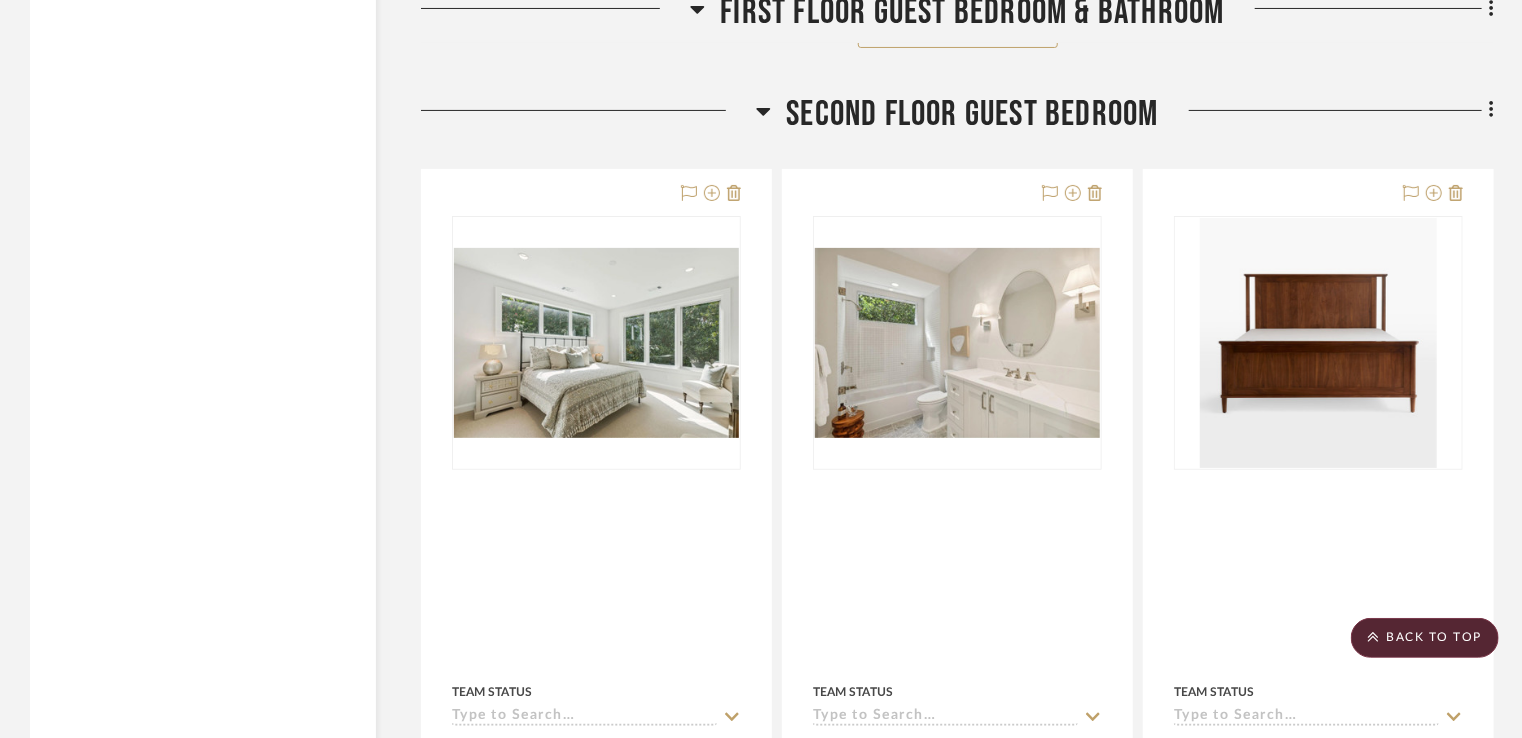 scroll, scrollTop: 15400, scrollLeft: 0, axis: vertical 